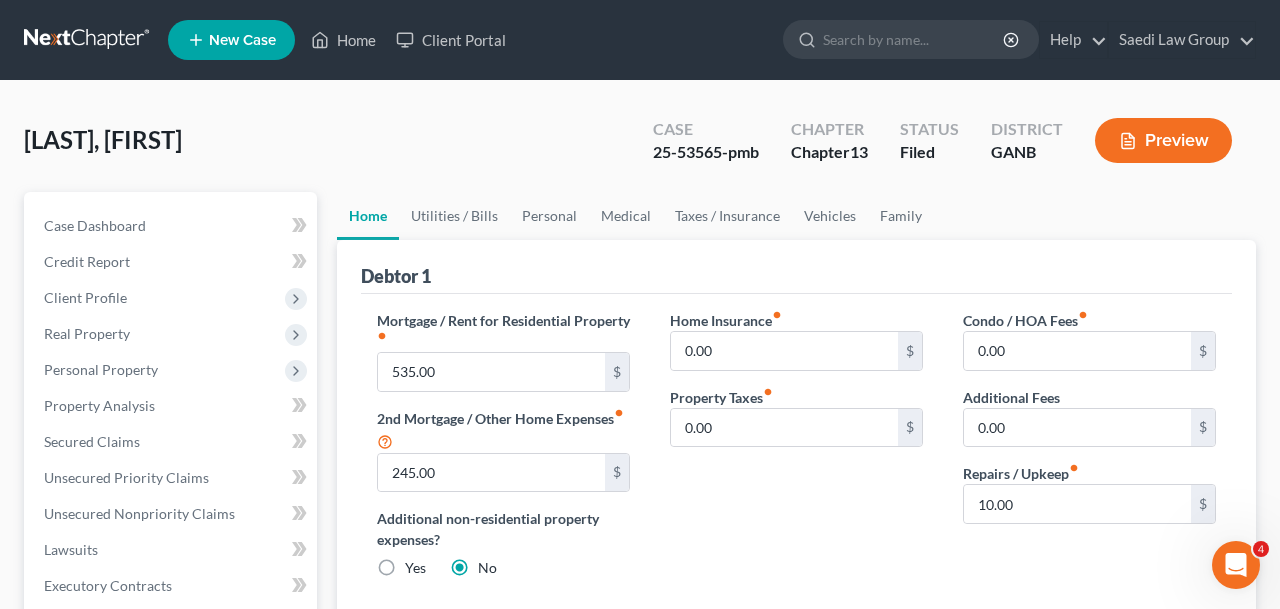 scroll, scrollTop: 0, scrollLeft: 0, axis: both 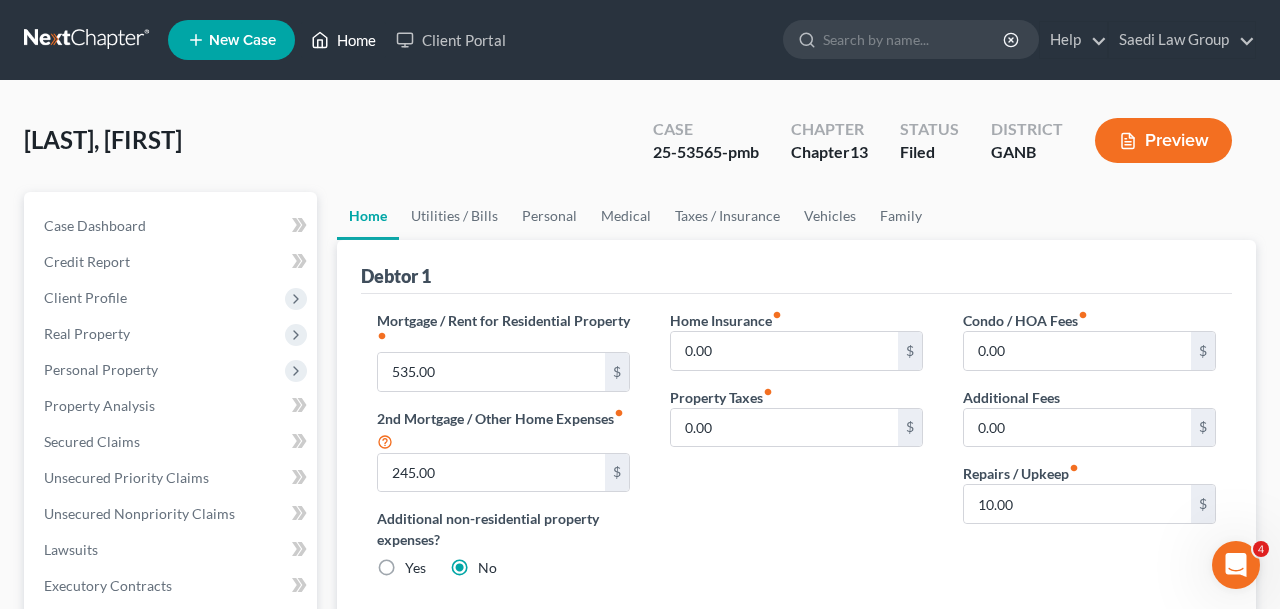 click on "Home" at bounding box center (343, 40) 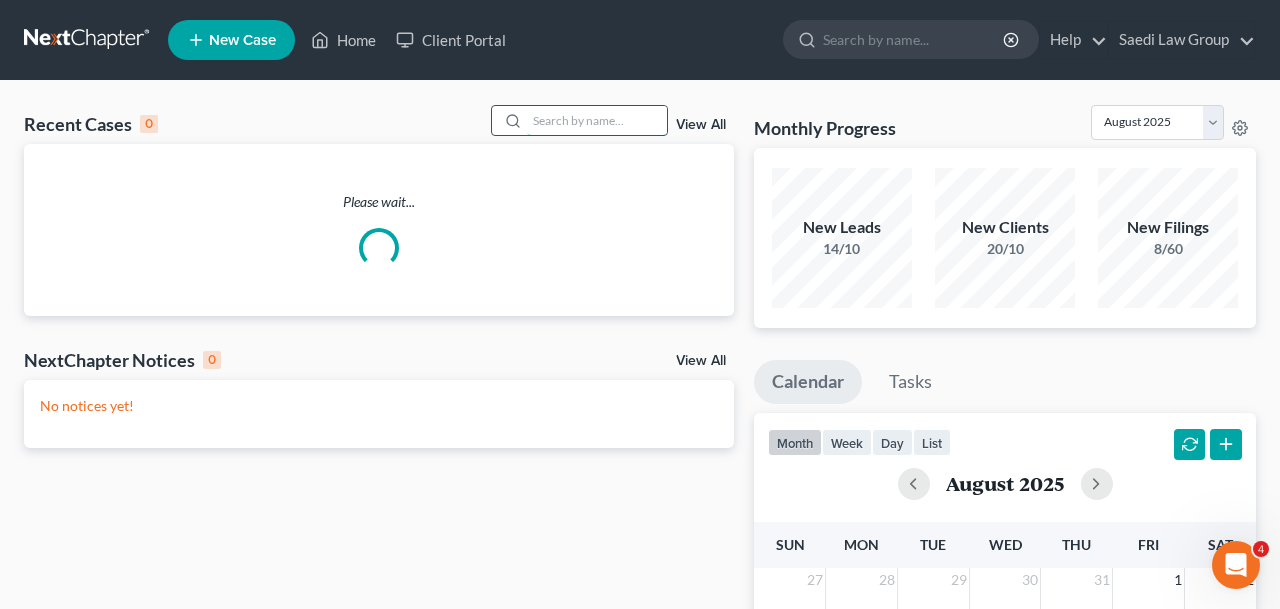 click at bounding box center (597, 120) 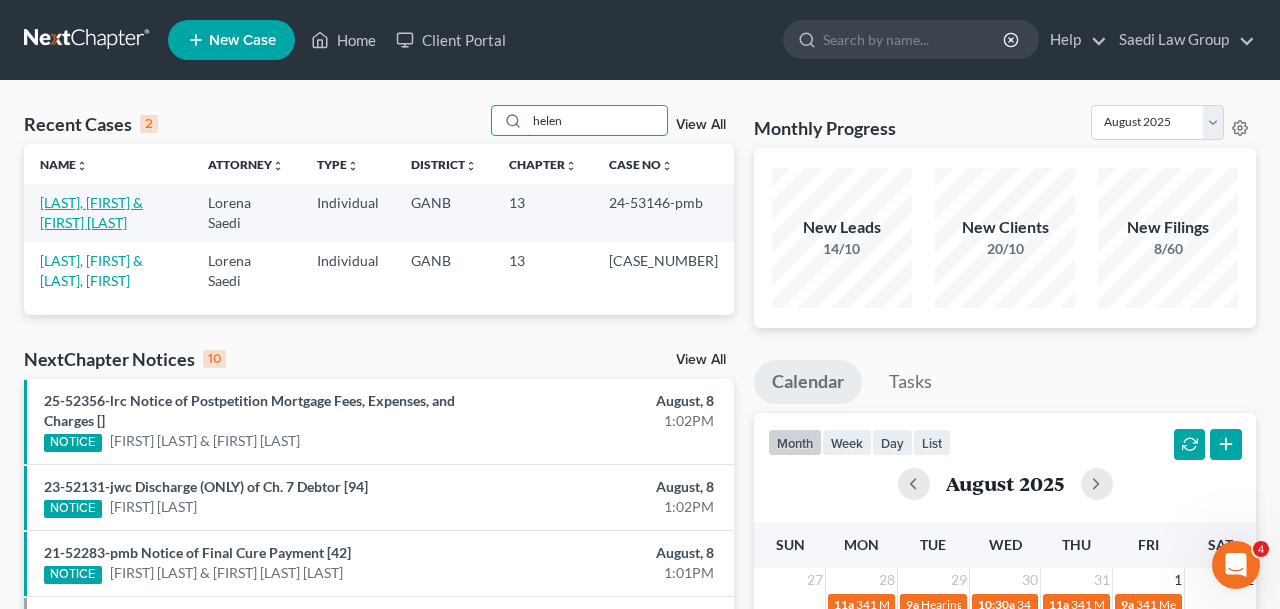 type on "helen" 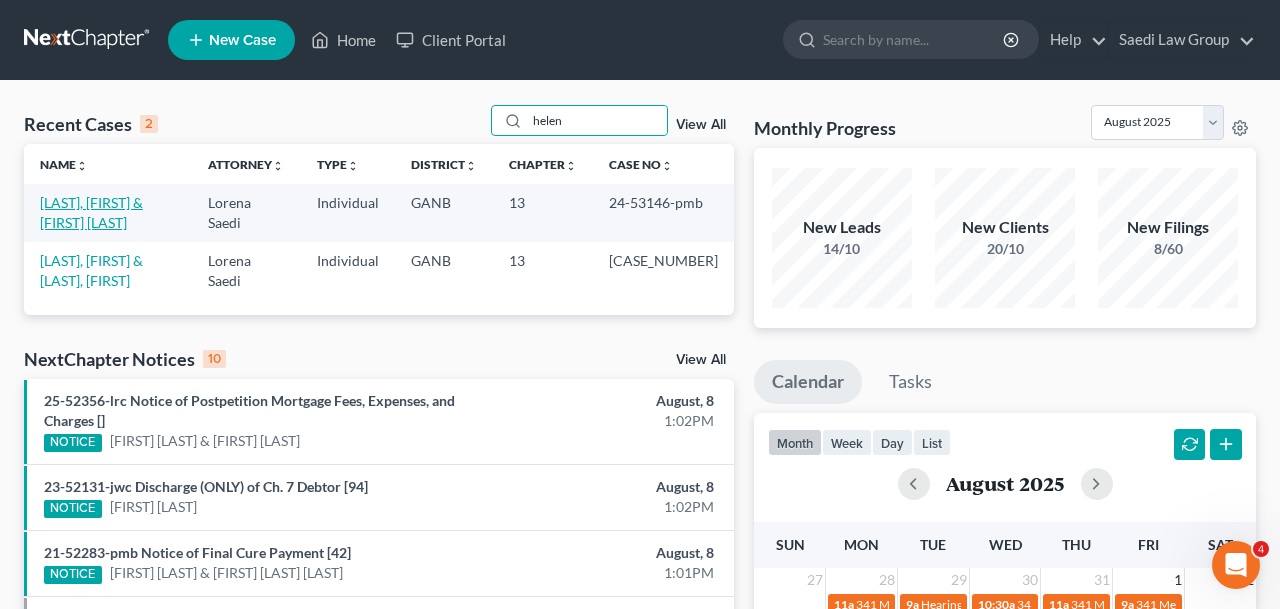 click on "[LAST], [FIRST] & [FIRST] [LAST]" at bounding box center (91, 212) 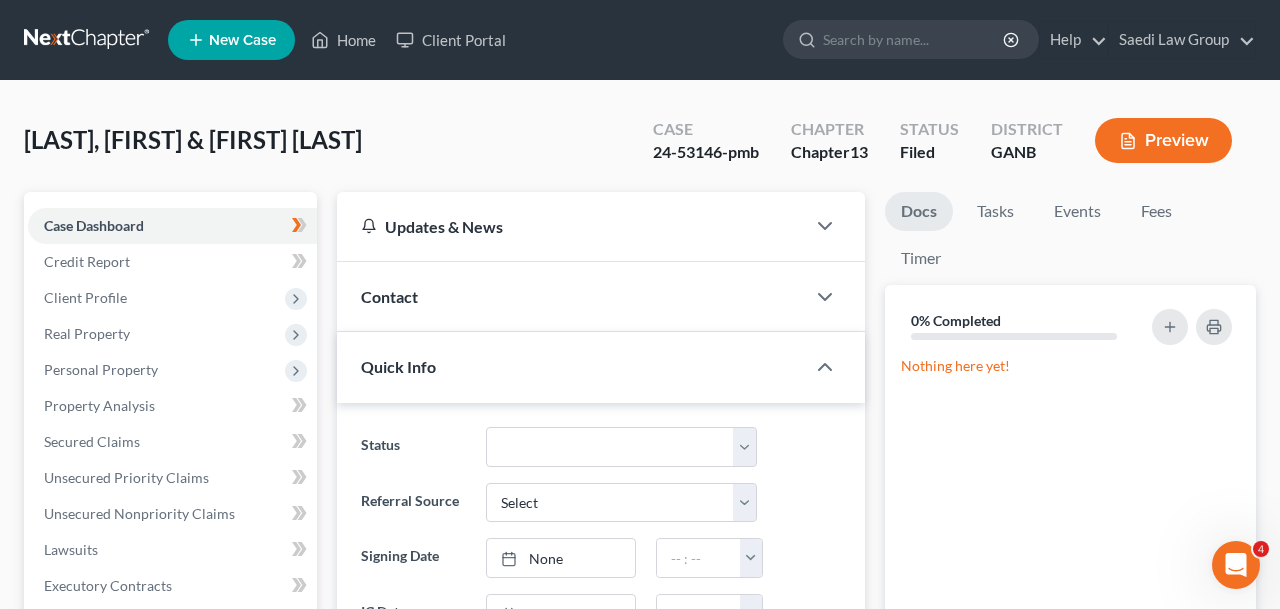 click on "Income" at bounding box center [172, 658] 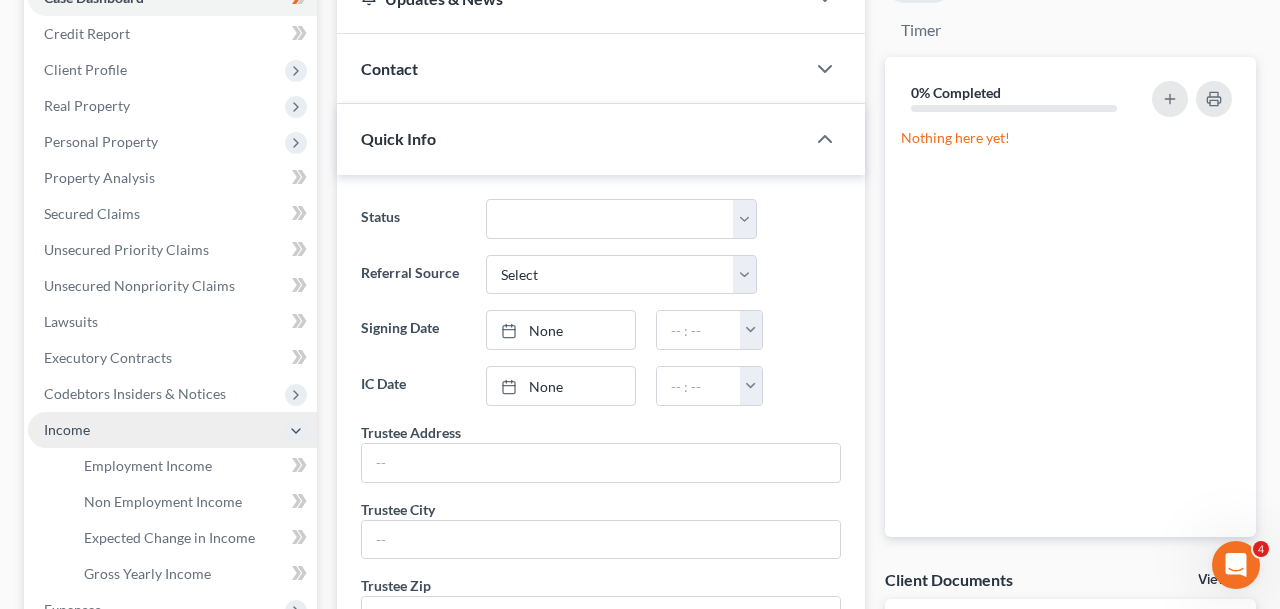 scroll, scrollTop: 229, scrollLeft: 0, axis: vertical 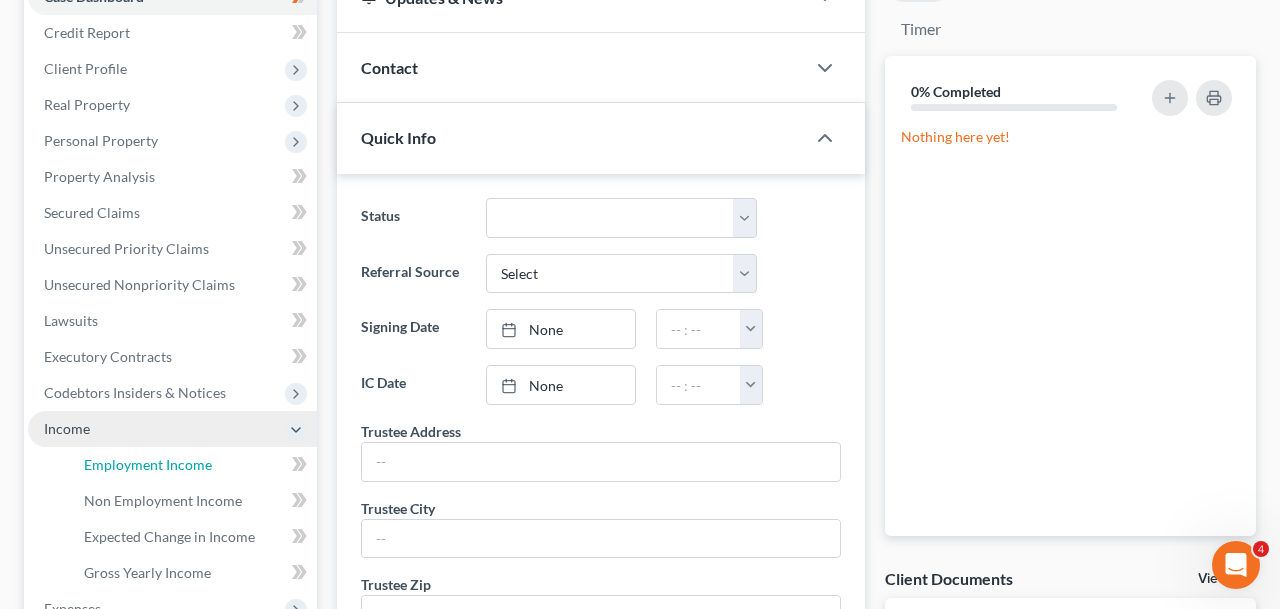 click on "Employment Income" at bounding box center [148, 464] 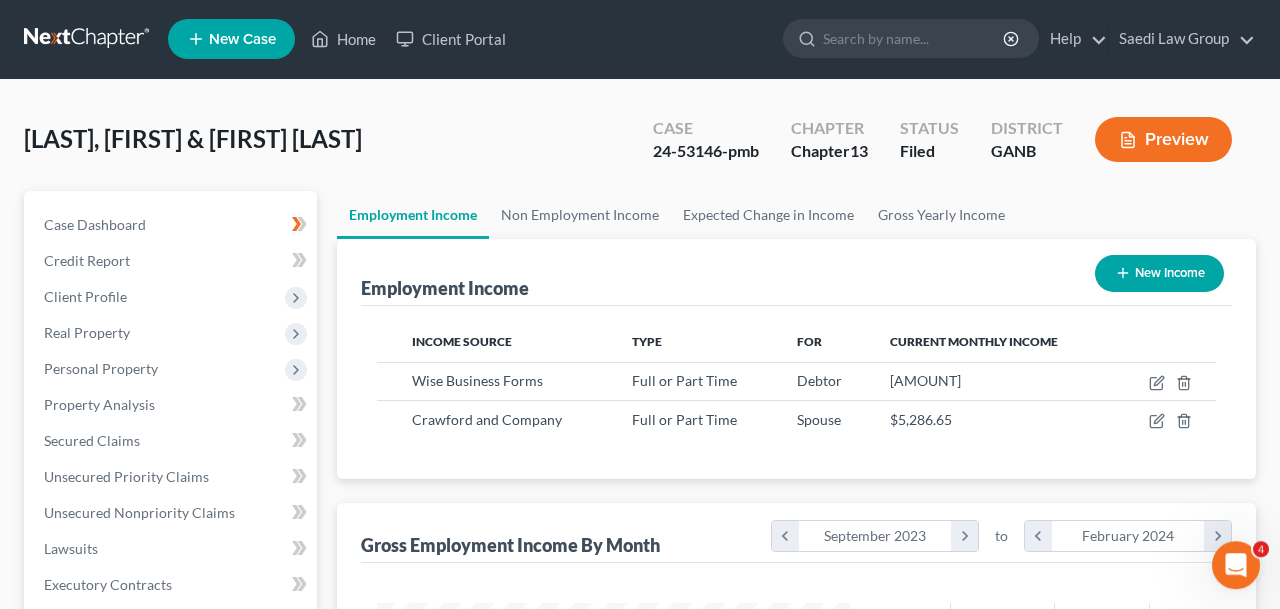 scroll, scrollTop: 0, scrollLeft: 0, axis: both 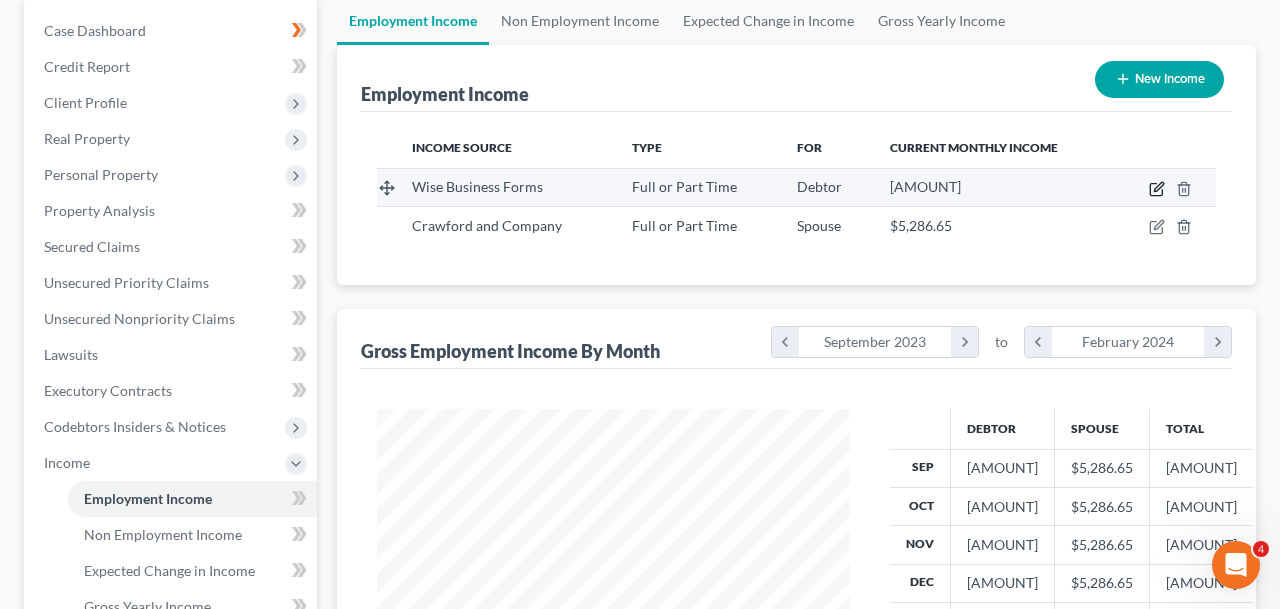 click 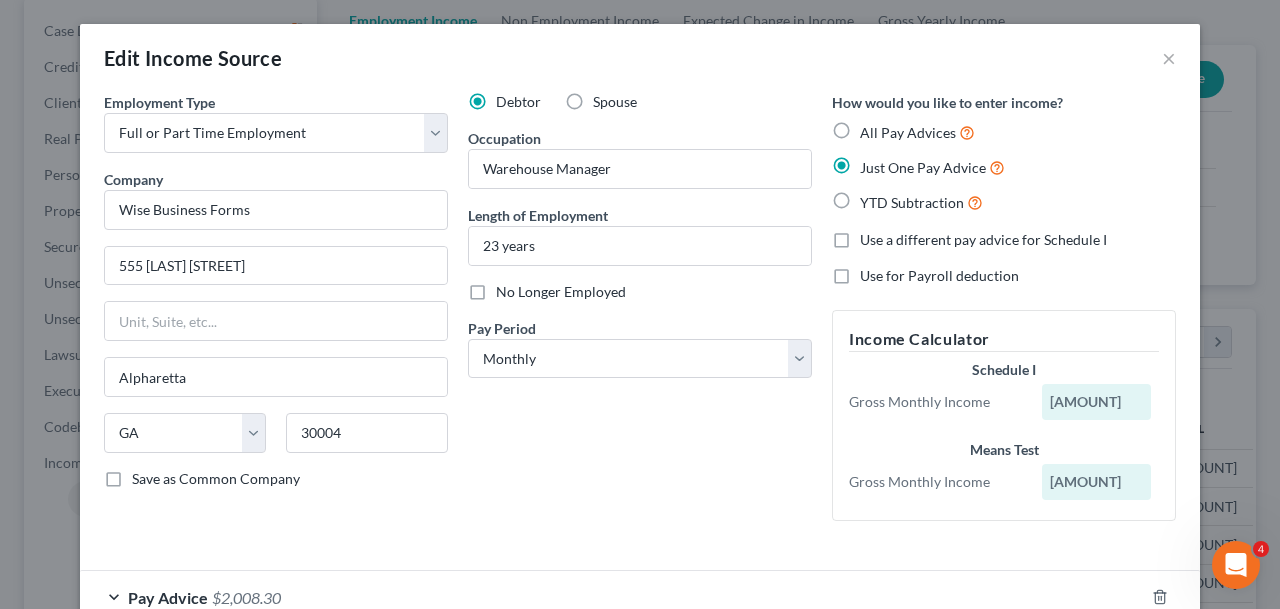 scroll, scrollTop: 126, scrollLeft: 0, axis: vertical 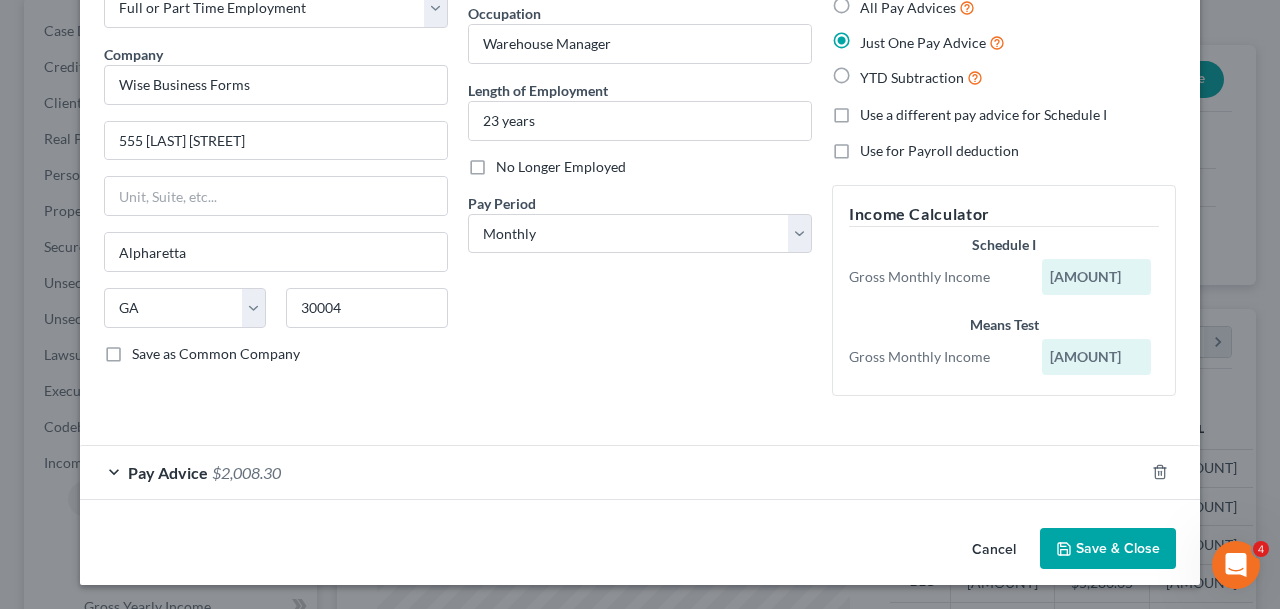 click on "Pay Advice $[AMOUNT]" at bounding box center [612, 472] 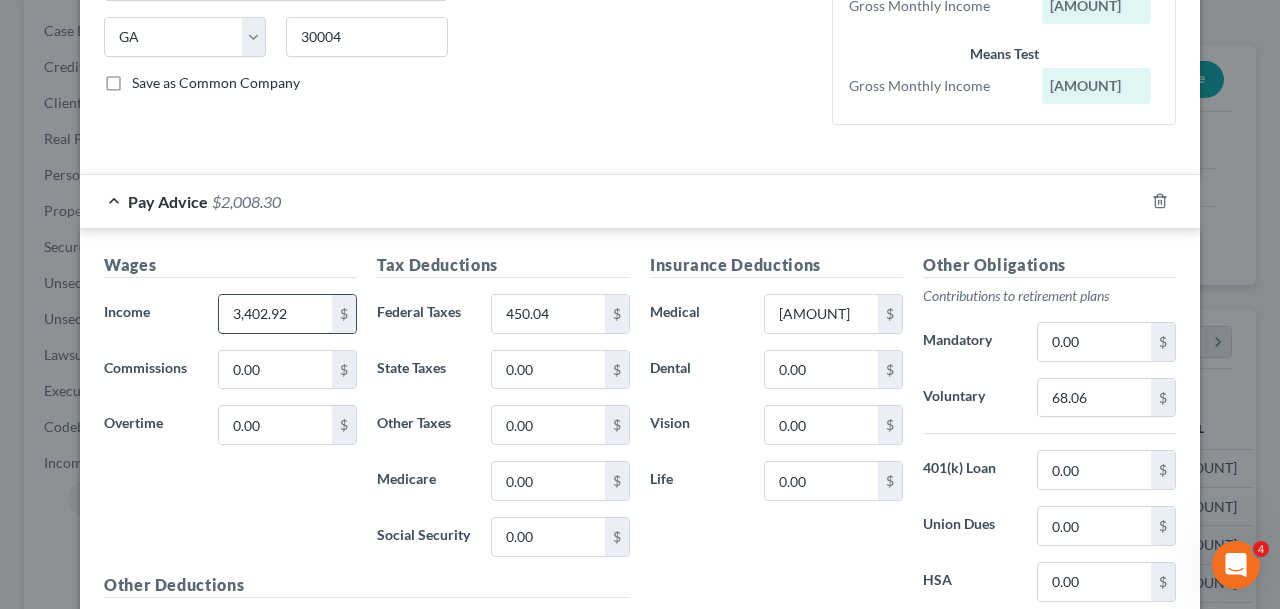 scroll, scrollTop: 419, scrollLeft: 0, axis: vertical 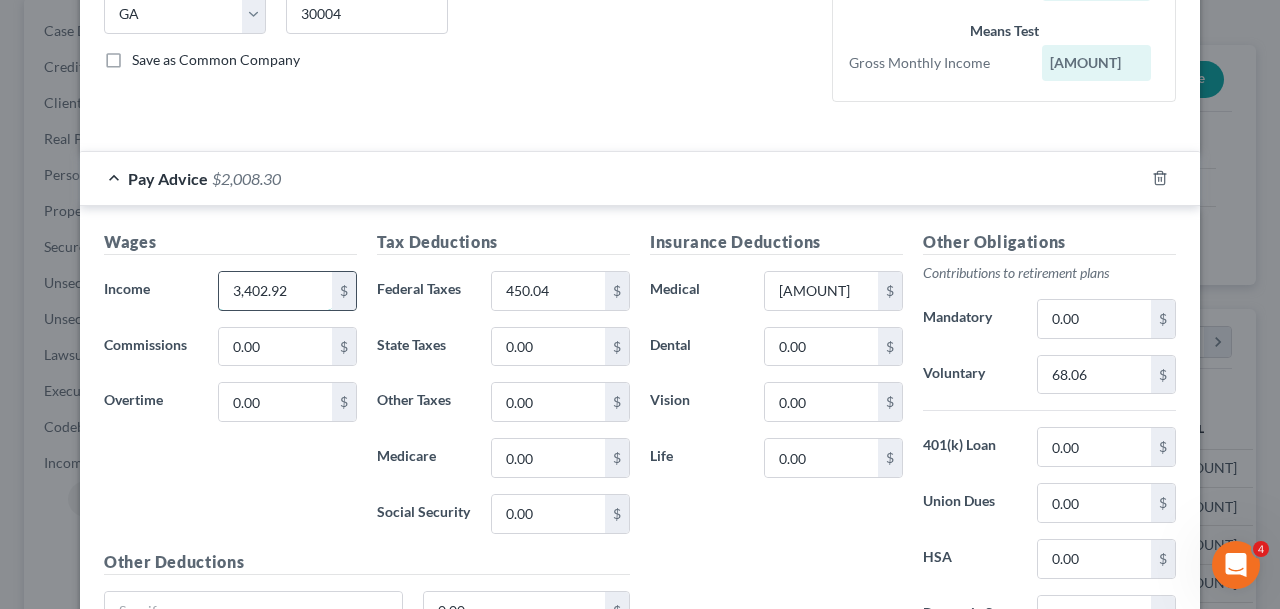 drag, startPoint x: 303, startPoint y: 294, endPoint x: 109, endPoint y: 294, distance: 194 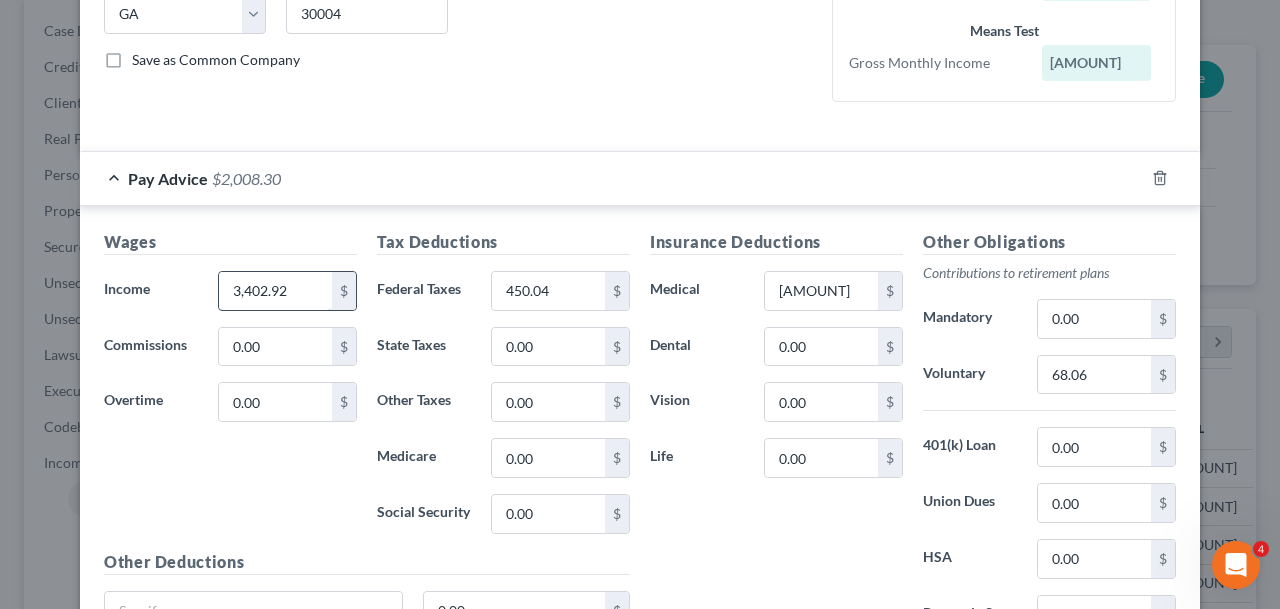 drag, startPoint x: 235, startPoint y: 291, endPoint x: 327, endPoint y: 288, distance: 92.0489 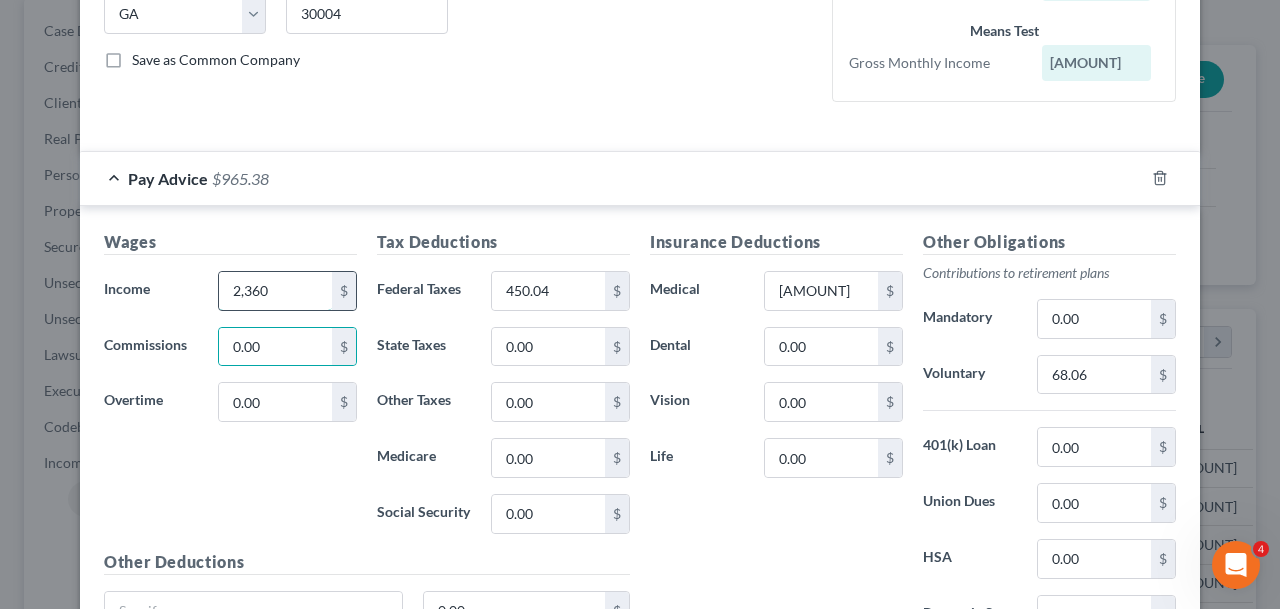 click on "2,360" at bounding box center (275, 291) 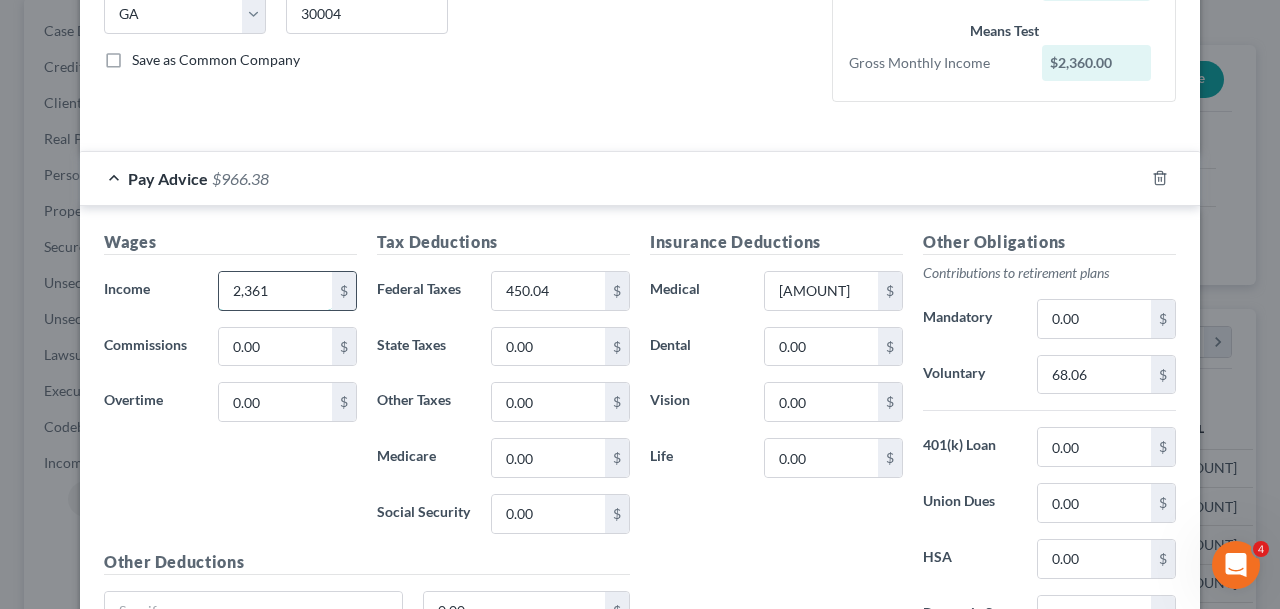 type on "2,361" 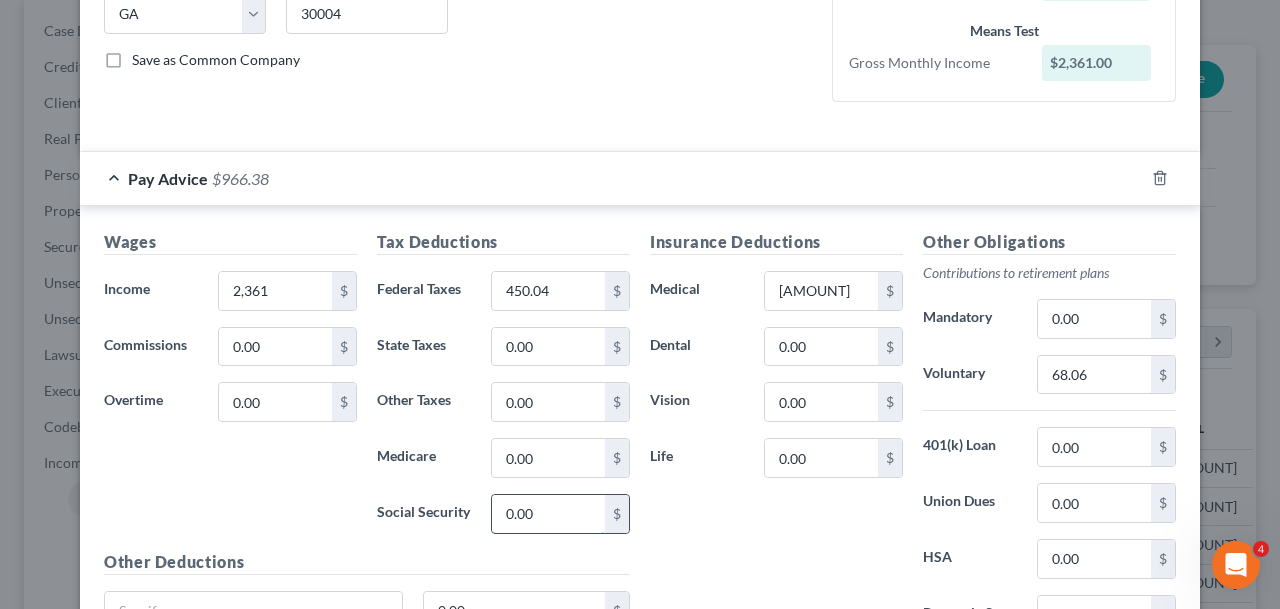 click on "0.00" at bounding box center (548, 514) 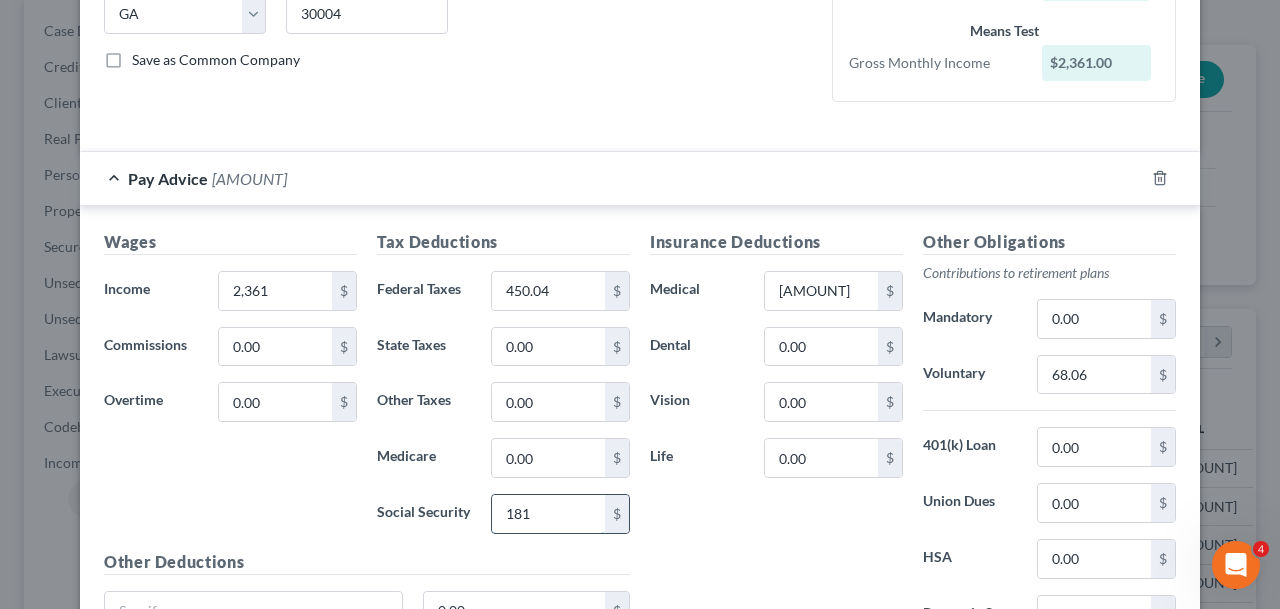type on "181" 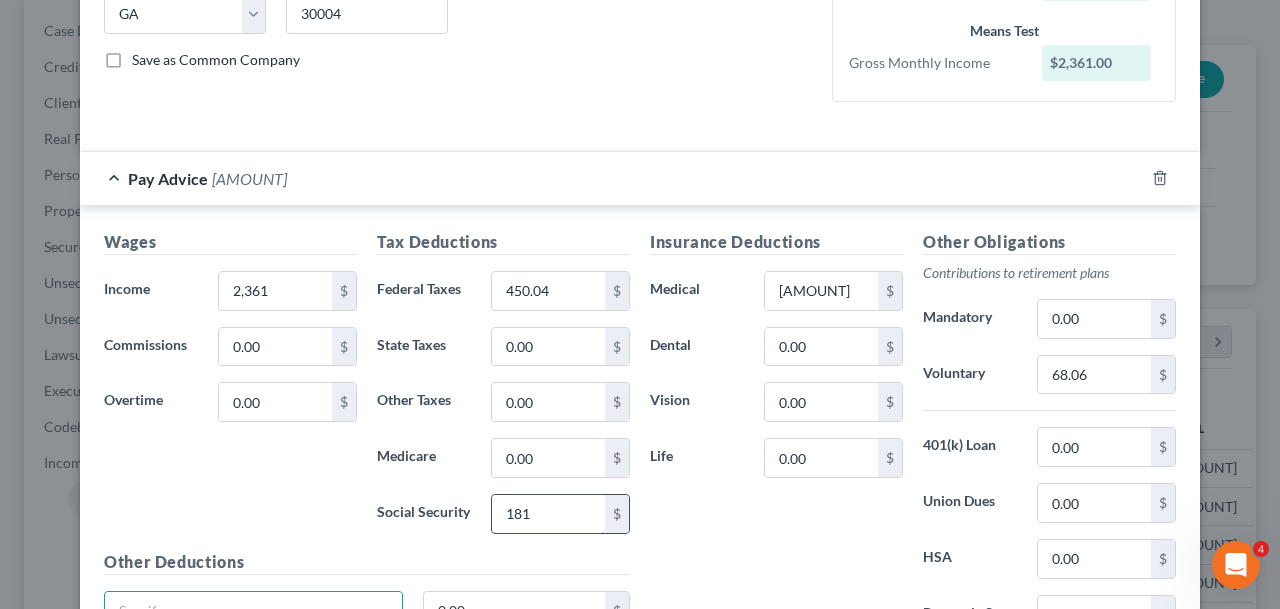 scroll, scrollTop: 615, scrollLeft: 0, axis: vertical 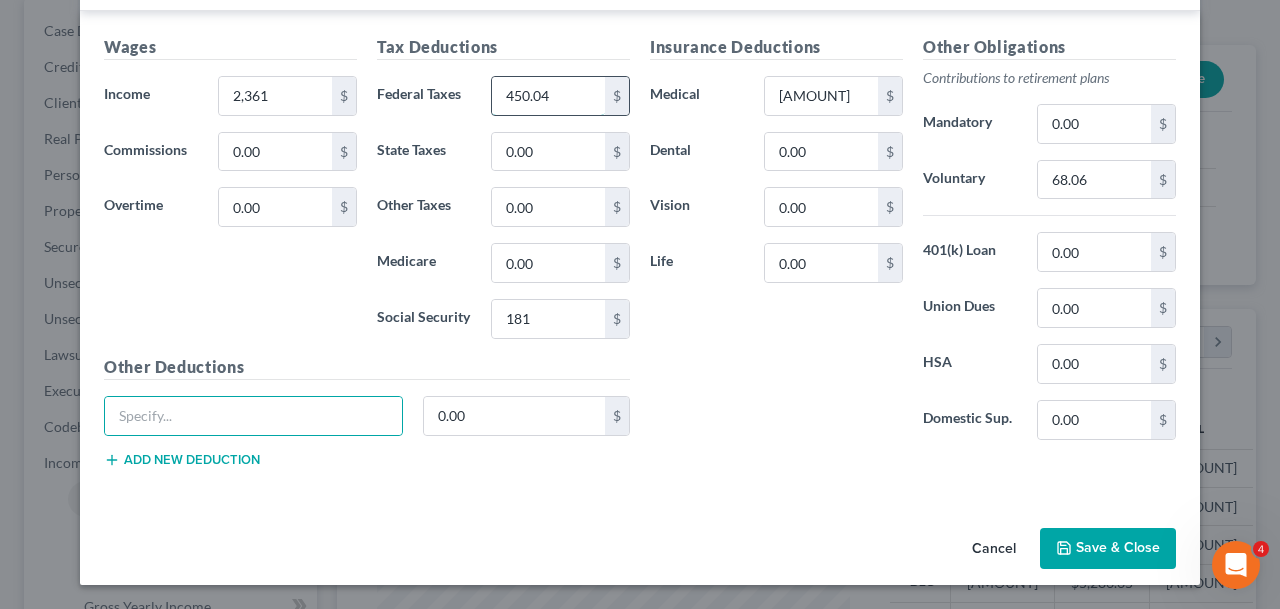 click on "450.04" at bounding box center [548, 96] 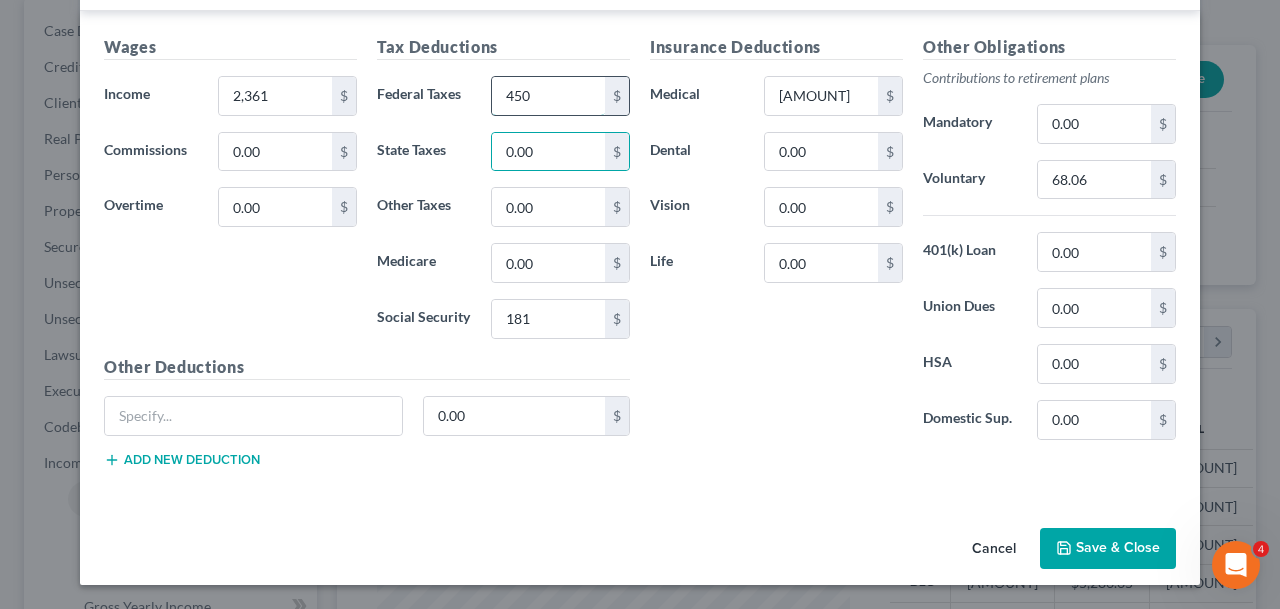 click on "450" at bounding box center (548, 96) 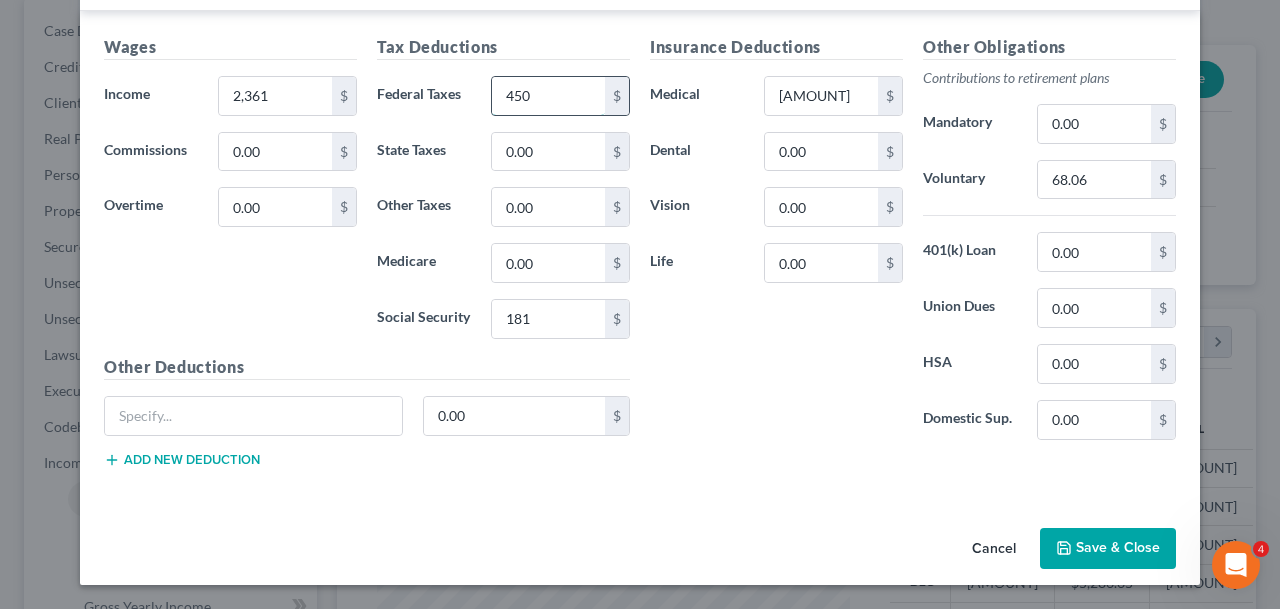 click on "450" at bounding box center [548, 96] 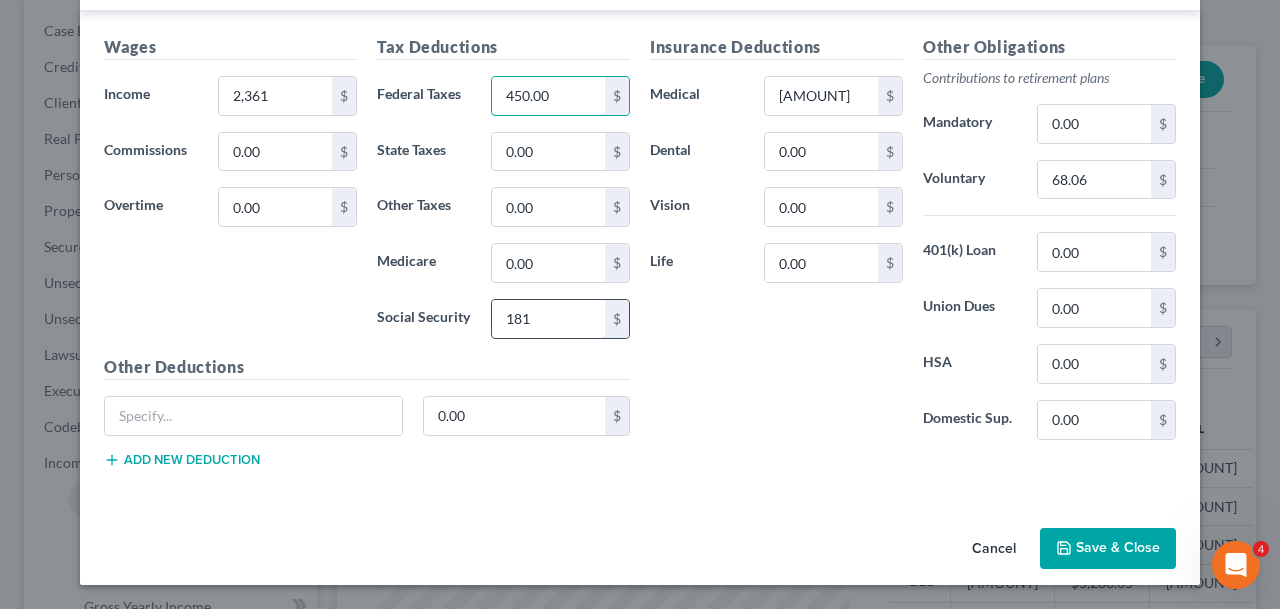 type on "450.00" 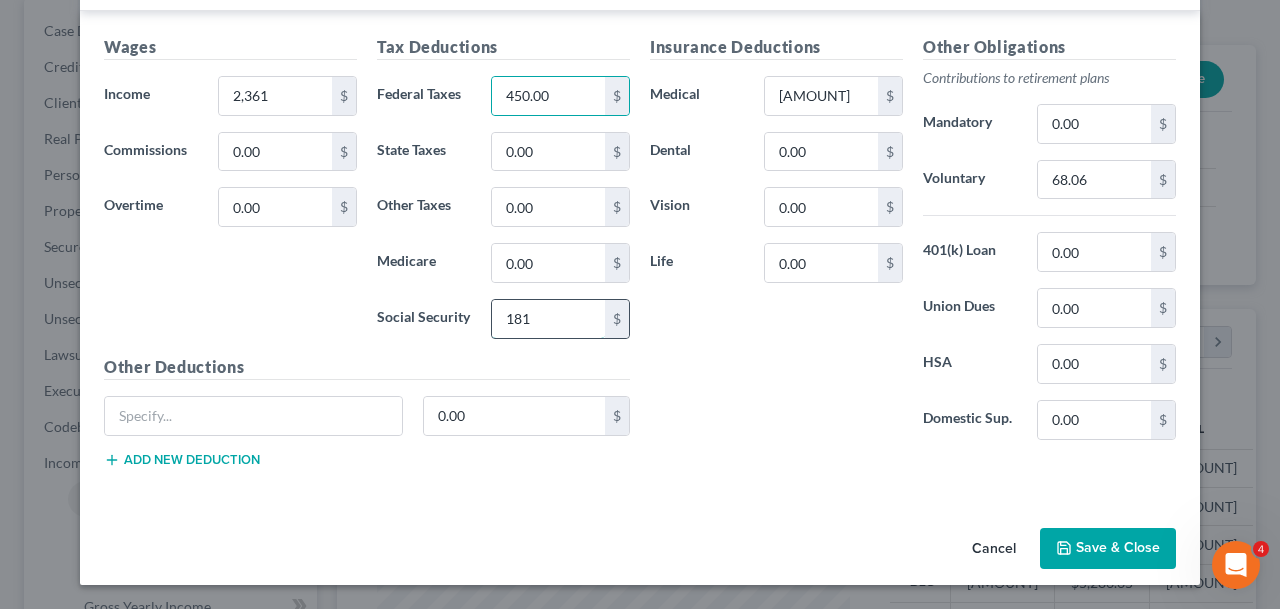 click on "181" at bounding box center [548, 319] 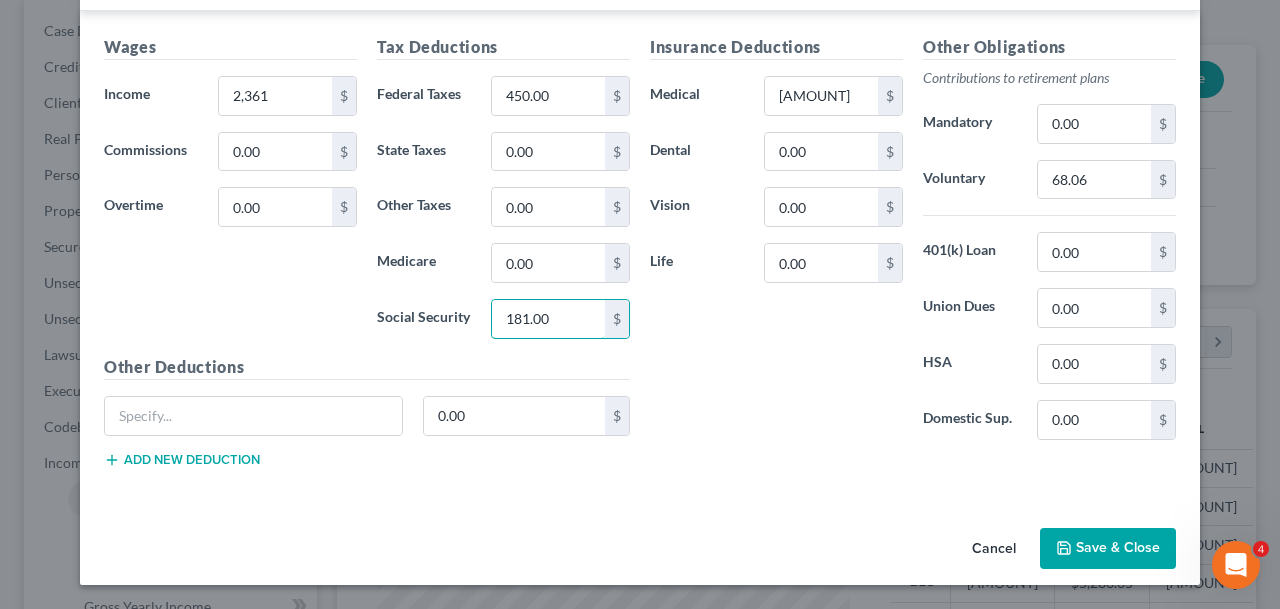 type on "181.00" 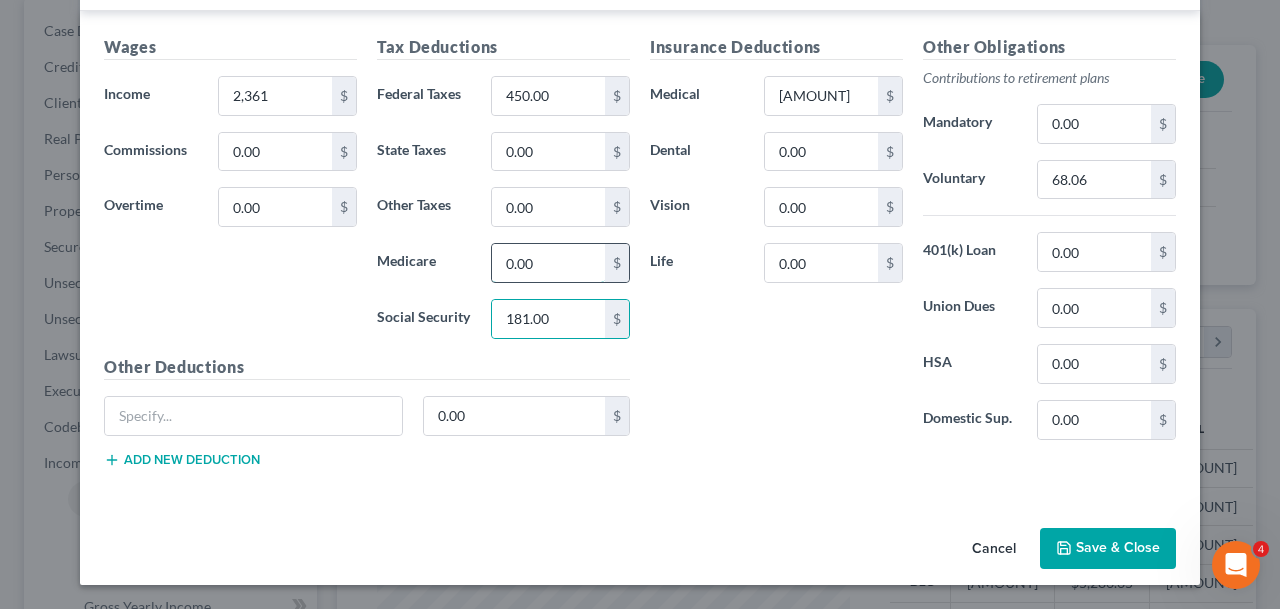 click on "0.00" at bounding box center [548, 263] 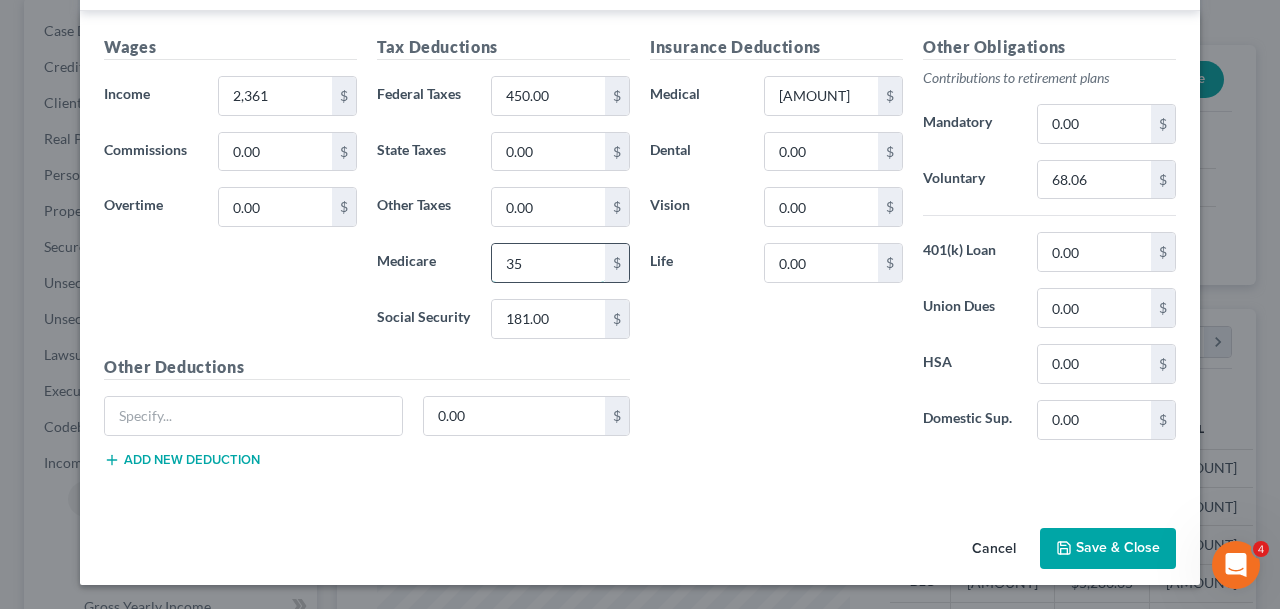 type on "35" 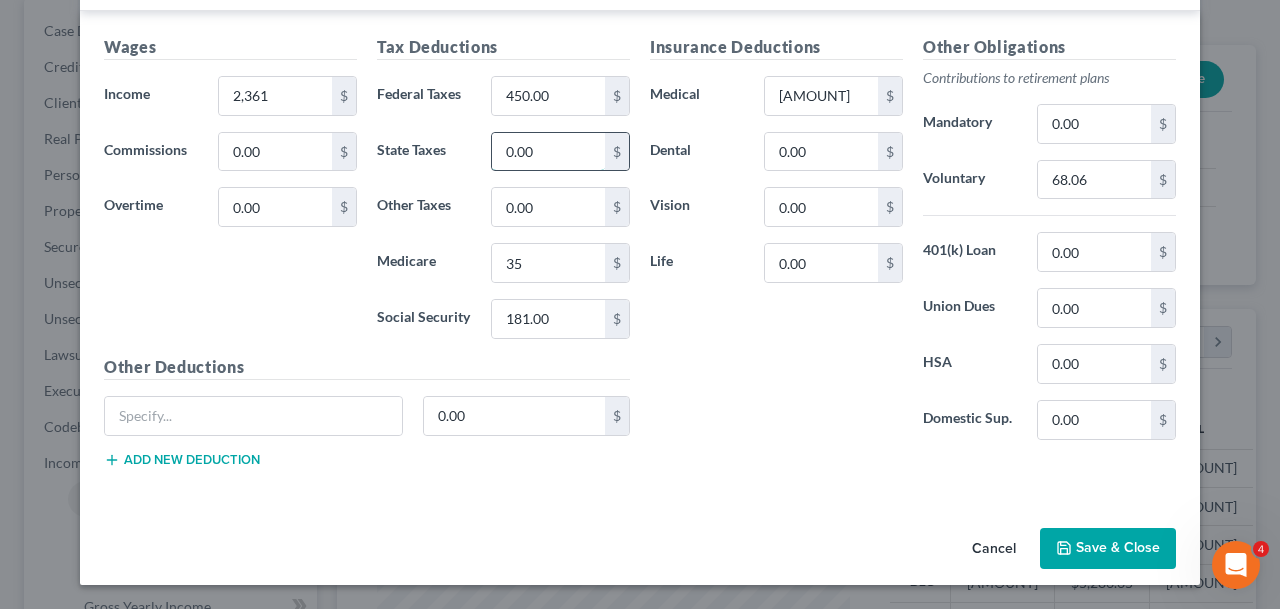 click on "0.00" at bounding box center [548, 152] 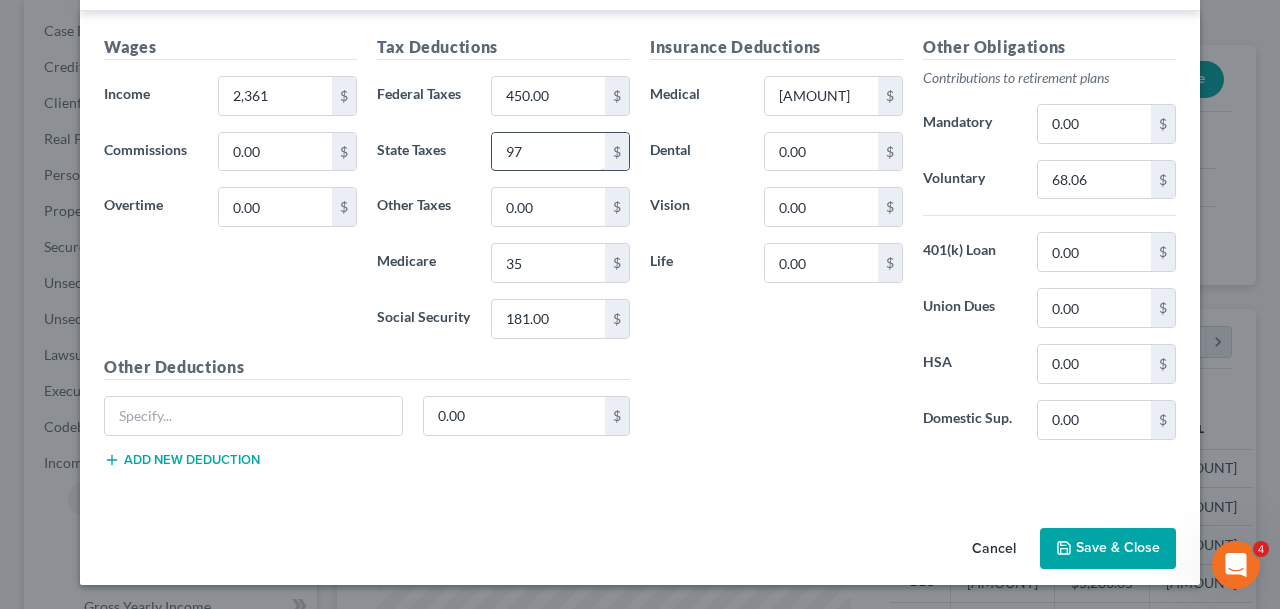 click on "97" at bounding box center [548, 152] 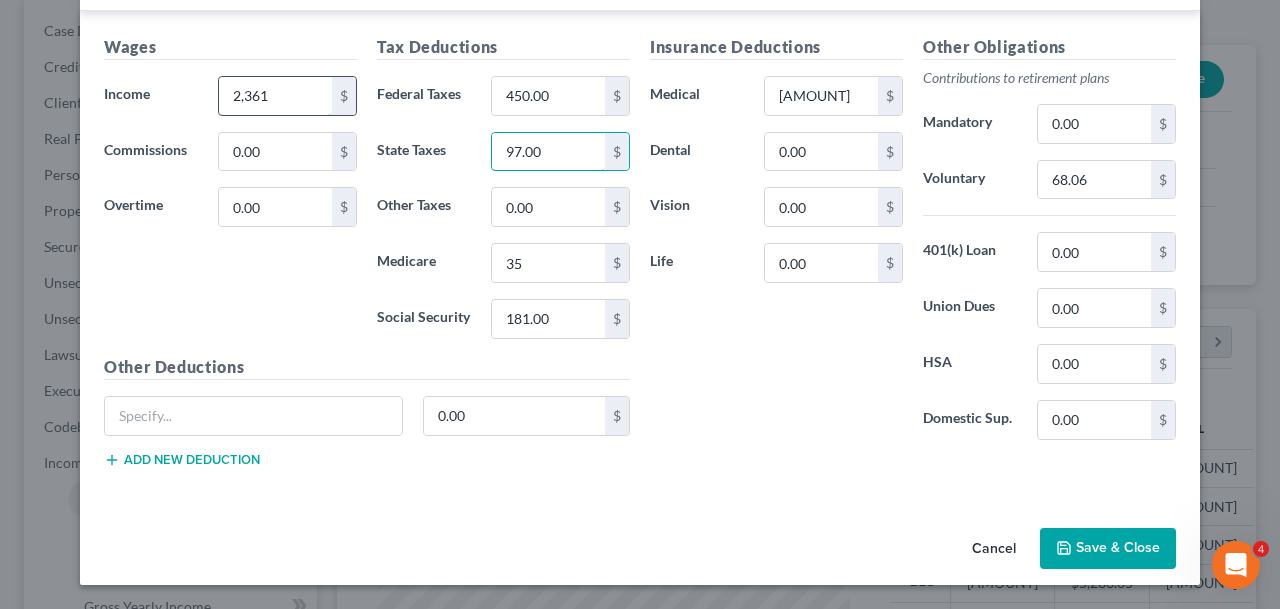 type on "97.00" 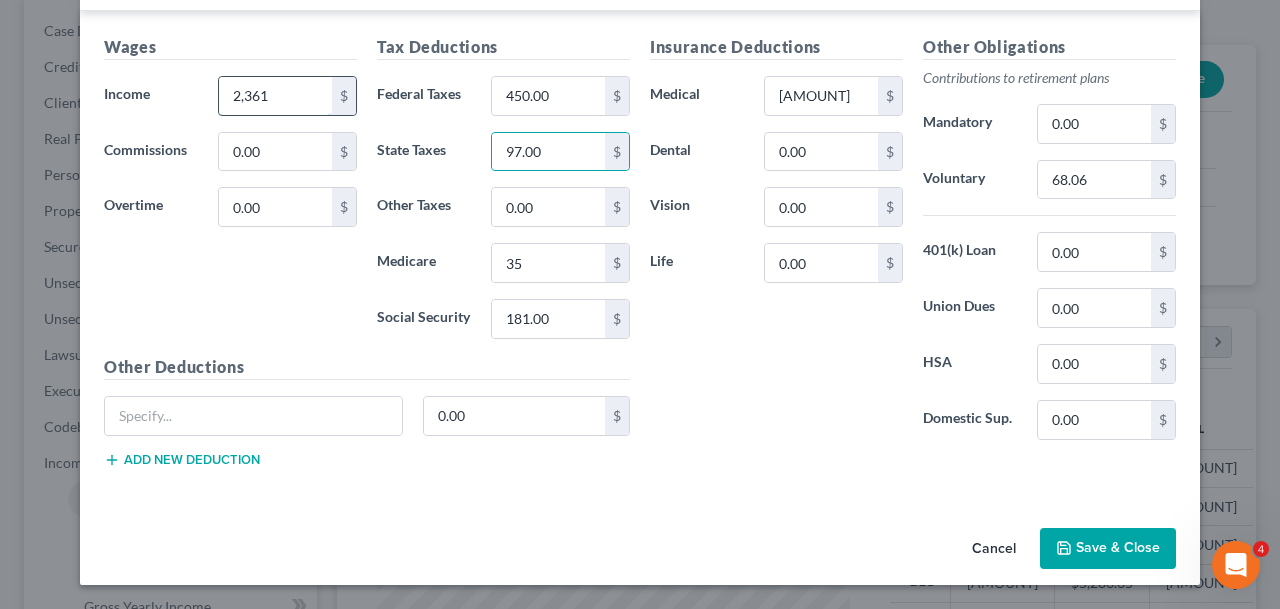 click on "2,361" at bounding box center (275, 96) 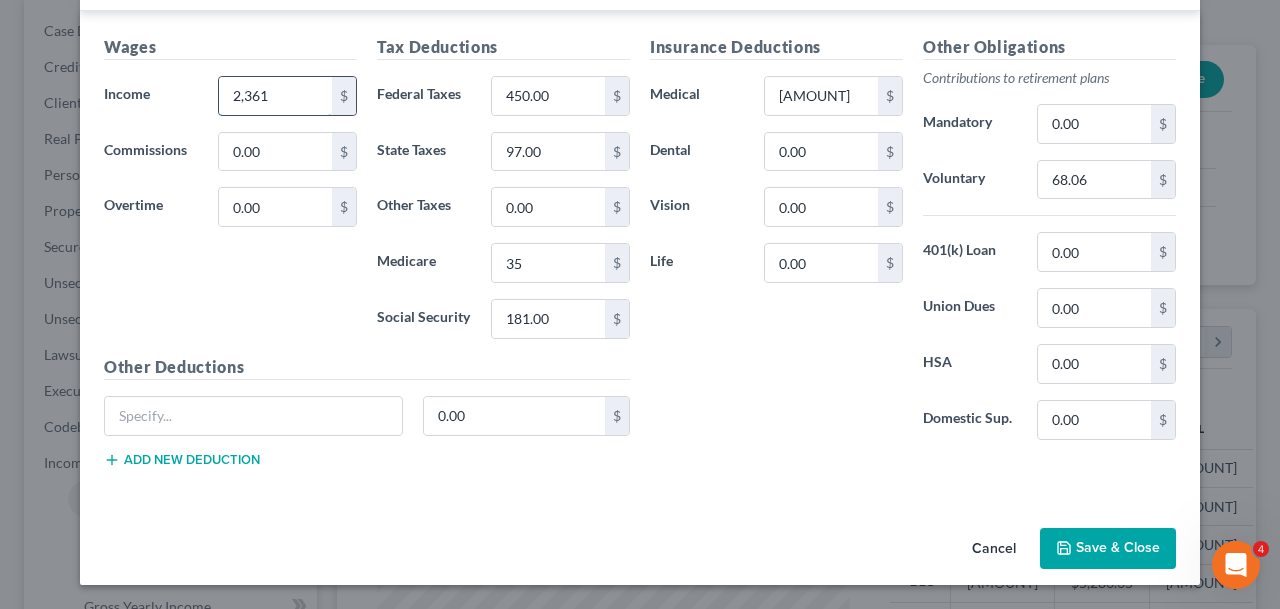 click on "2,361" at bounding box center [275, 96] 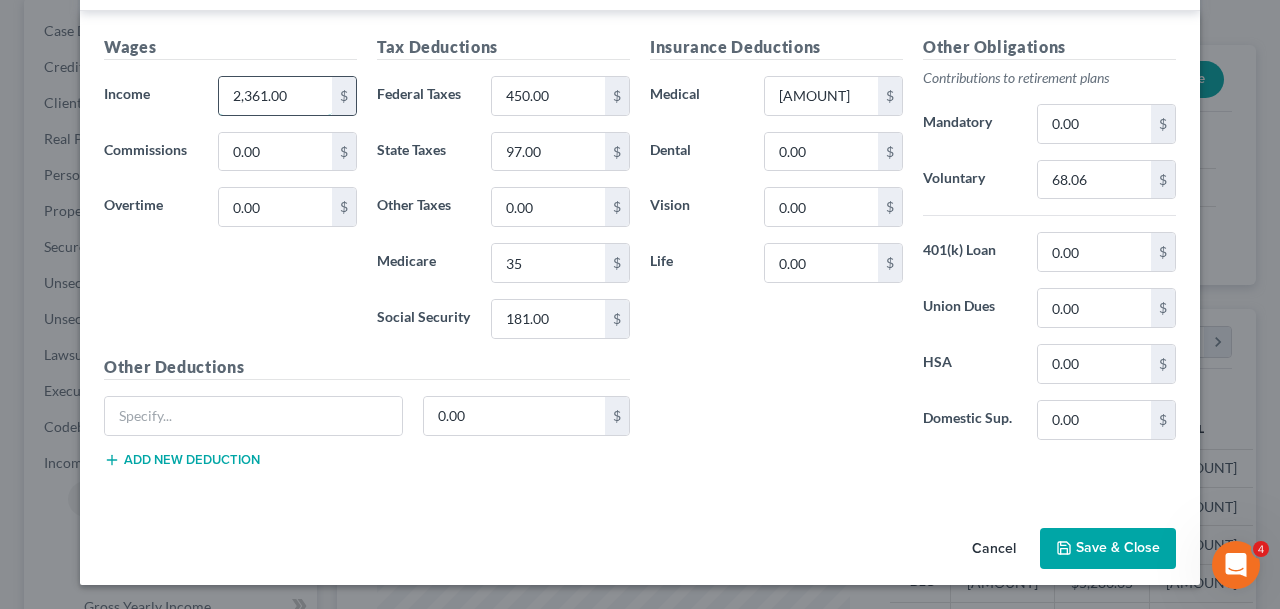 type on "2,361.00" 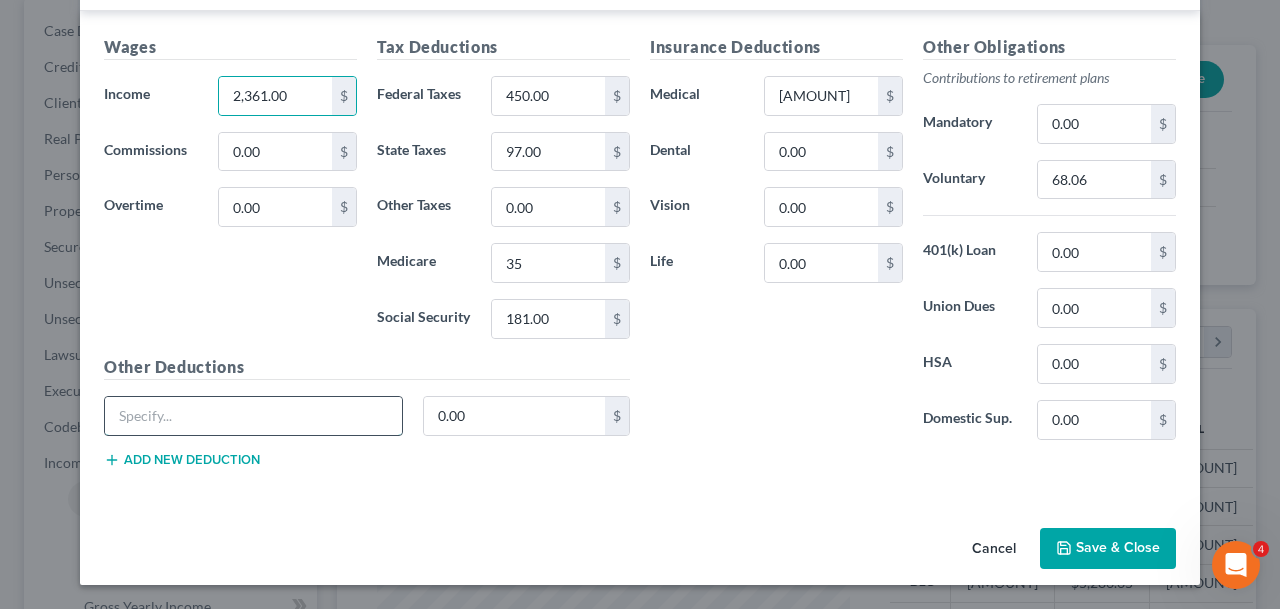 click at bounding box center (253, 416) 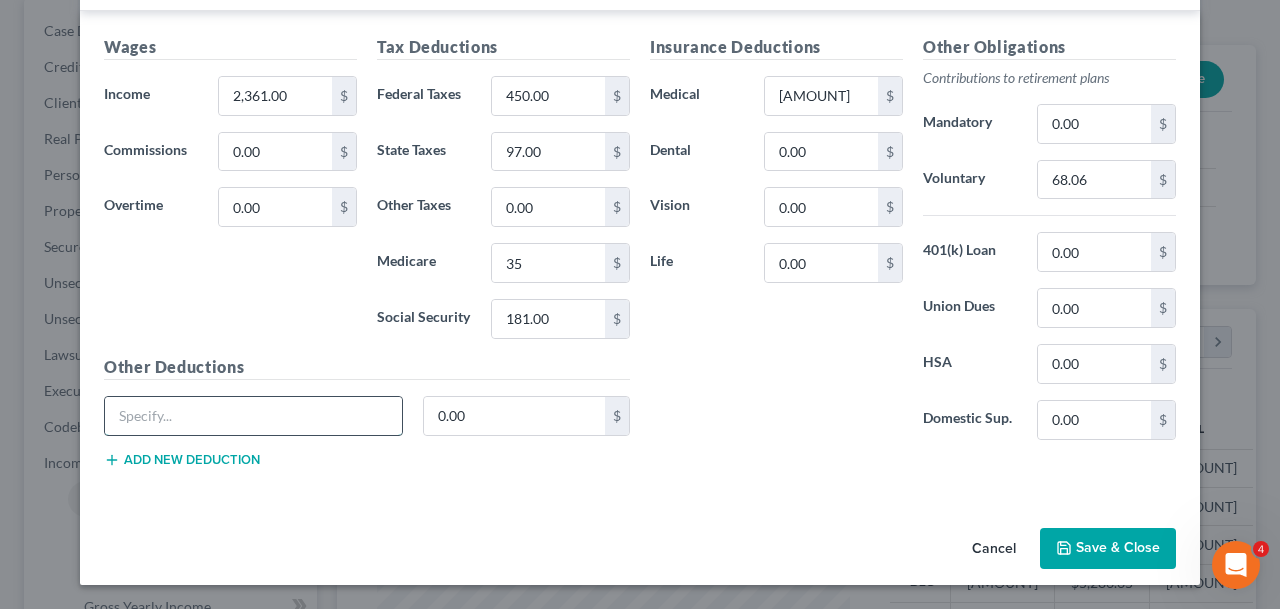 click at bounding box center [253, 416] 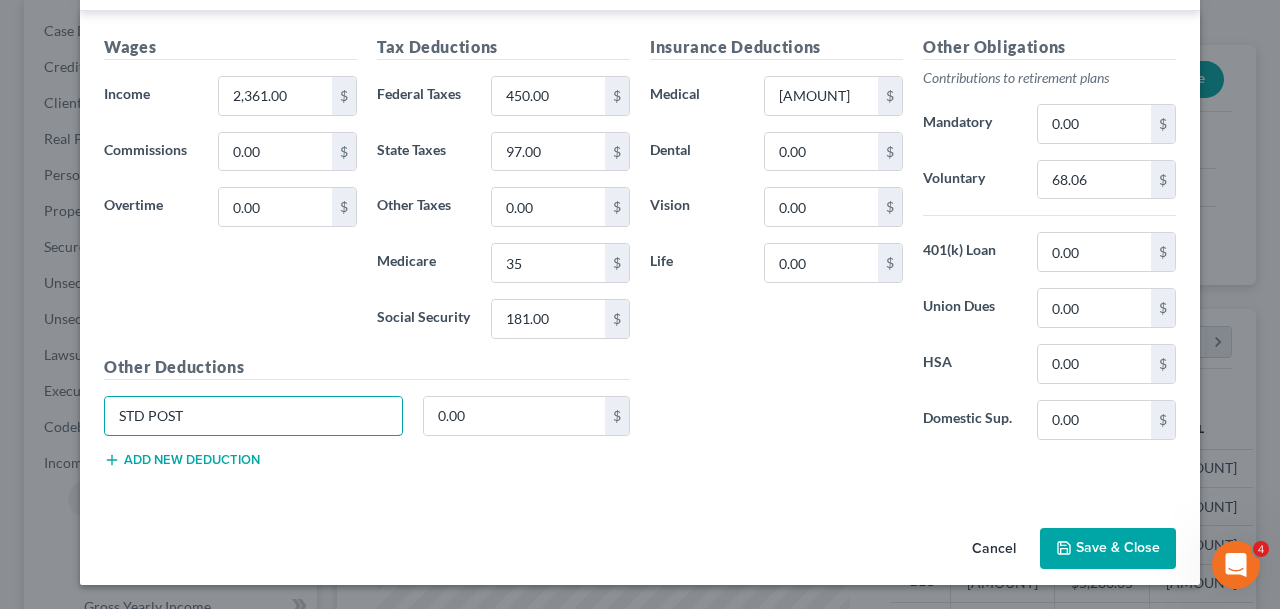 type on "STD POST" 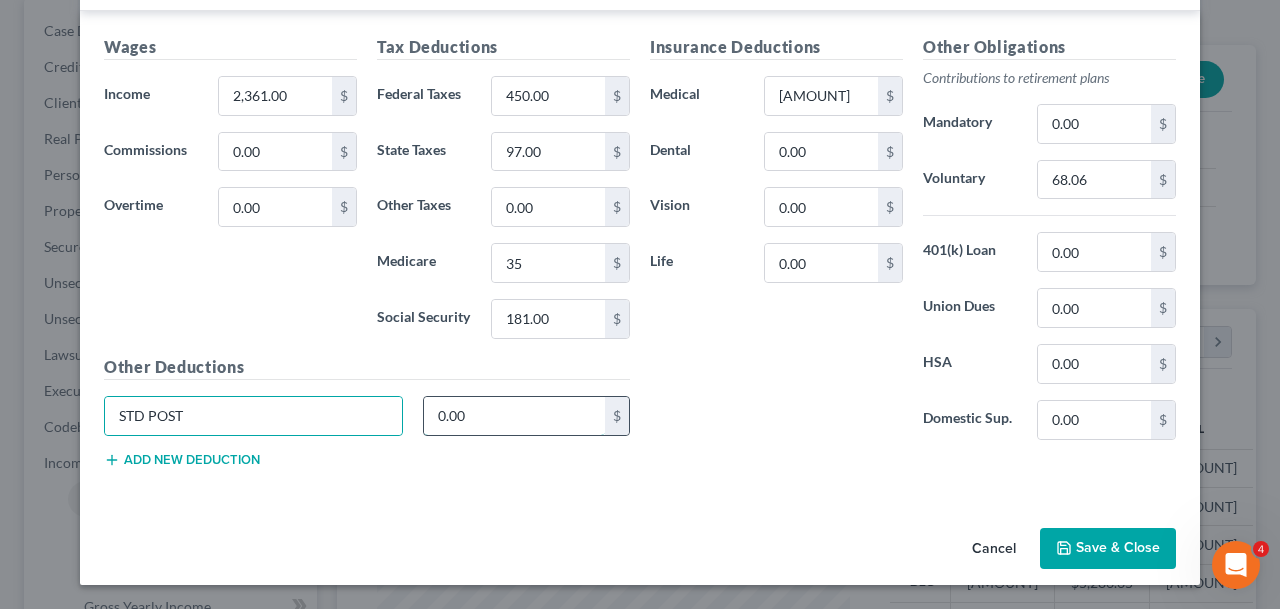 click on "0.00" at bounding box center (515, 416) 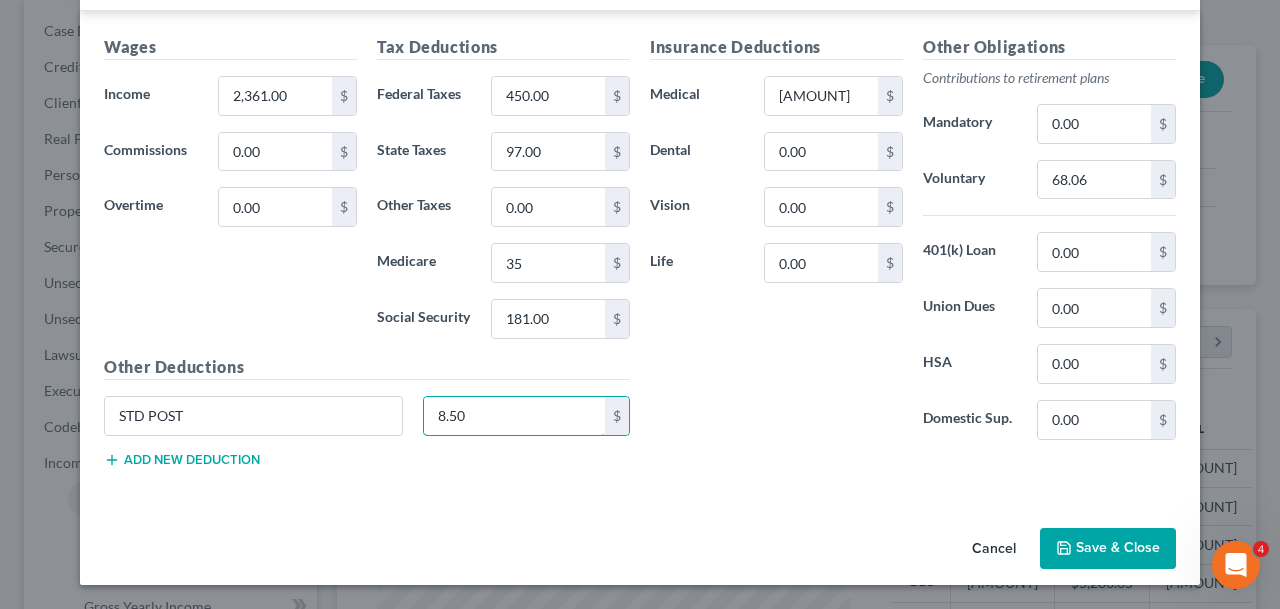 type on "8.50" 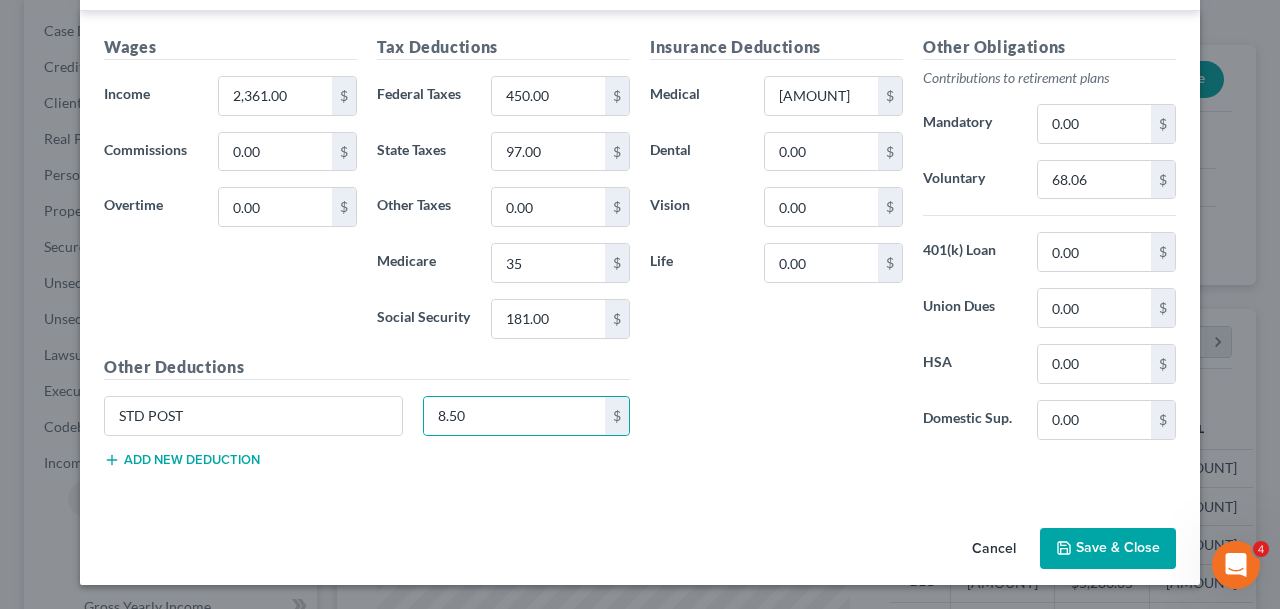 click on "Add new deduction" at bounding box center (182, 460) 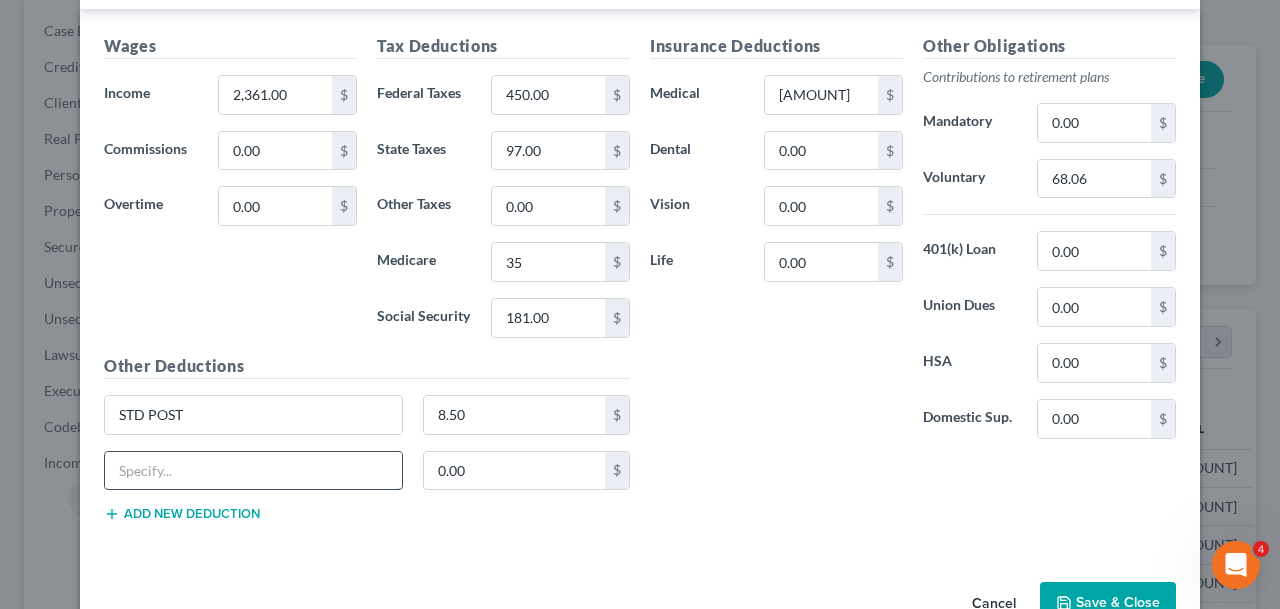 click at bounding box center (253, 471) 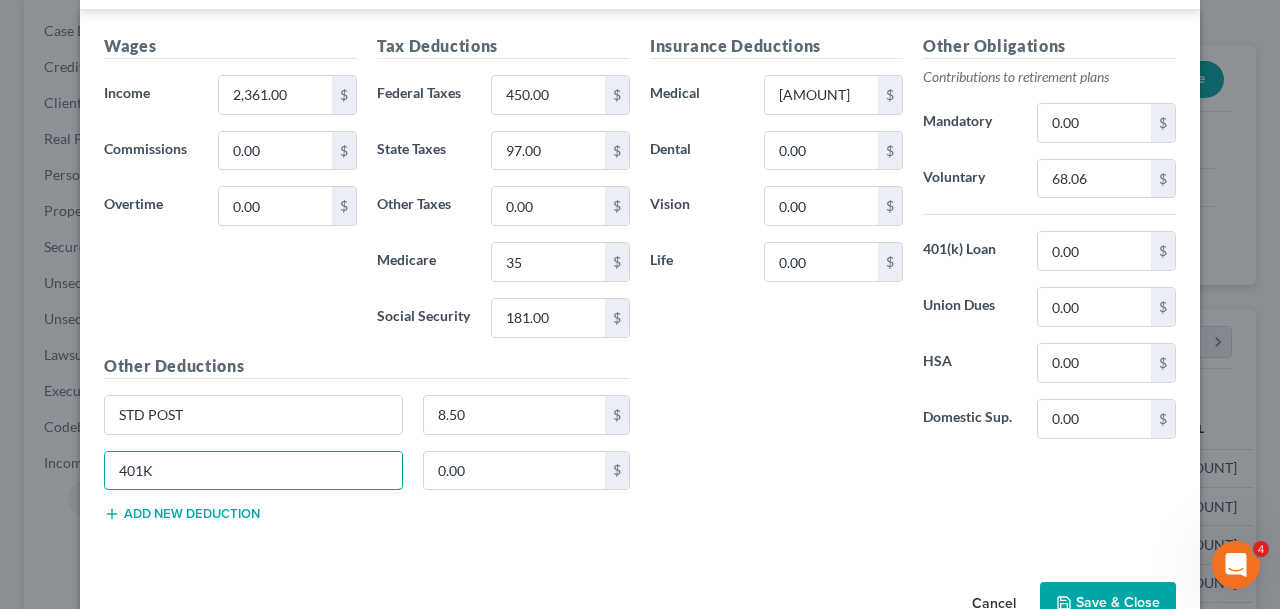 type on "401K" 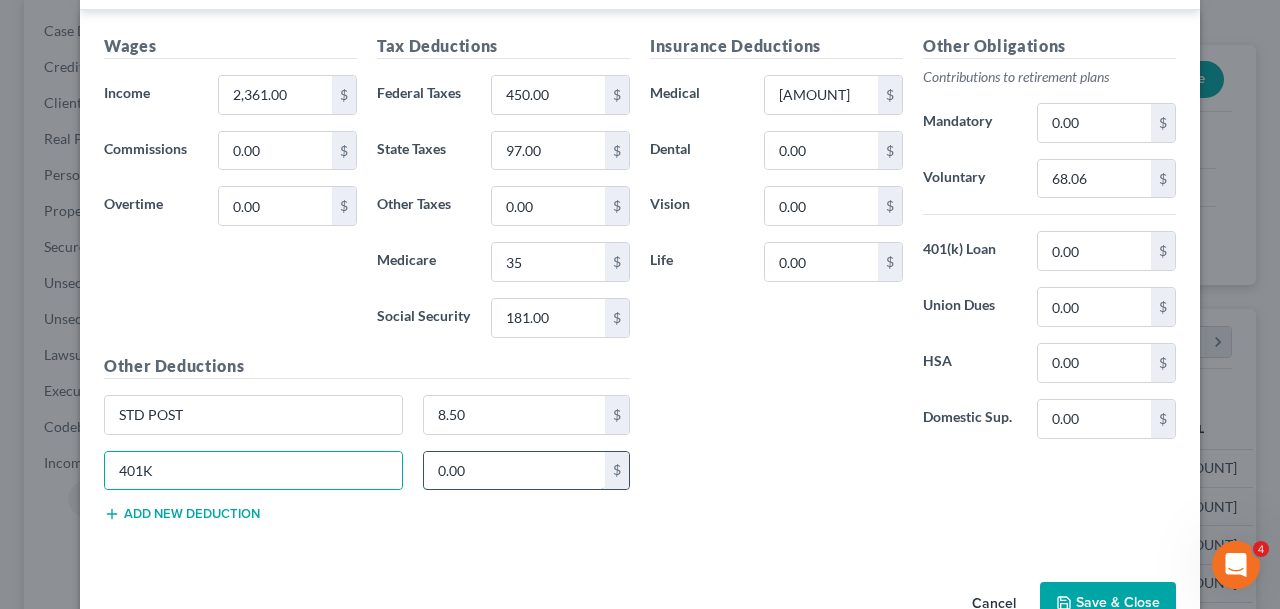 click on "0.00" at bounding box center (515, 471) 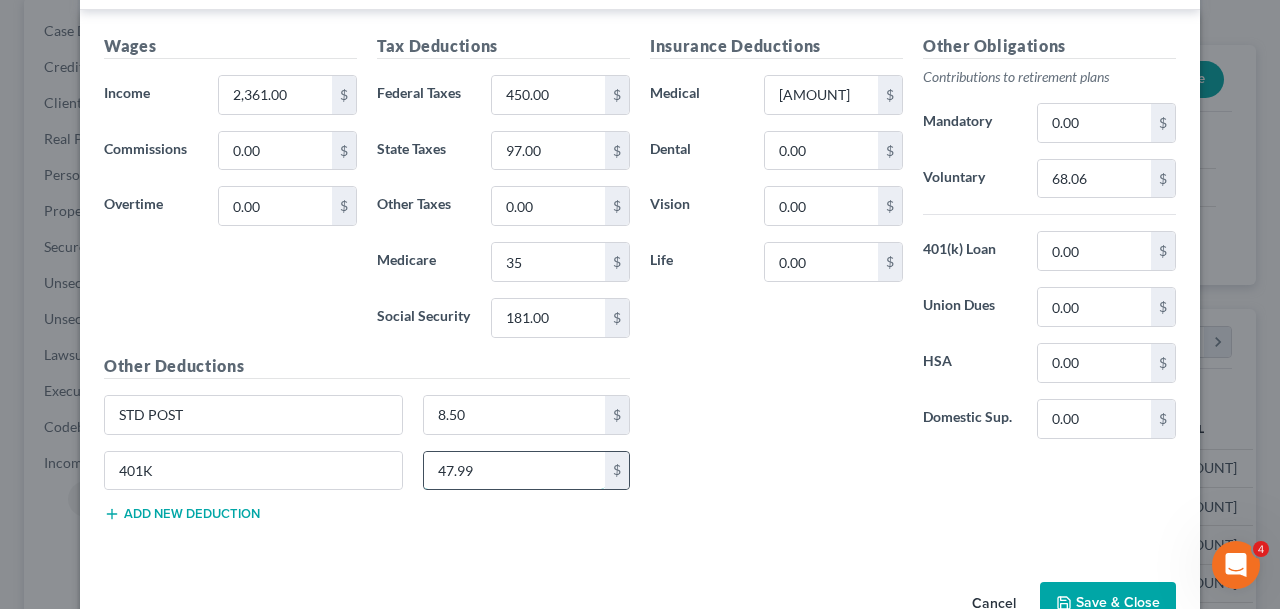 type on "47.99" 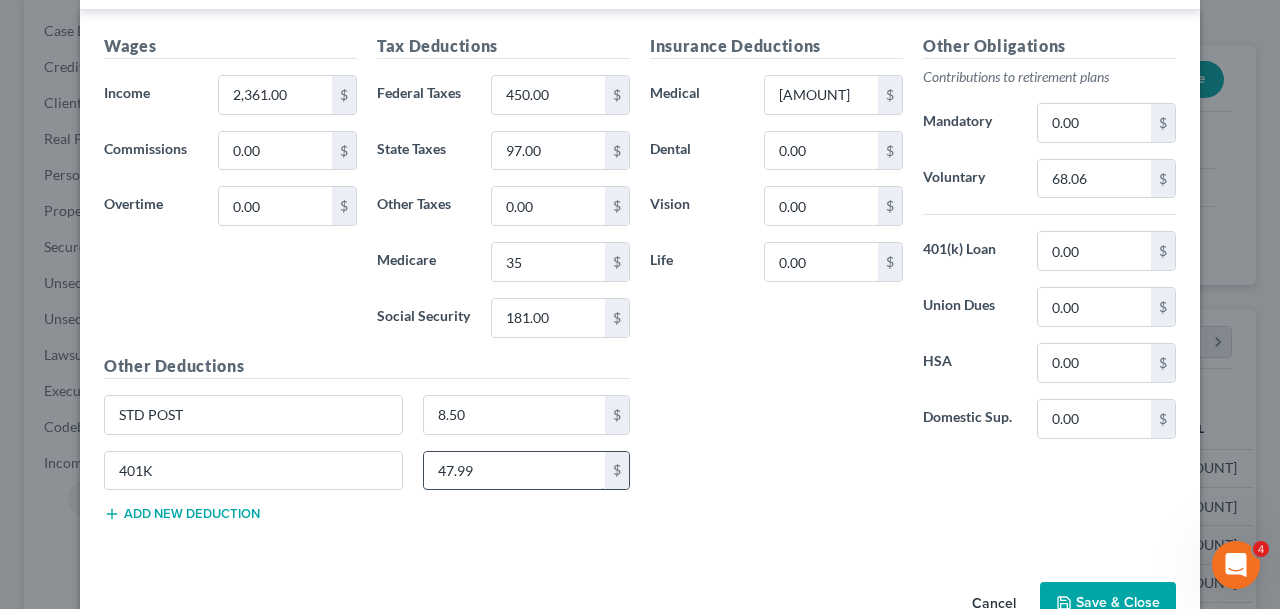 type 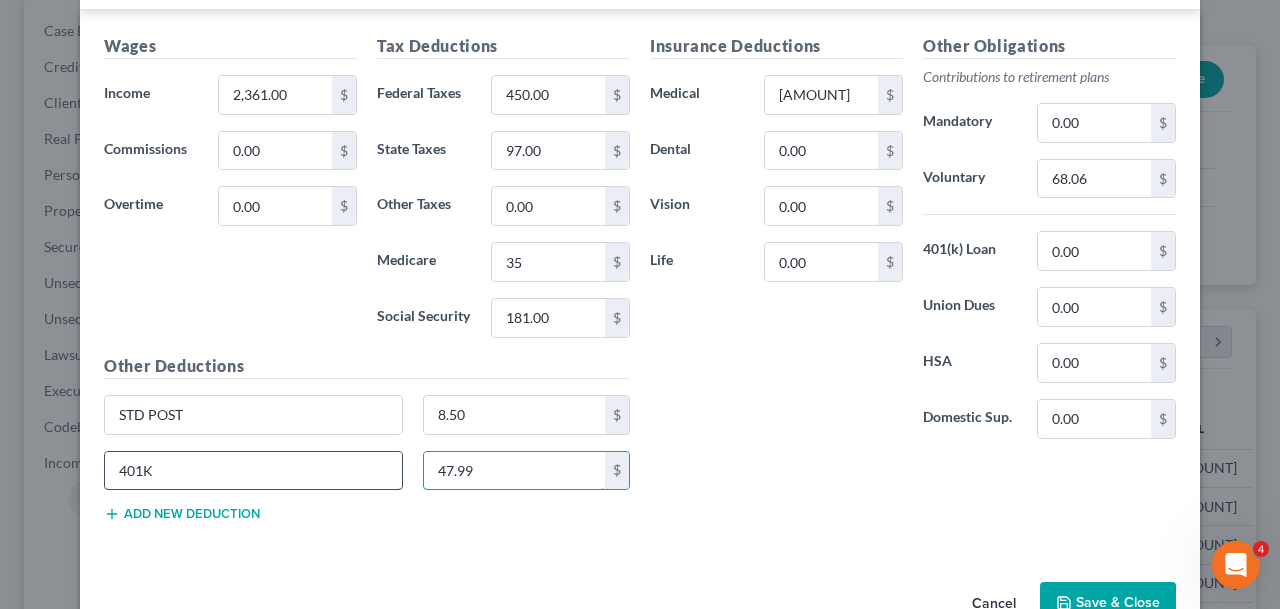 drag, startPoint x: 492, startPoint y: 472, endPoint x: 397, endPoint y: 472, distance: 95 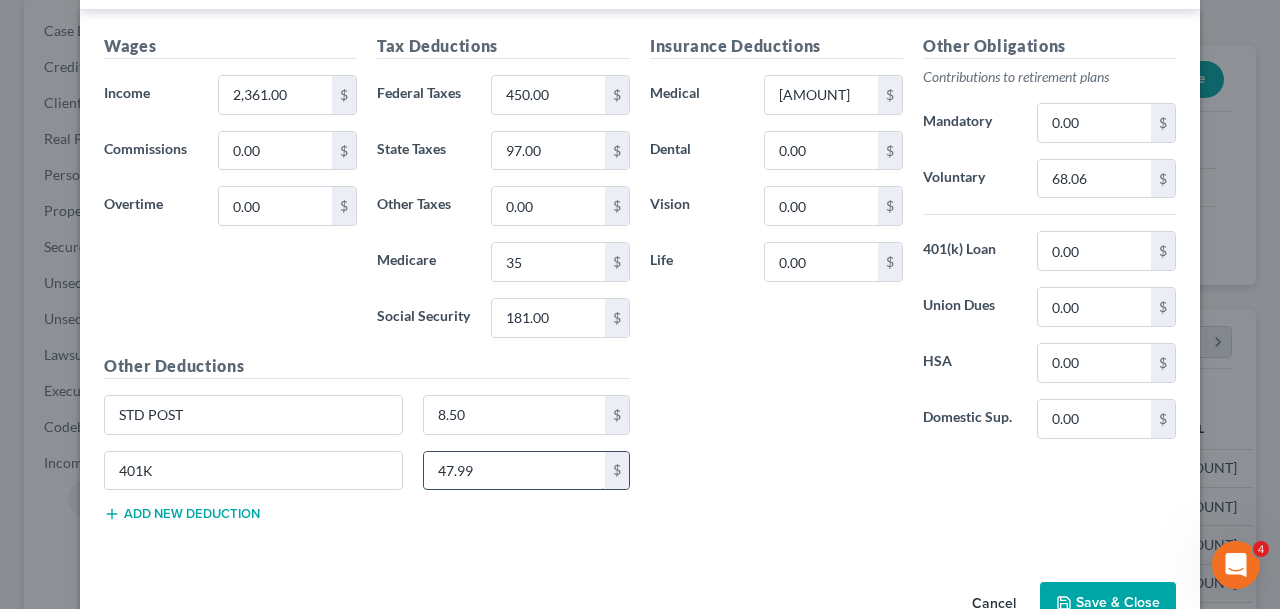 drag, startPoint x: 437, startPoint y: 480, endPoint x: 613, endPoint y: 477, distance: 176.02557 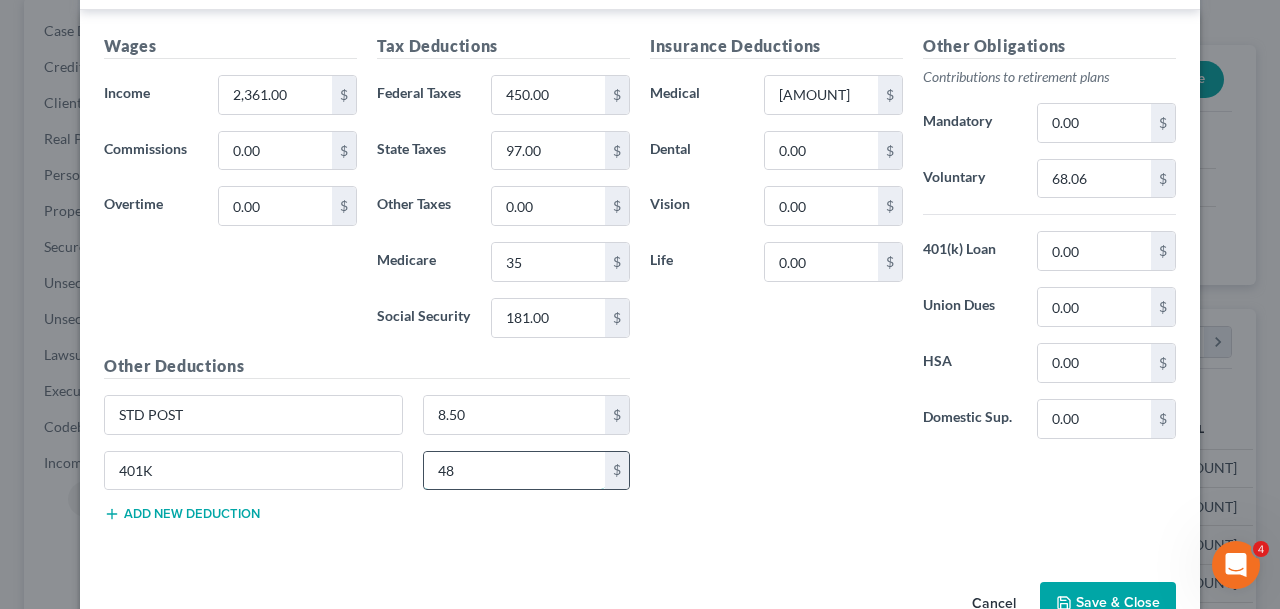 click on "48" at bounding box center (515, 471) 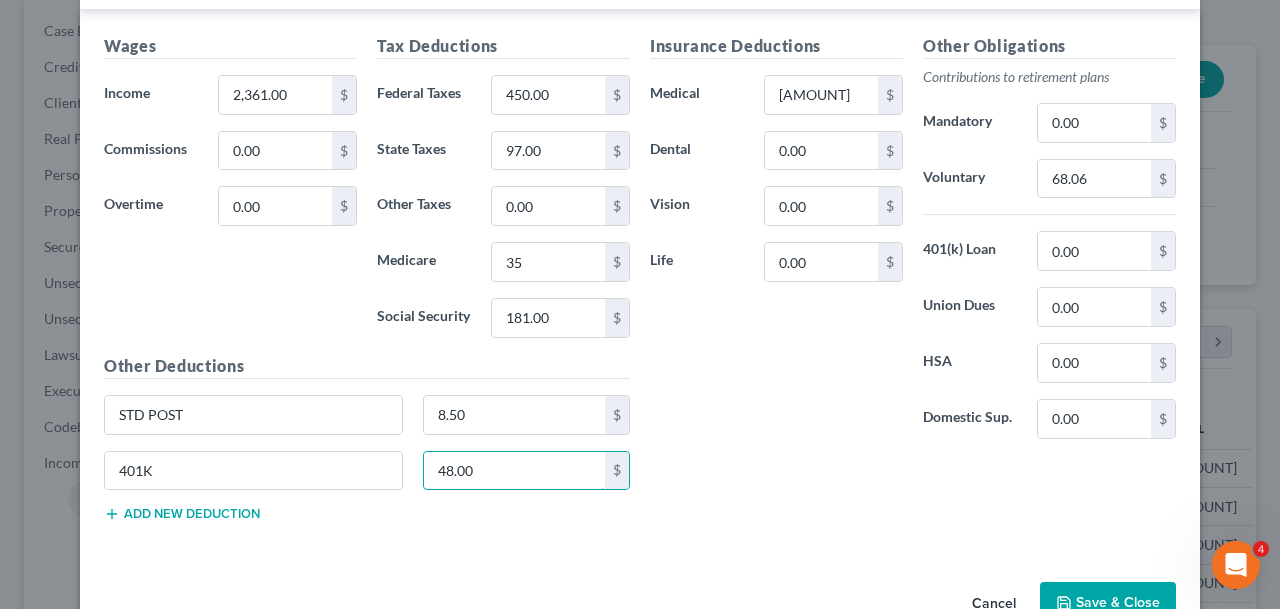 type on "48.00" 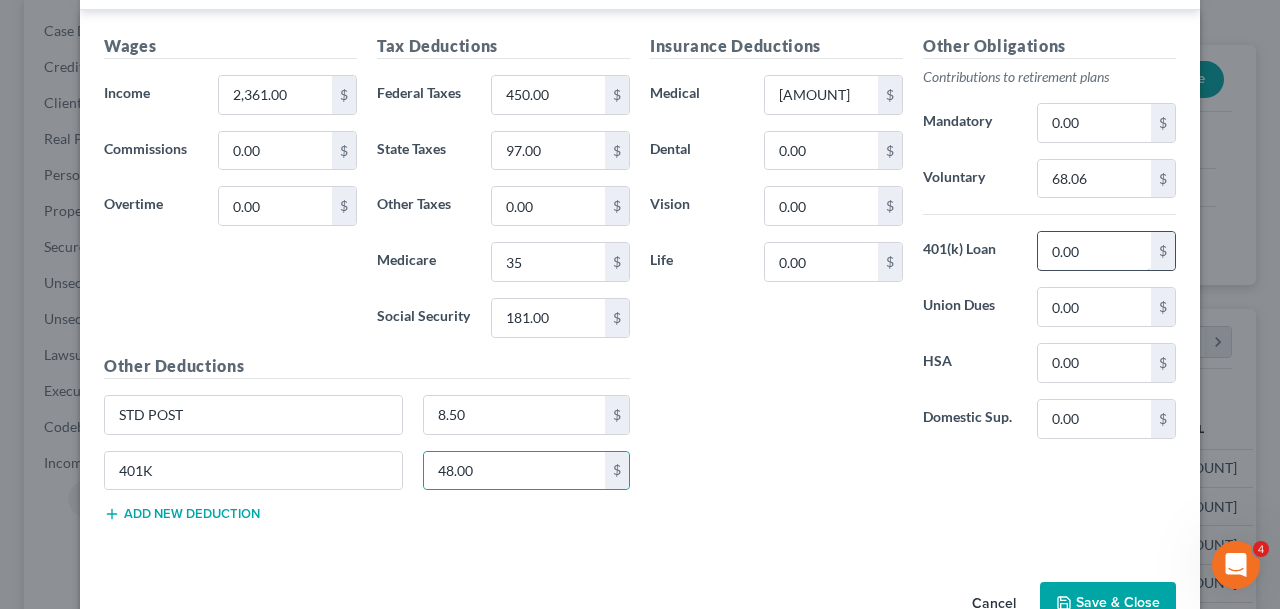 click on "0.00" at bounding box center [1094, 251] 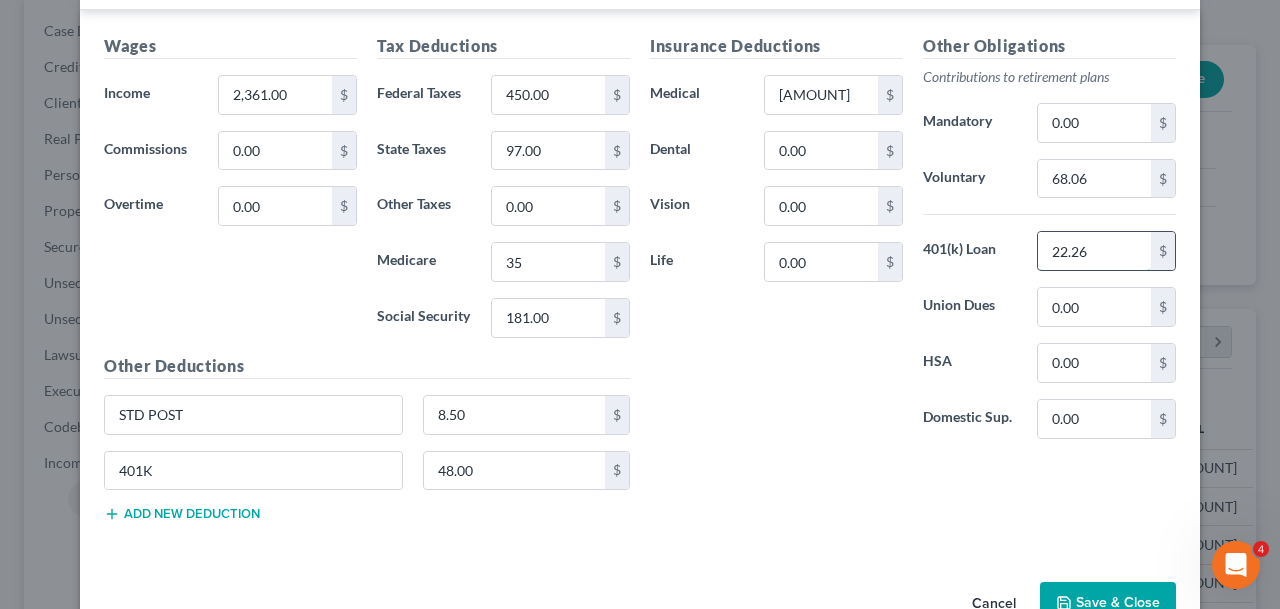 type on "22.26" 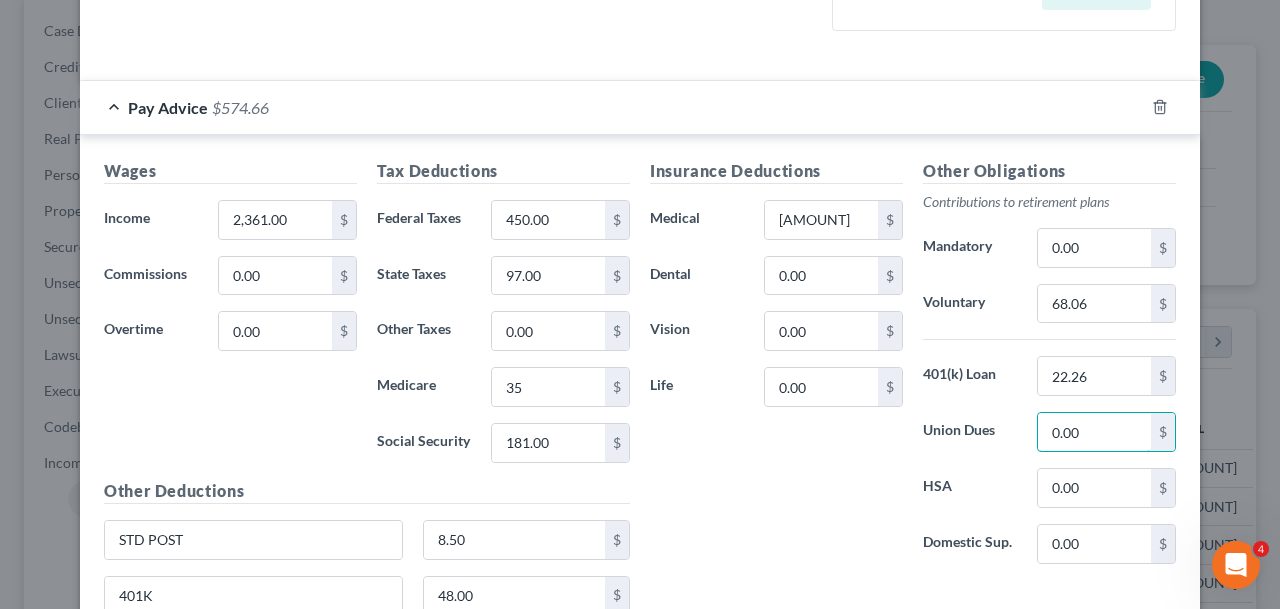scroll, scrollTop: 671, scrollLeft: 0, axis: vertical 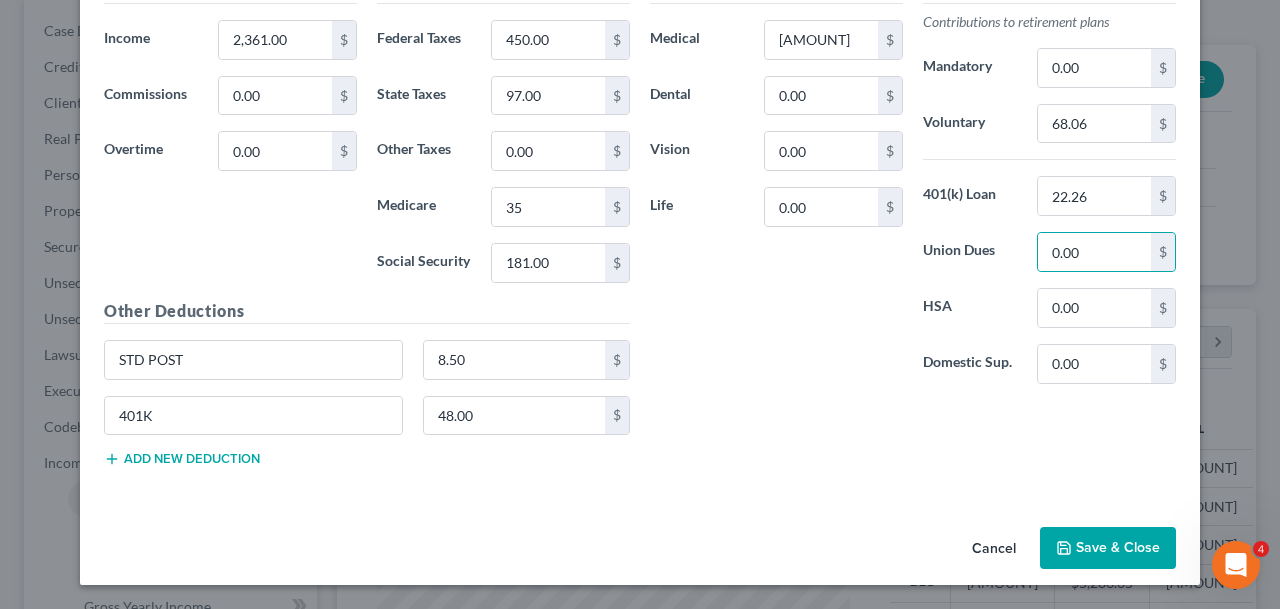 click on "Save & Close" at bounding box center [1108, 548] 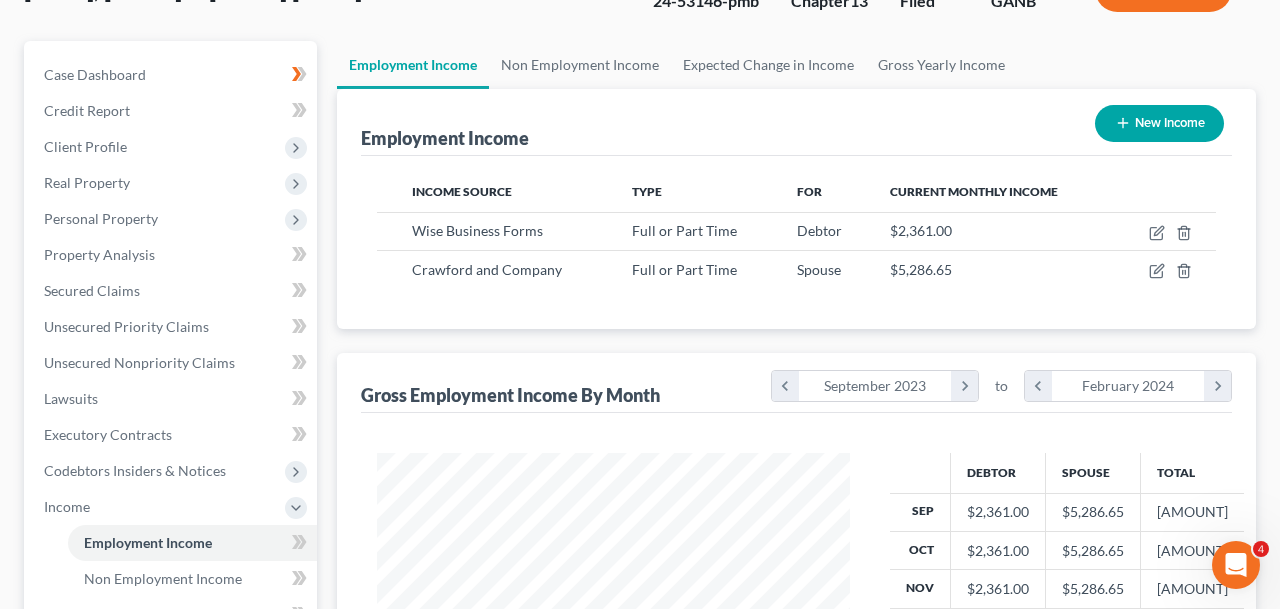 scroll, scrollTop: 0, scrollLeft: 0, axis: both 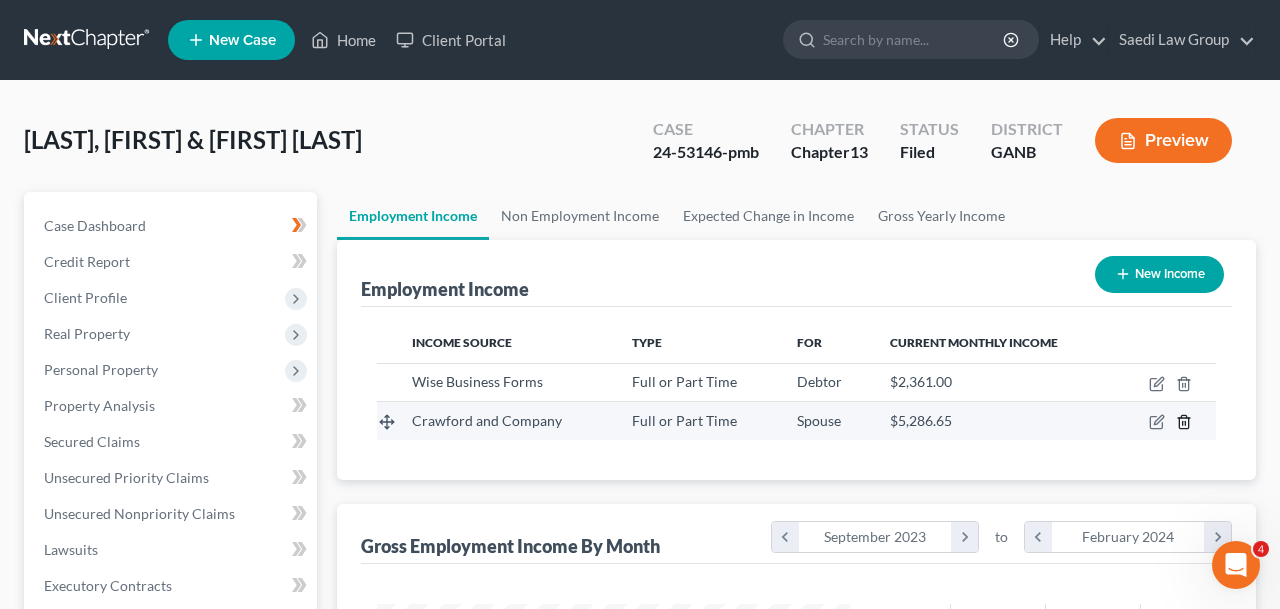 click 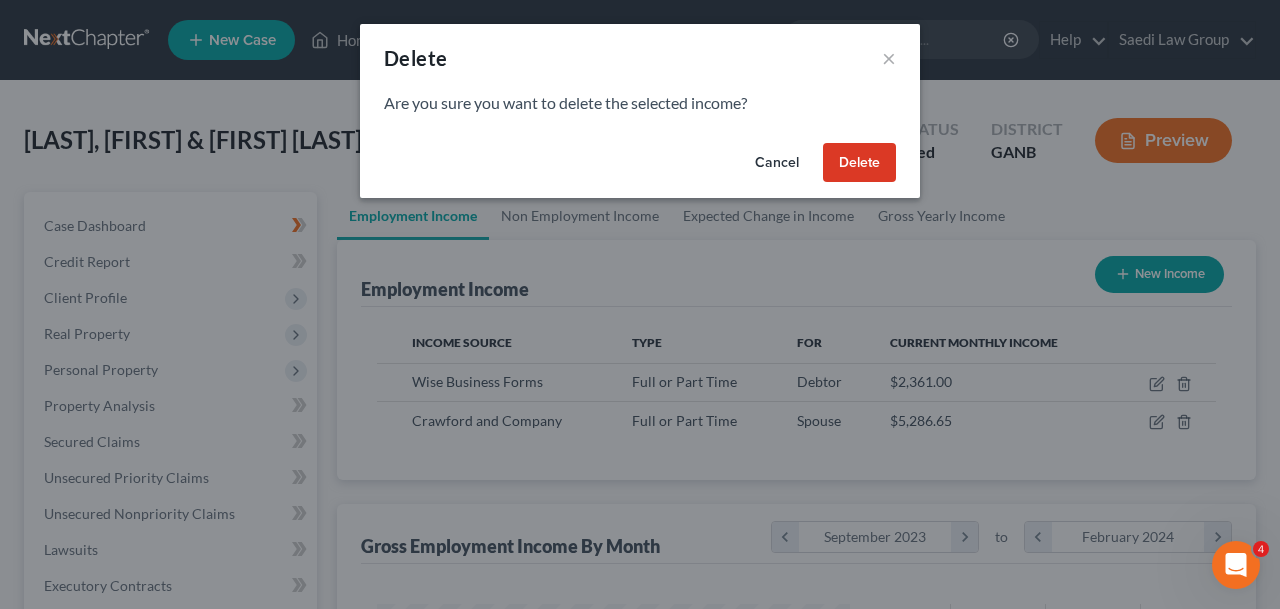 click on "Delete" at bounding box center (859, 163) 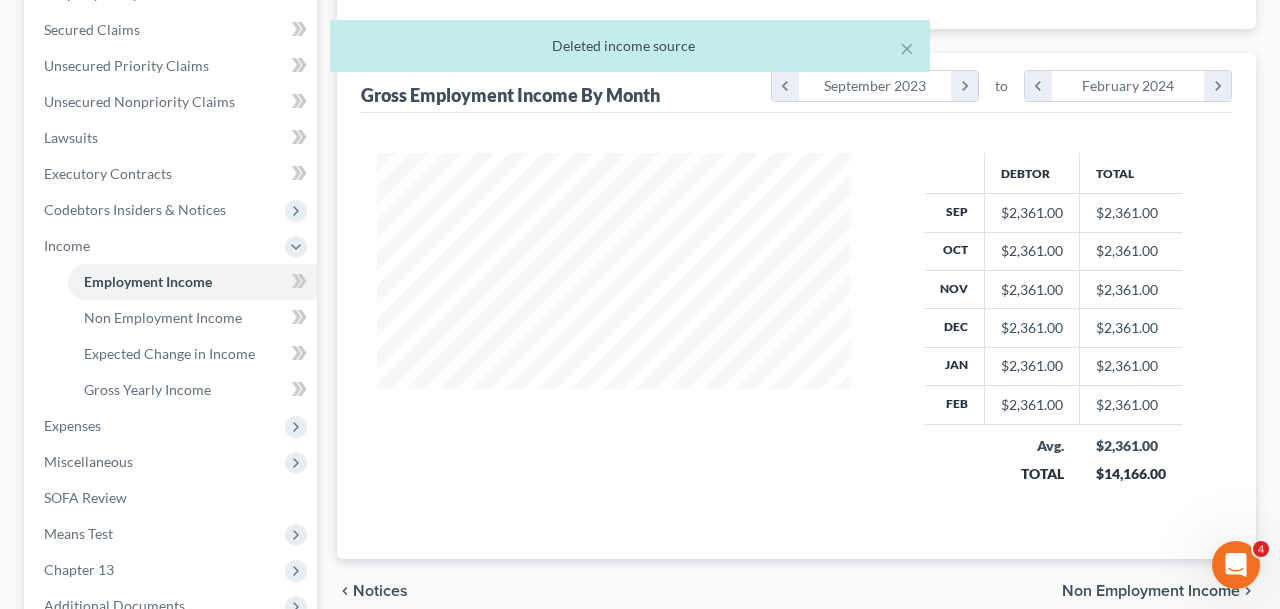 scroll, scrollTop: 463, scrollLeft: 0, axis: vertical 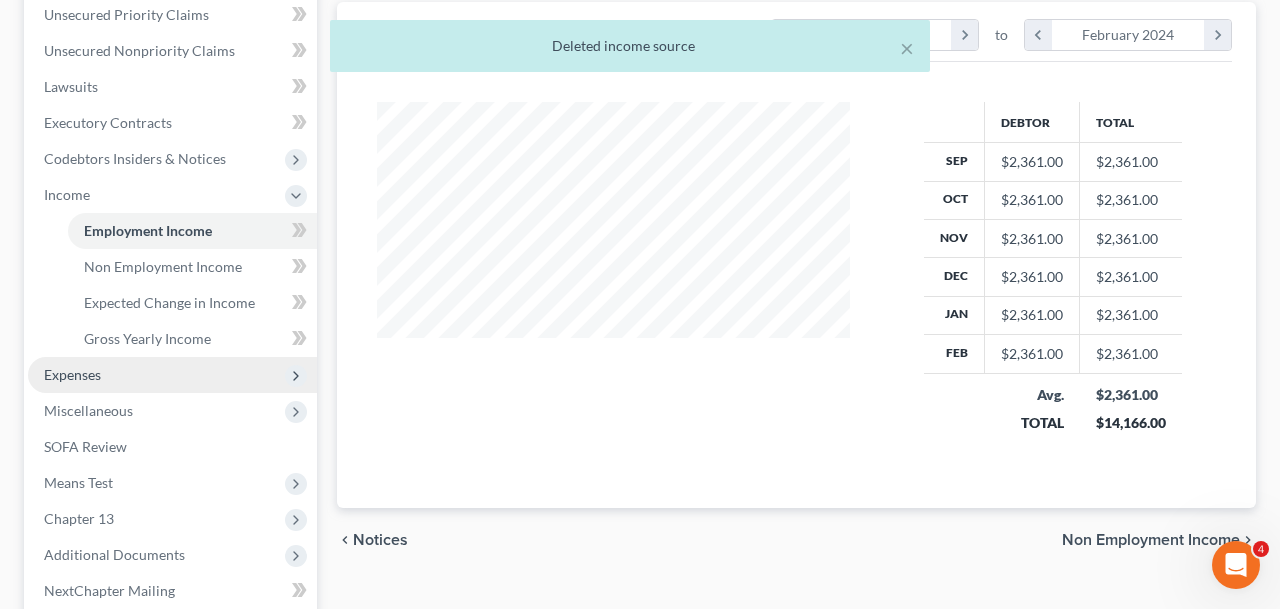 click on "Expenses" at bounding box center (172, 375) 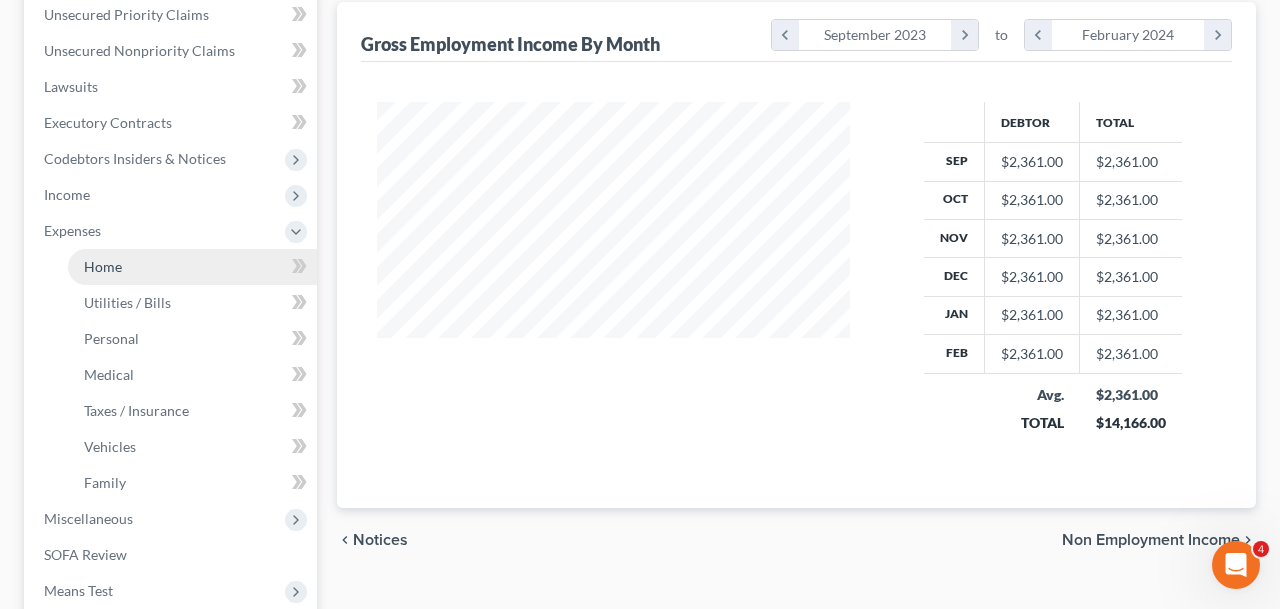 click on "Home" at bounding box center (192, 267) 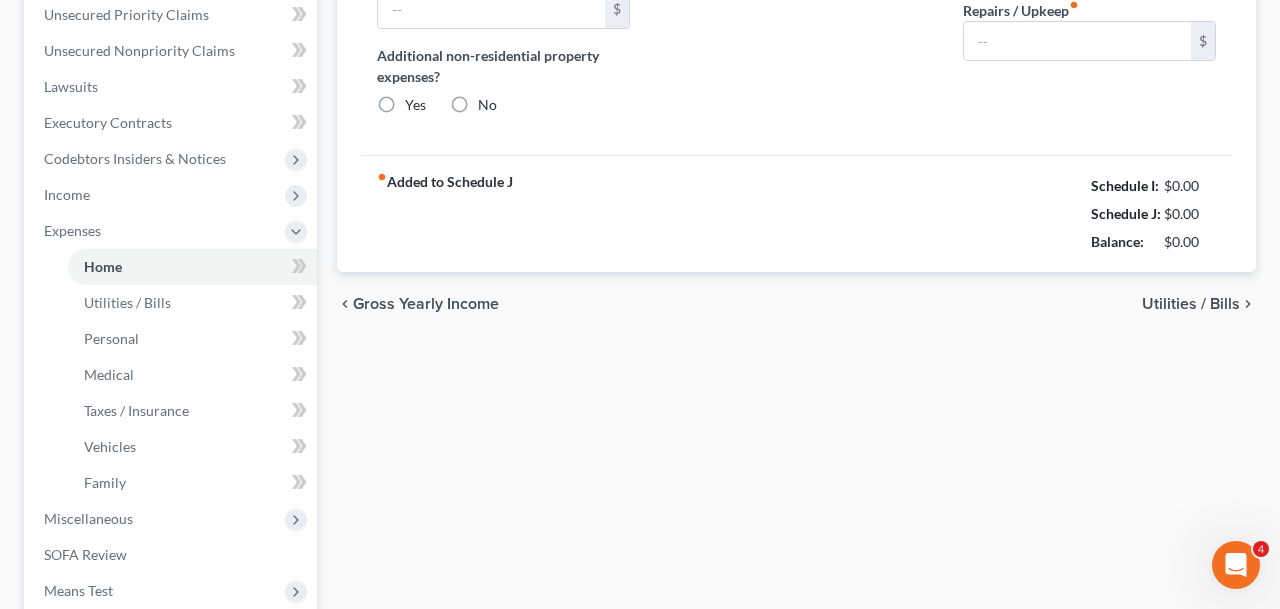type on "1,612.00" 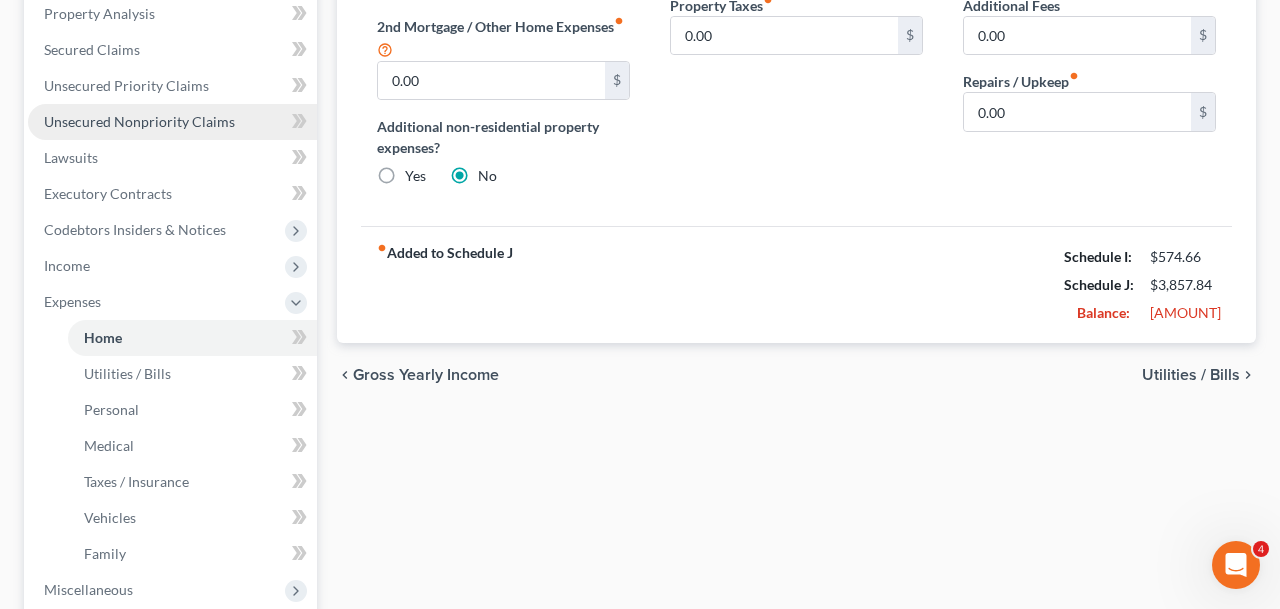 scroll, scrollTop: 416, scrollLeft: 0, axis: vertical 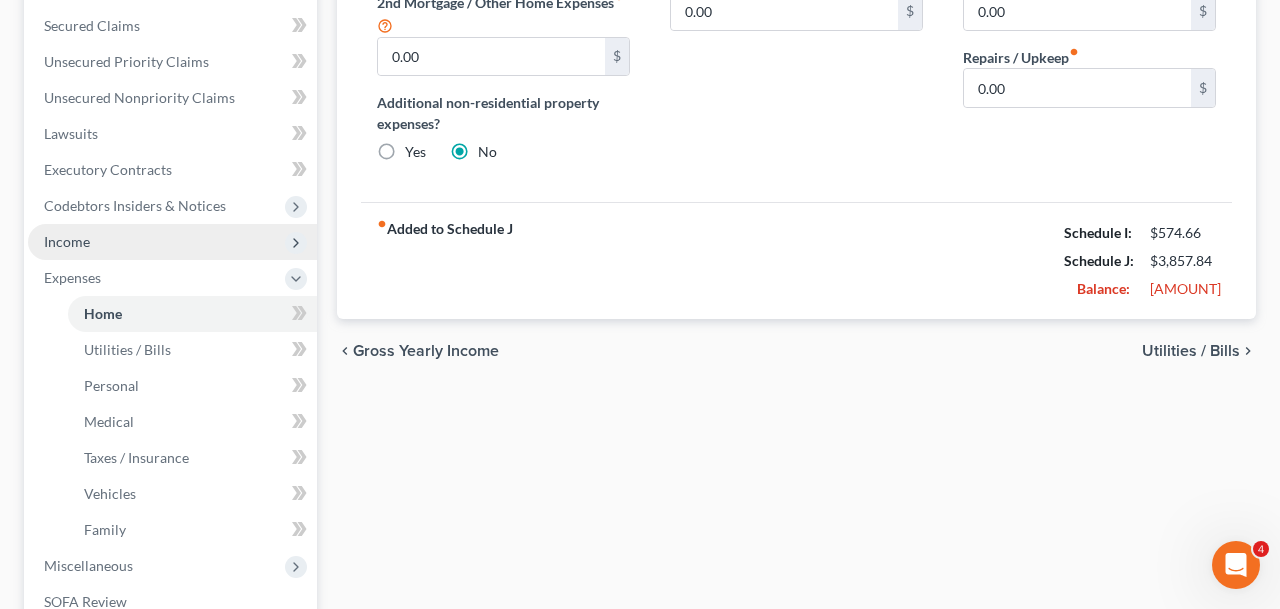 click on "Income" at bounding box center (172, 242) 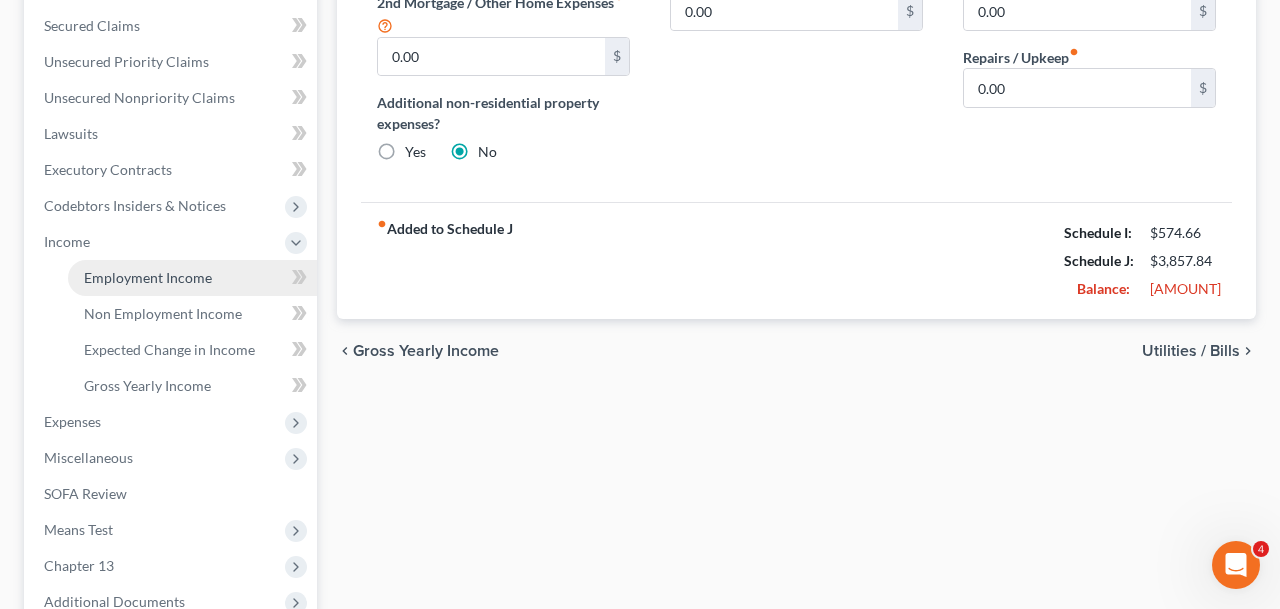 click on "Employment Income" at bounding box center [148, 277] 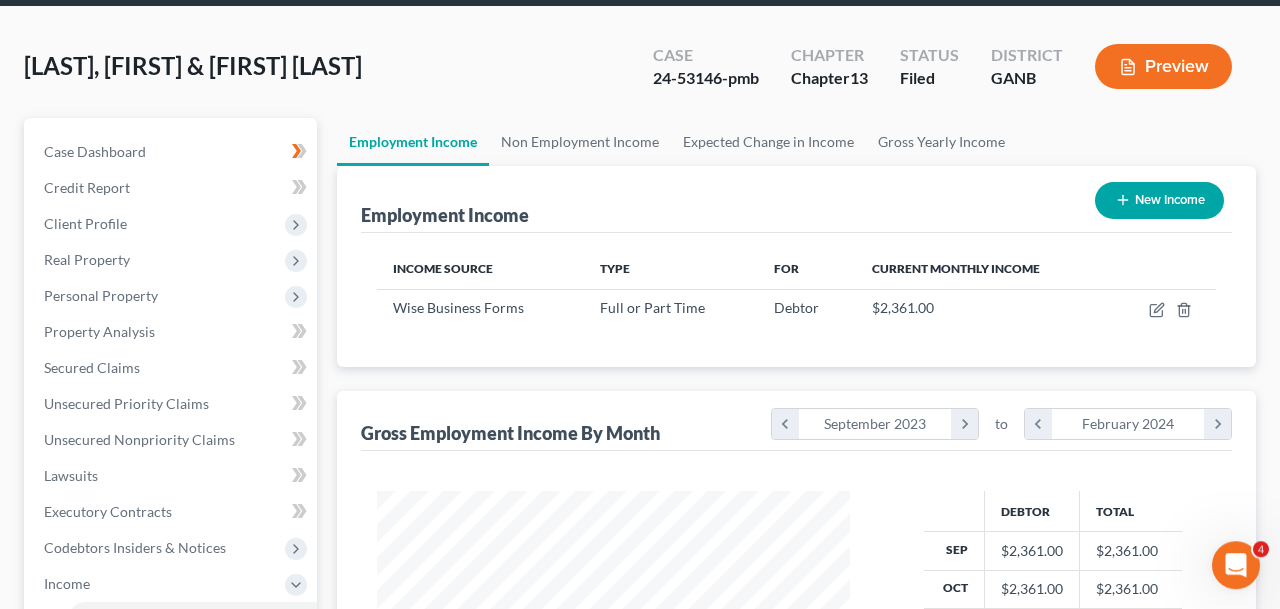 scroll, scrollTop: 26, scrollLeft: 0, axis: vertical 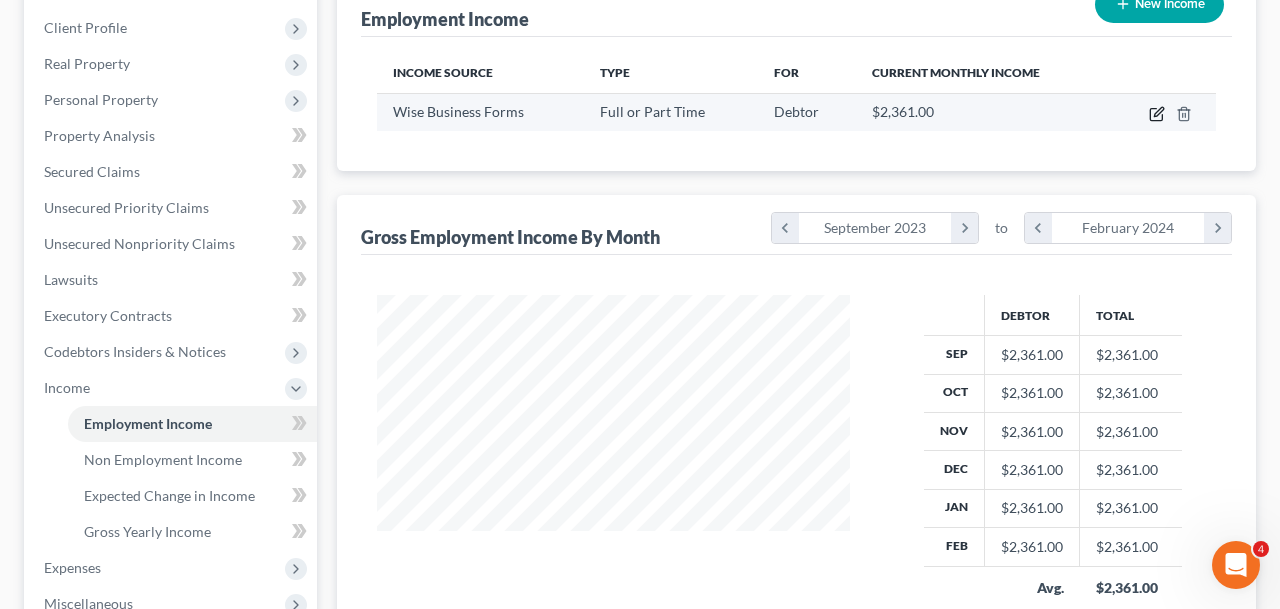 click 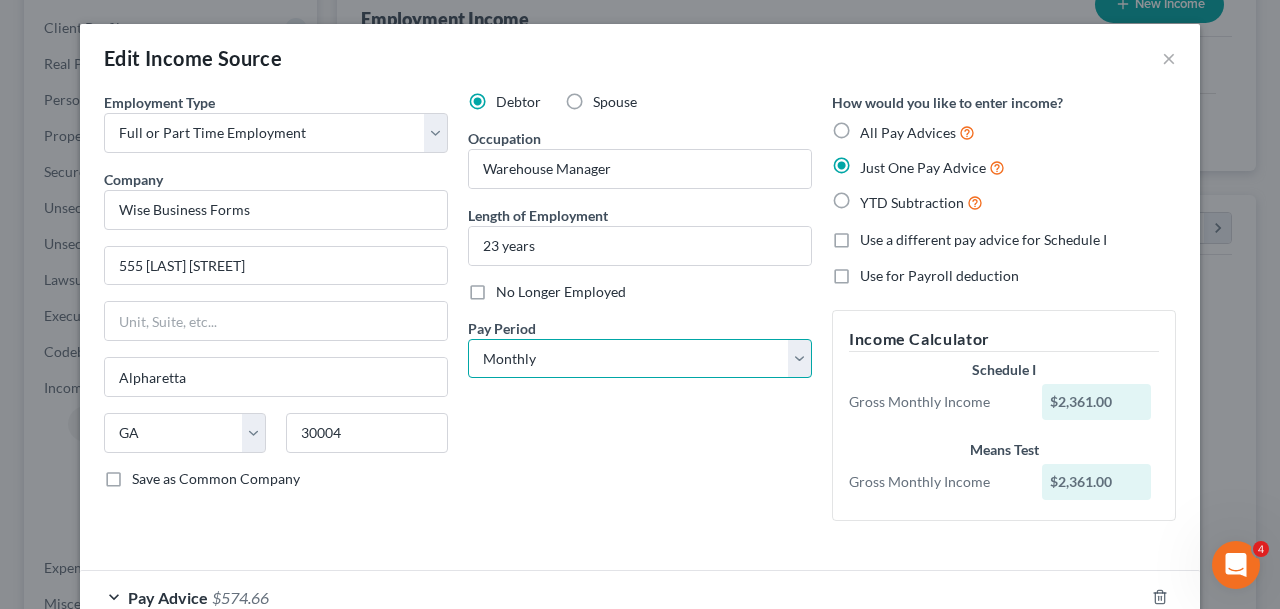 select on "2" 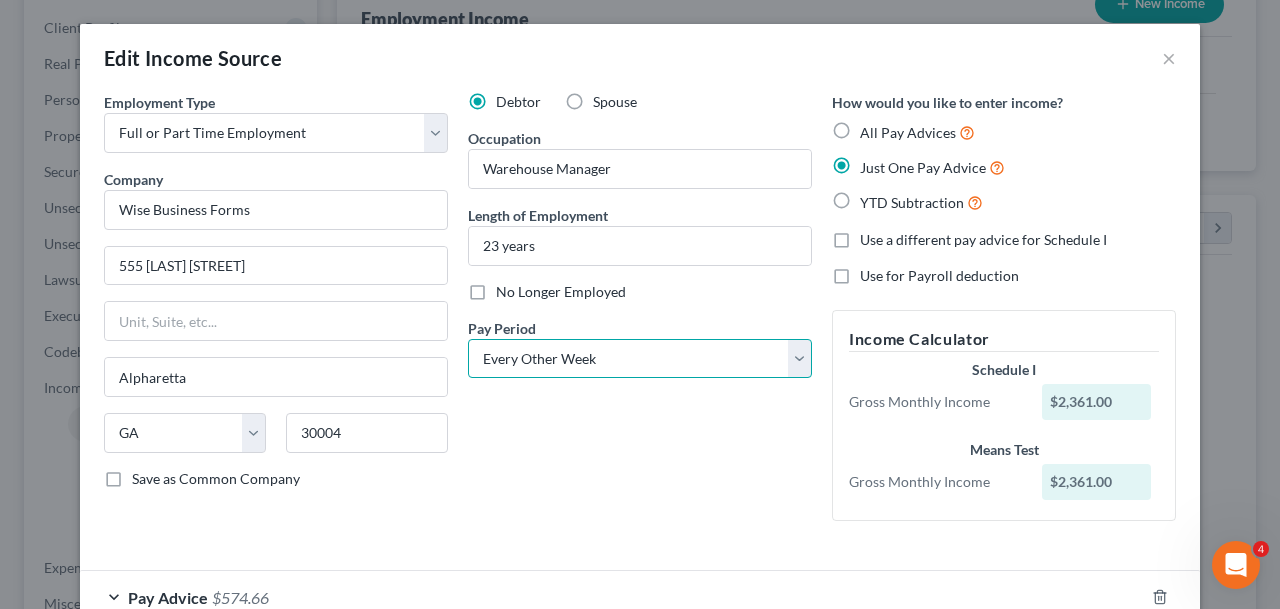 click on "Every Other Week" at bounding box center [0, 0] 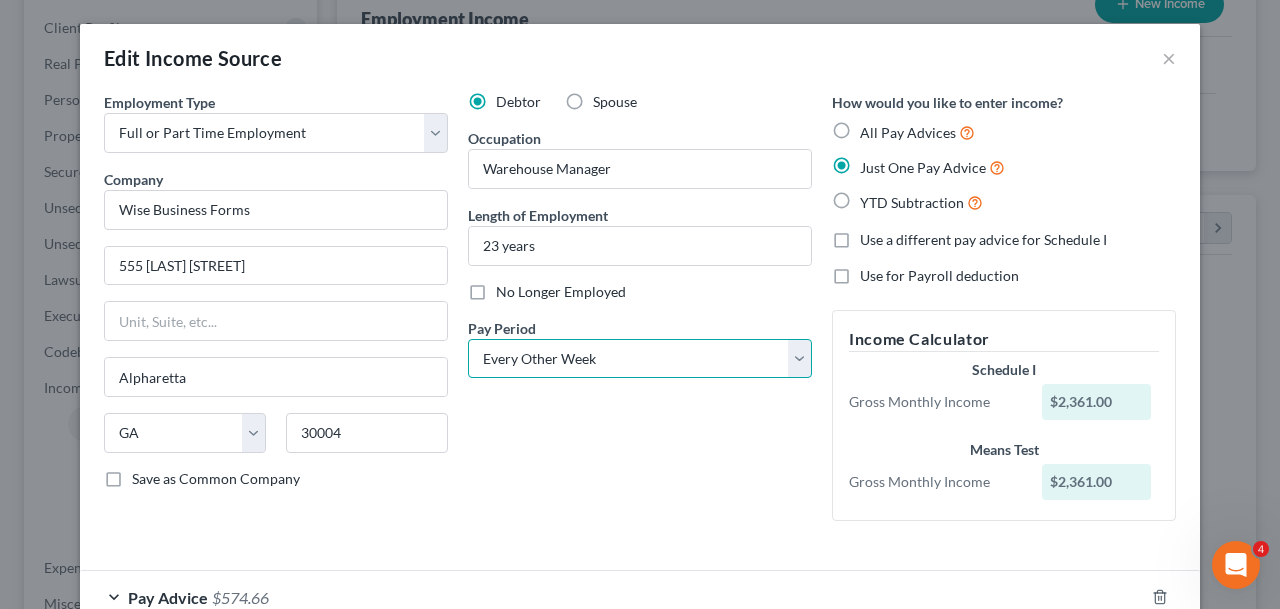 scroll, scrollTop: 126, scrollLeft: 0, axis: vertical 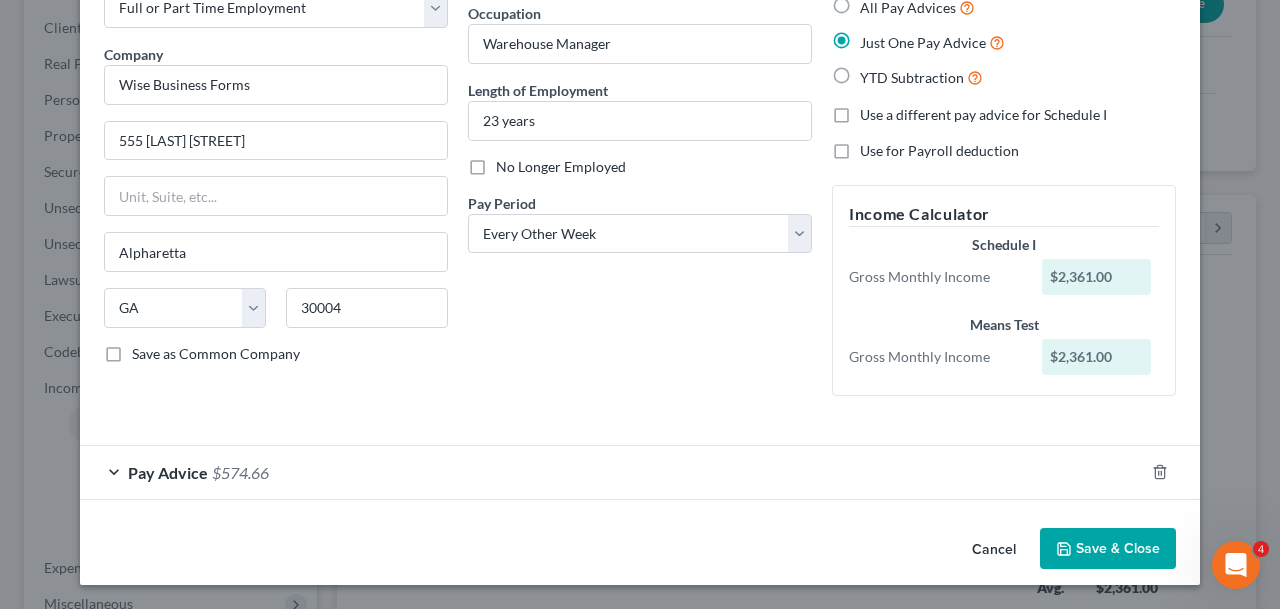 click on "Save & Close" at bounding box center (1108, 549) 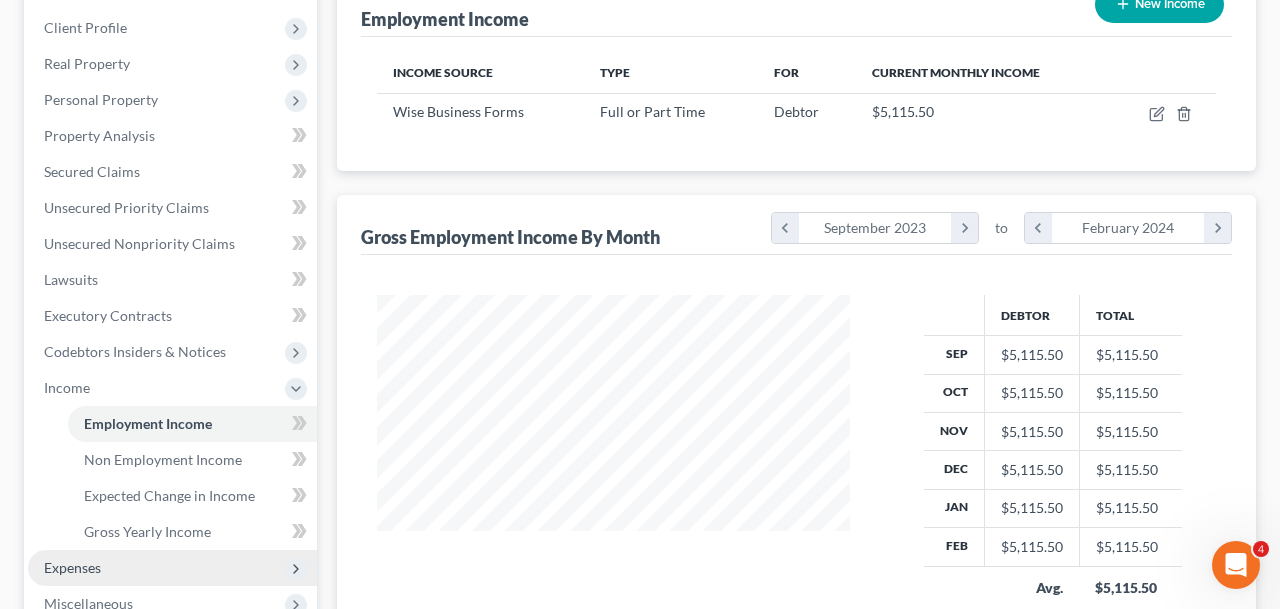 click on "Expenses" at bounding box center [72, 567] 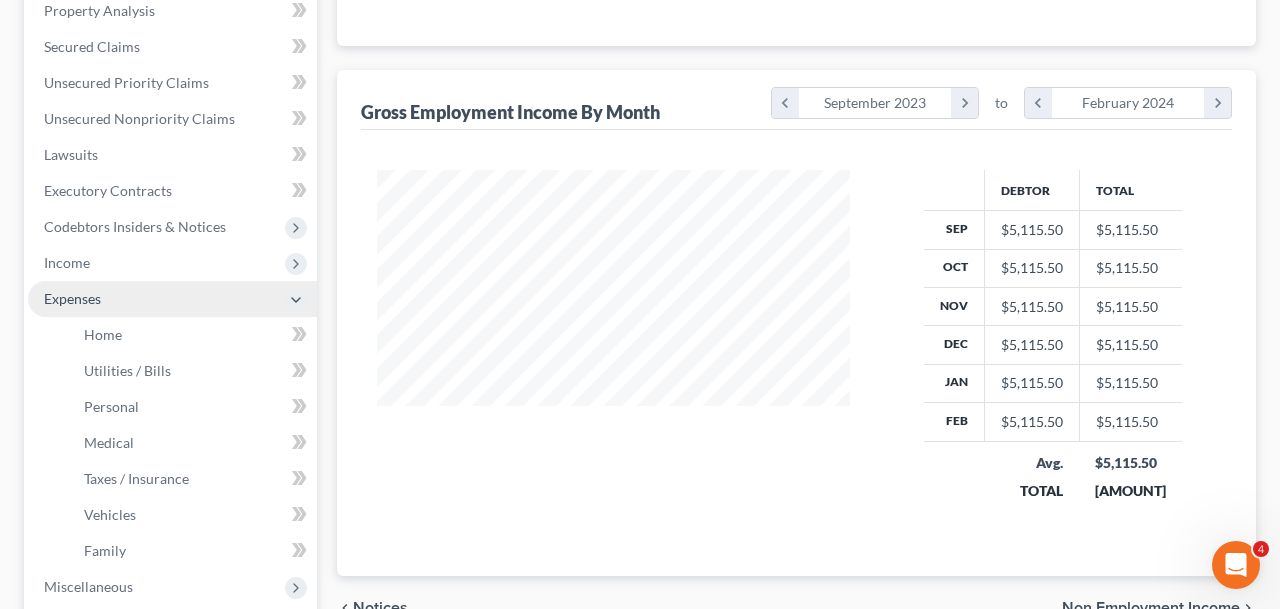 scroll, scrollTop: 398, scrollLeft: 0, axis: vertical 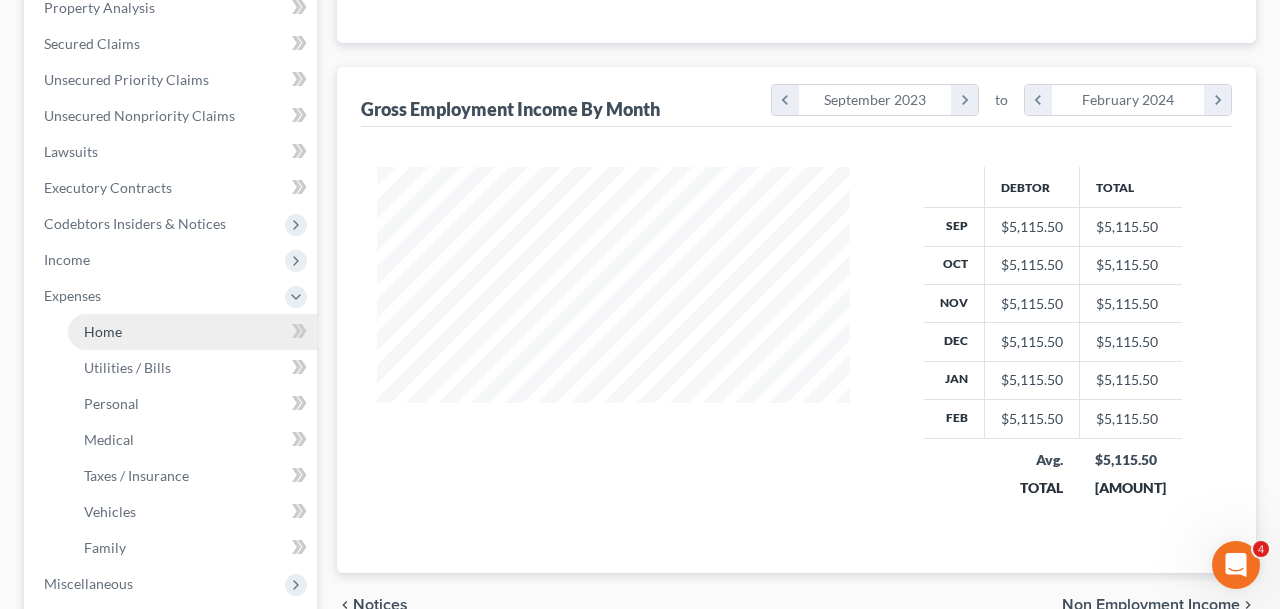 click on "Home" at bounding box center [103, 331] 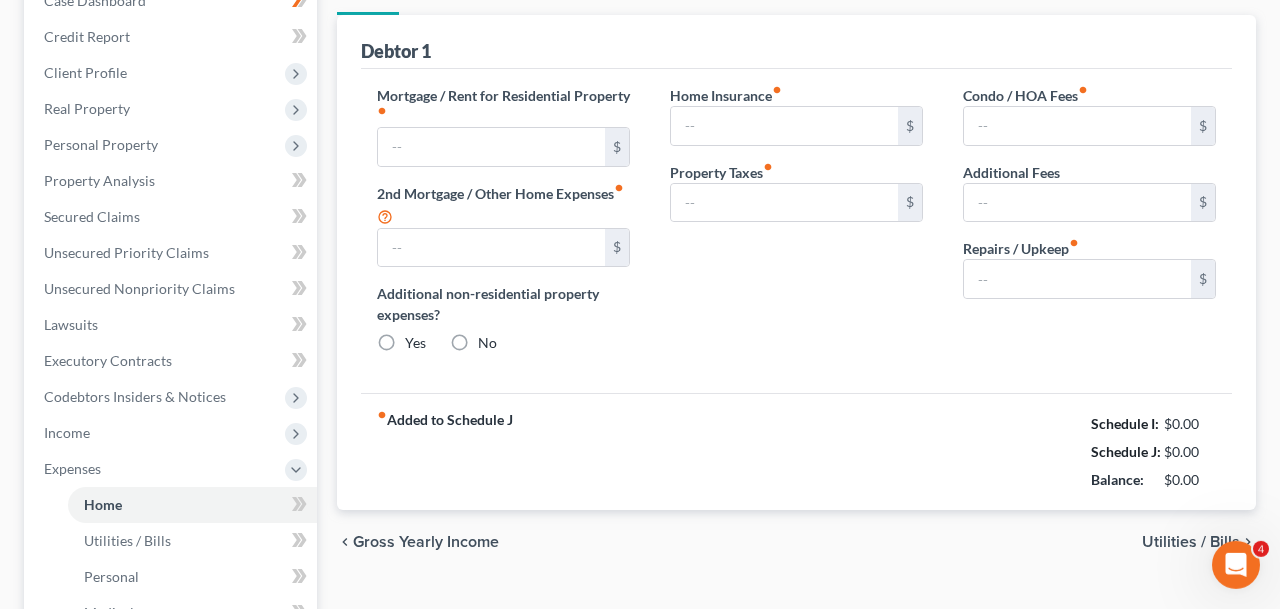 type on "1,612.00" 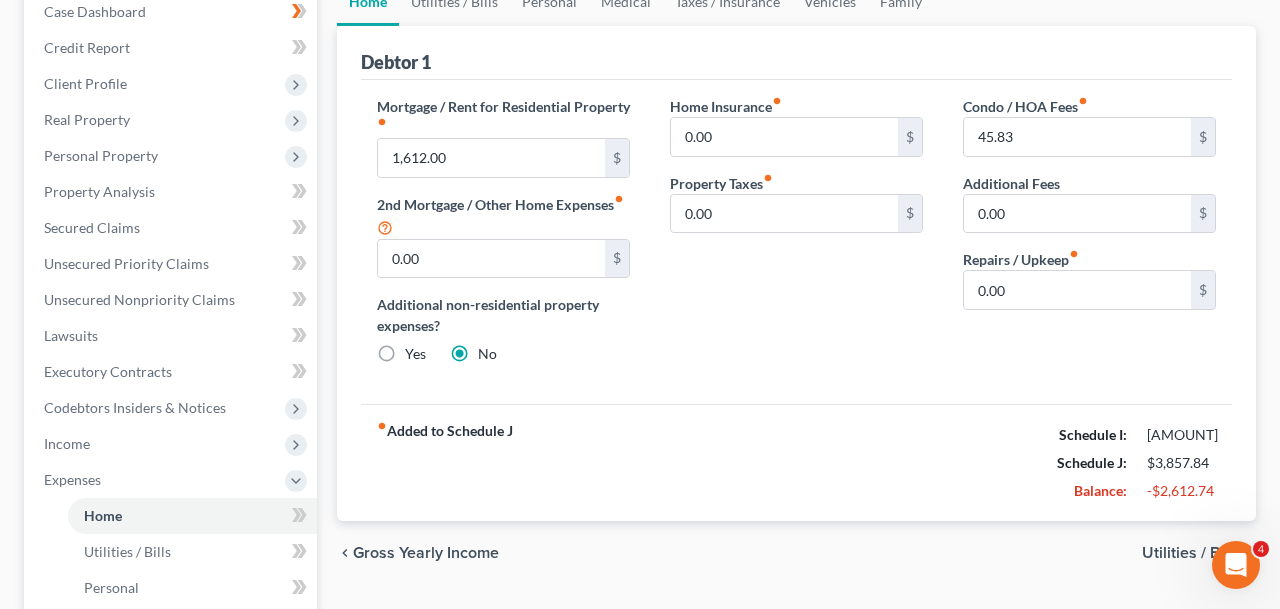 scroll, scrollTop: 366, scrollLeft: 0, axis: vertical 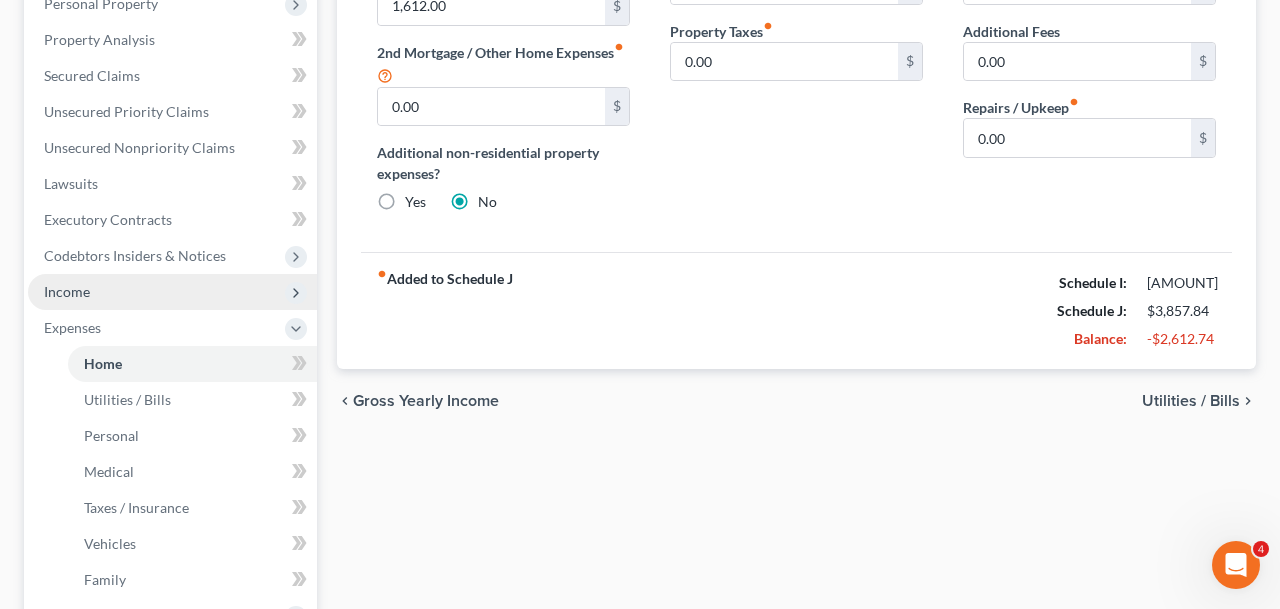 click on "Income" at bounding box center [172, 292] 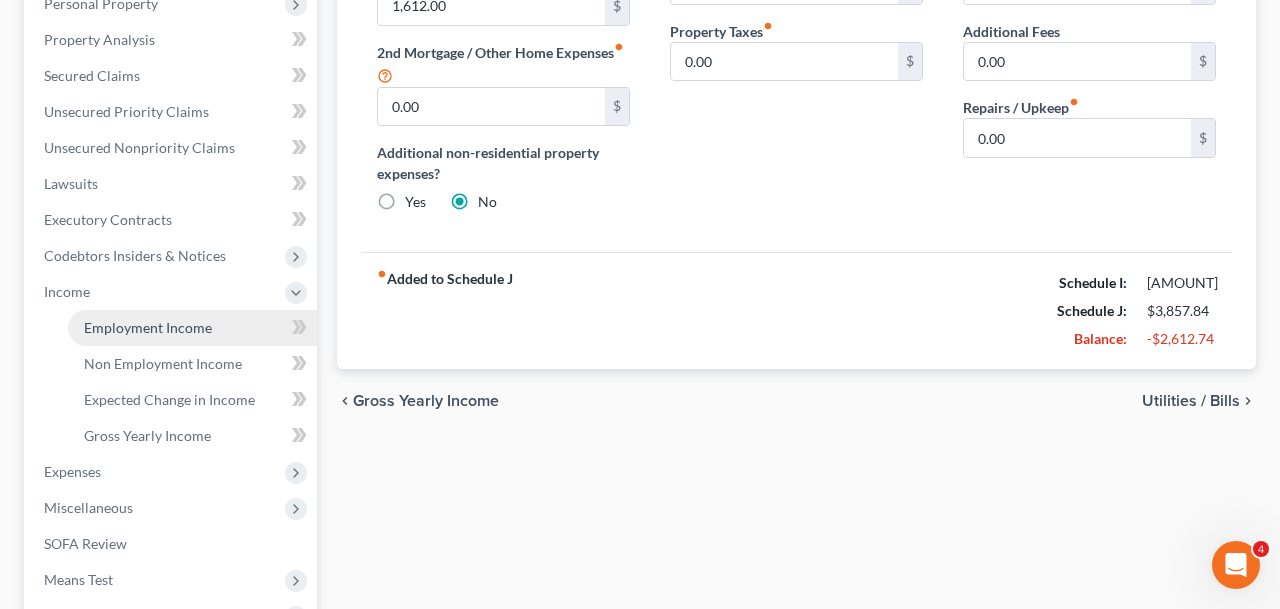click on "Employment Income" at bounding box center [148, 327] 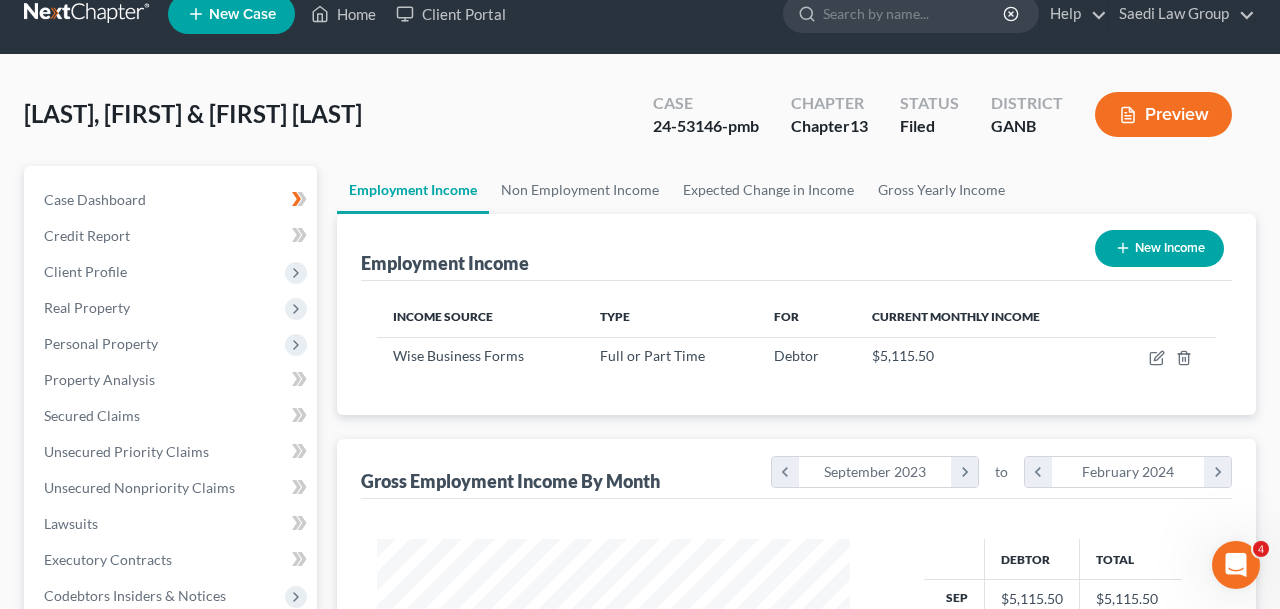 scroll, scrollTop: 3, scrollLeft: 0, axis: vertical 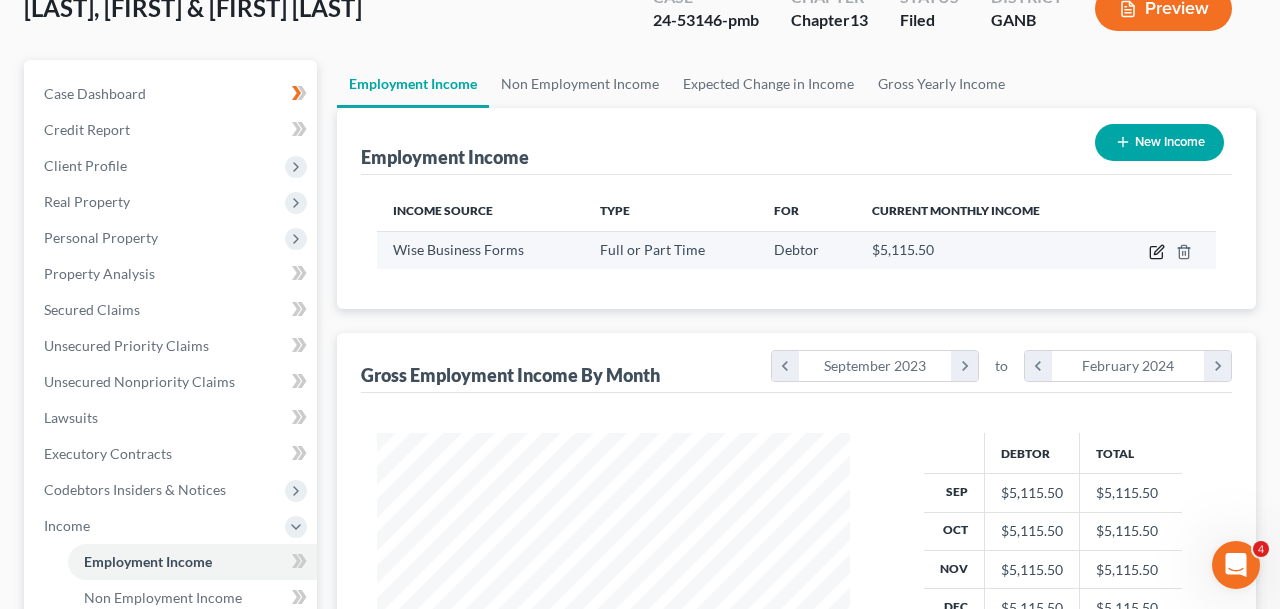 click 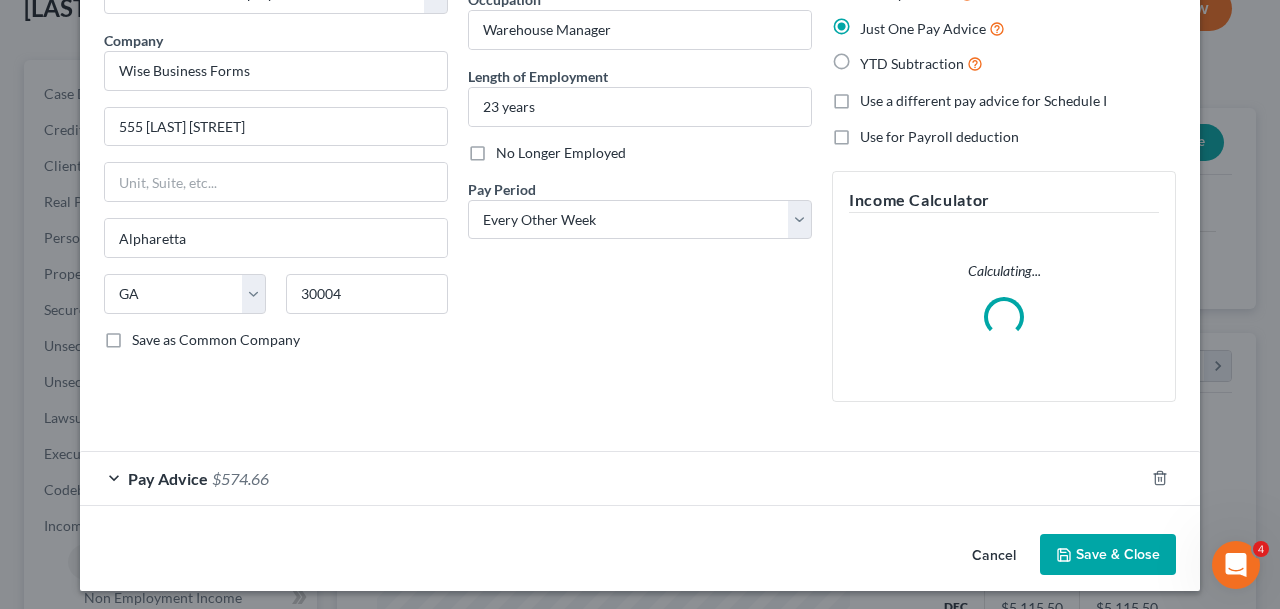 scroll, scrollTop: 146, scrollLeft: 0, axis: vertical 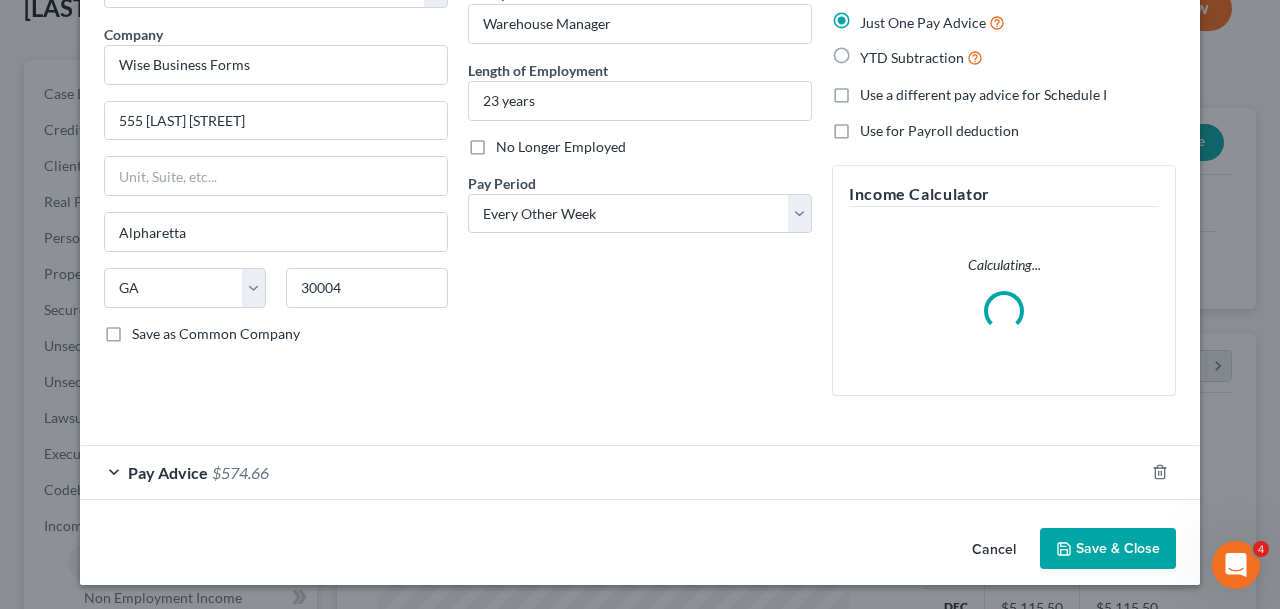 click on "Pay Advice $[AMOUNT]" at bounding box center [612, 472] 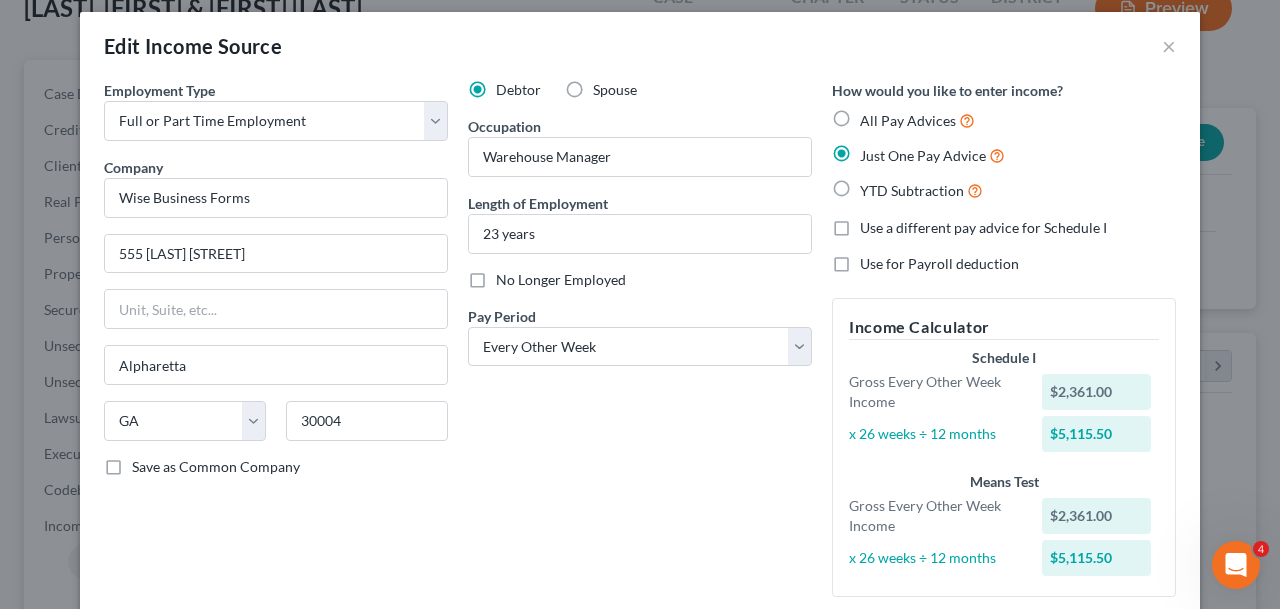 scroll, scrollTop: 15, scrollLeft: 0, axis: vertical 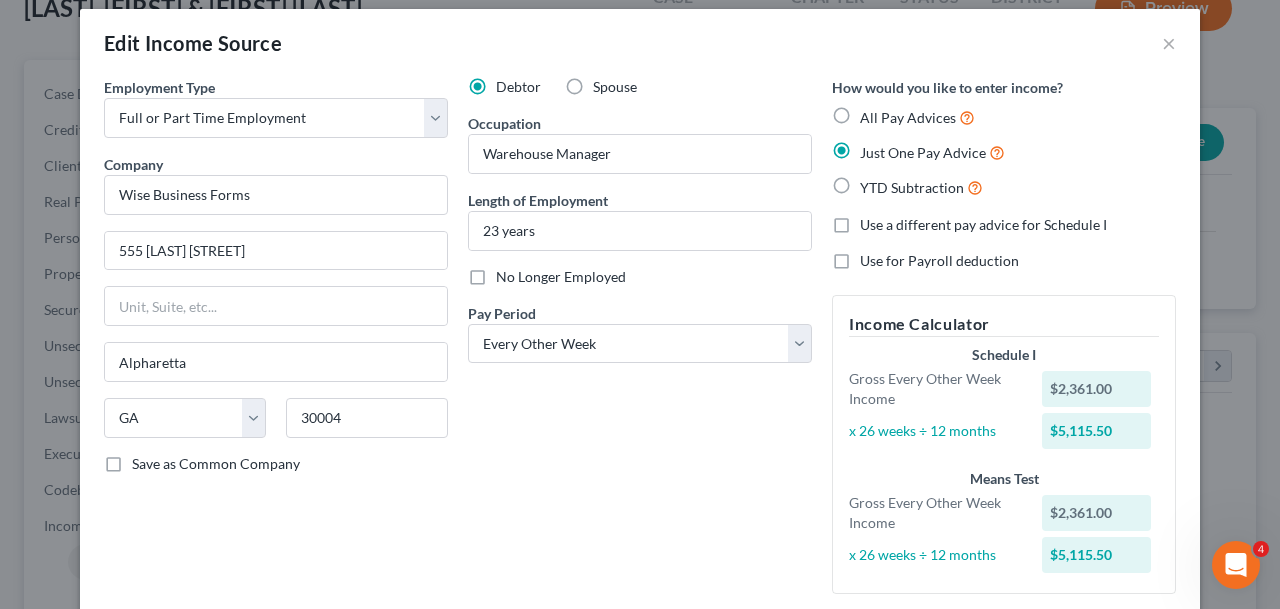 click on "All Pay Advices" at bounding box center [917, 117] 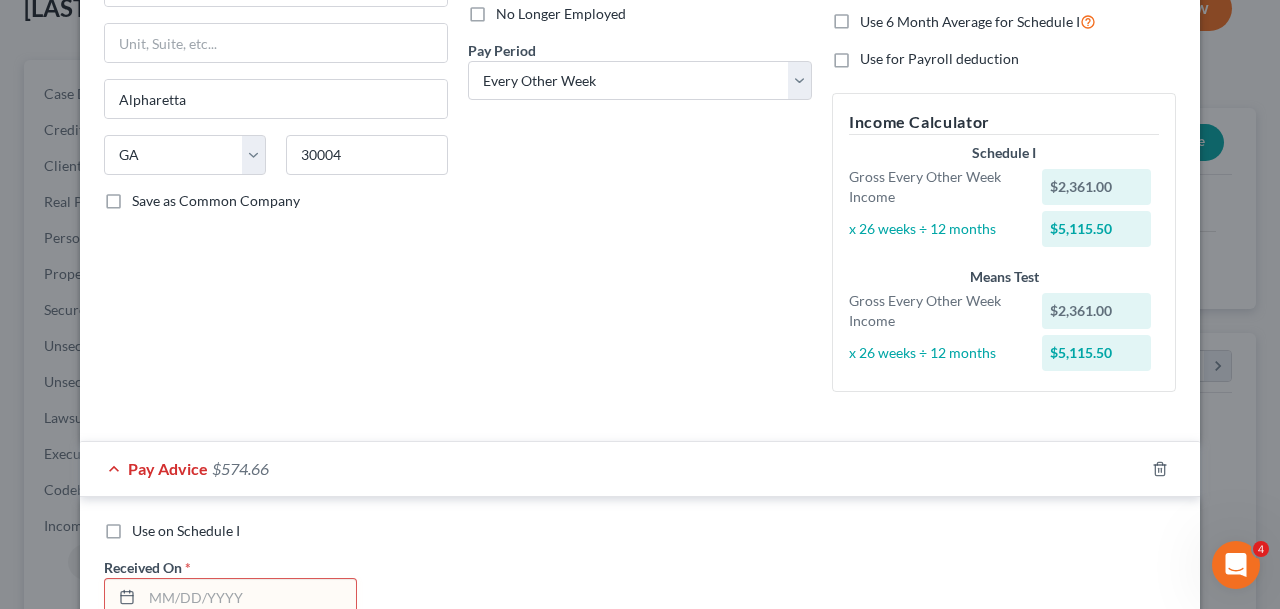 scroll, scrollTop: 64, scrollLeft: 0, axis: vertical 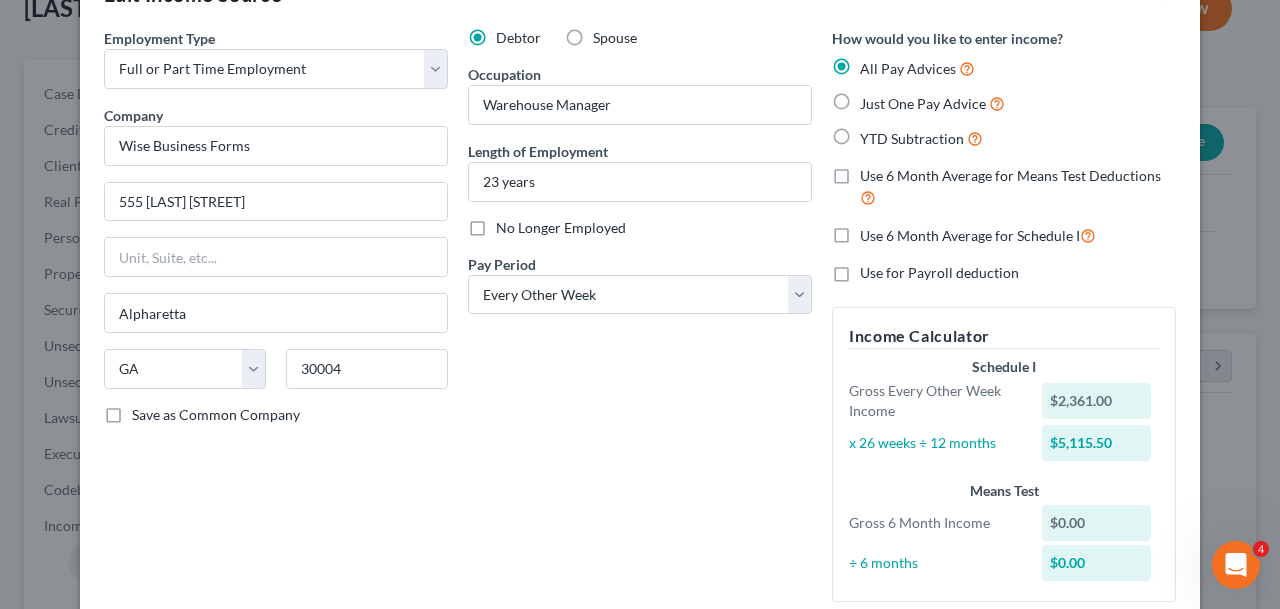 click on "Just One Pay Advice" at bounding box center (1004, 103) 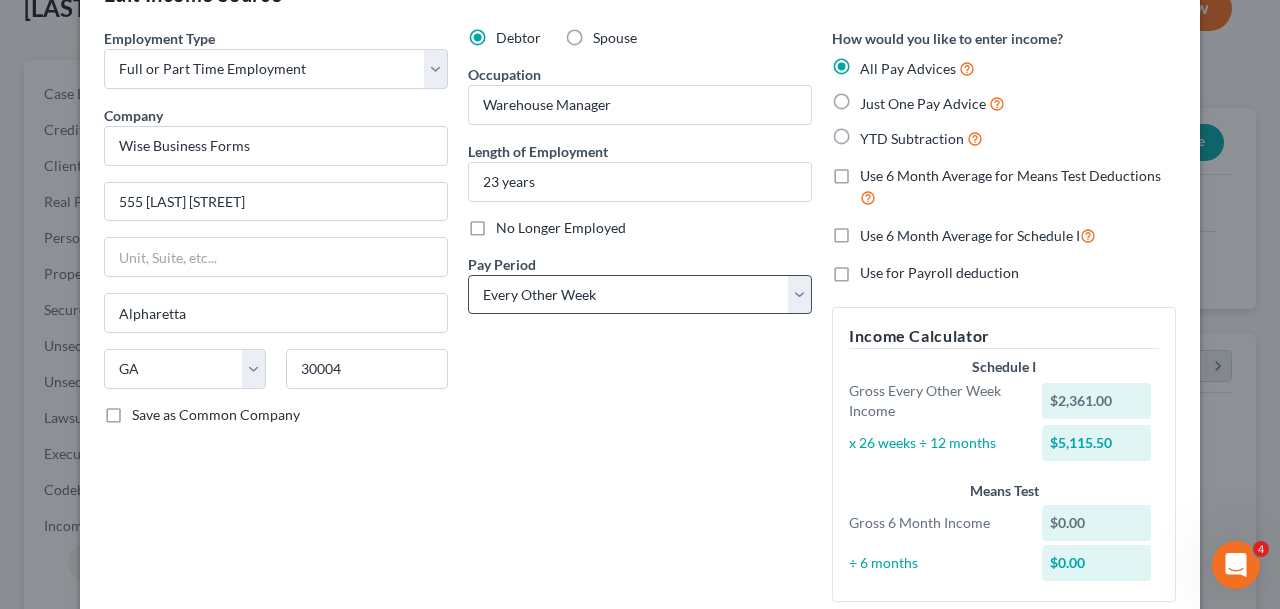click on "Just One Pay Advice" at bounding box center [932, 103] 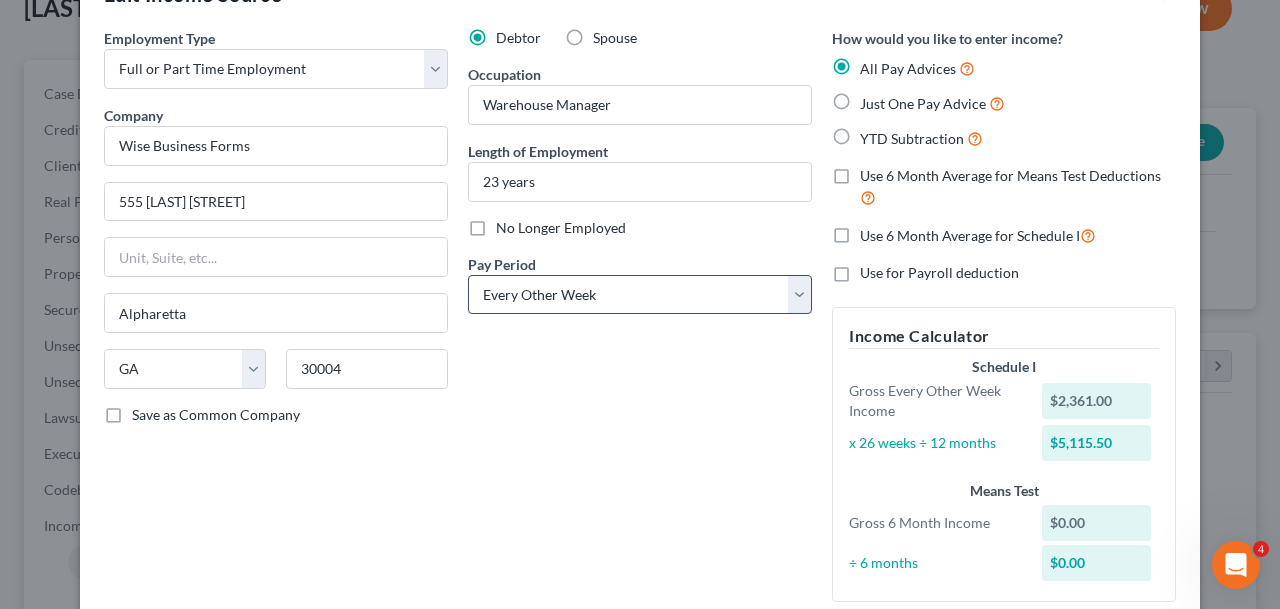 radio on "true" 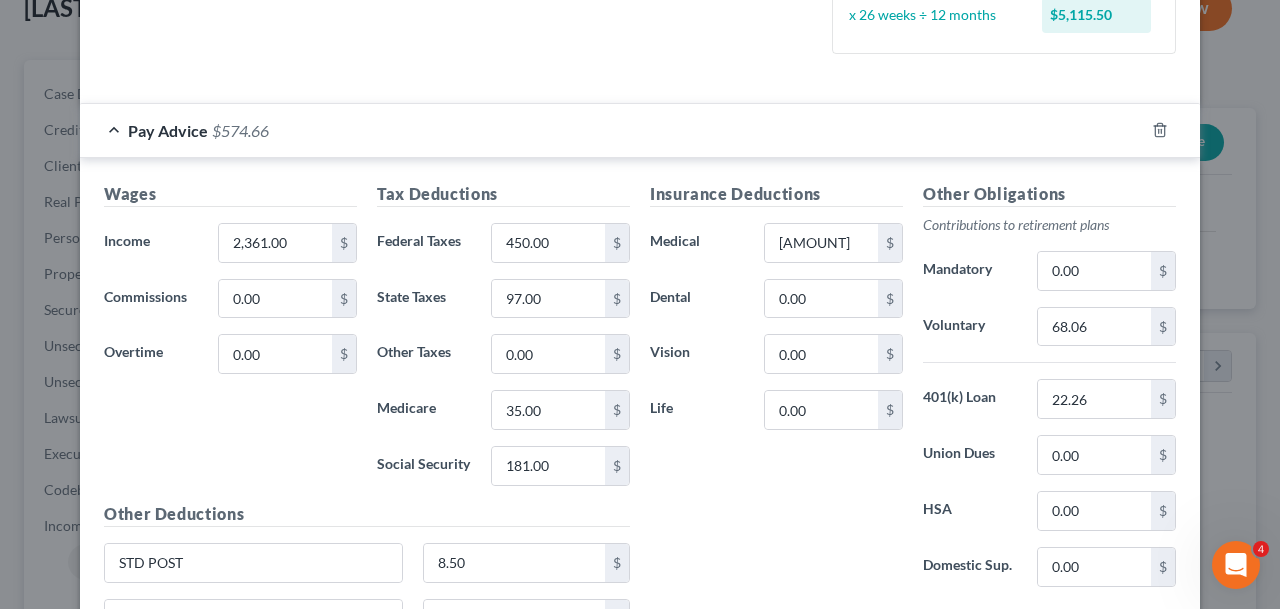scroll, scrollTop: 759, scrollLeft: 0, axis: vertical 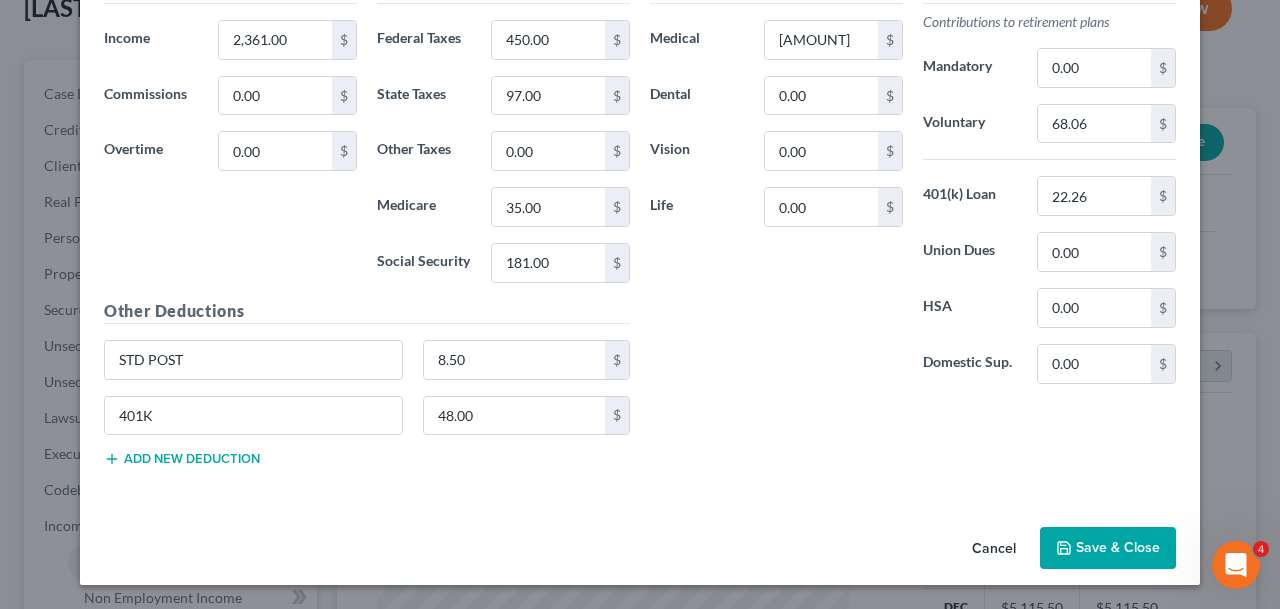 click 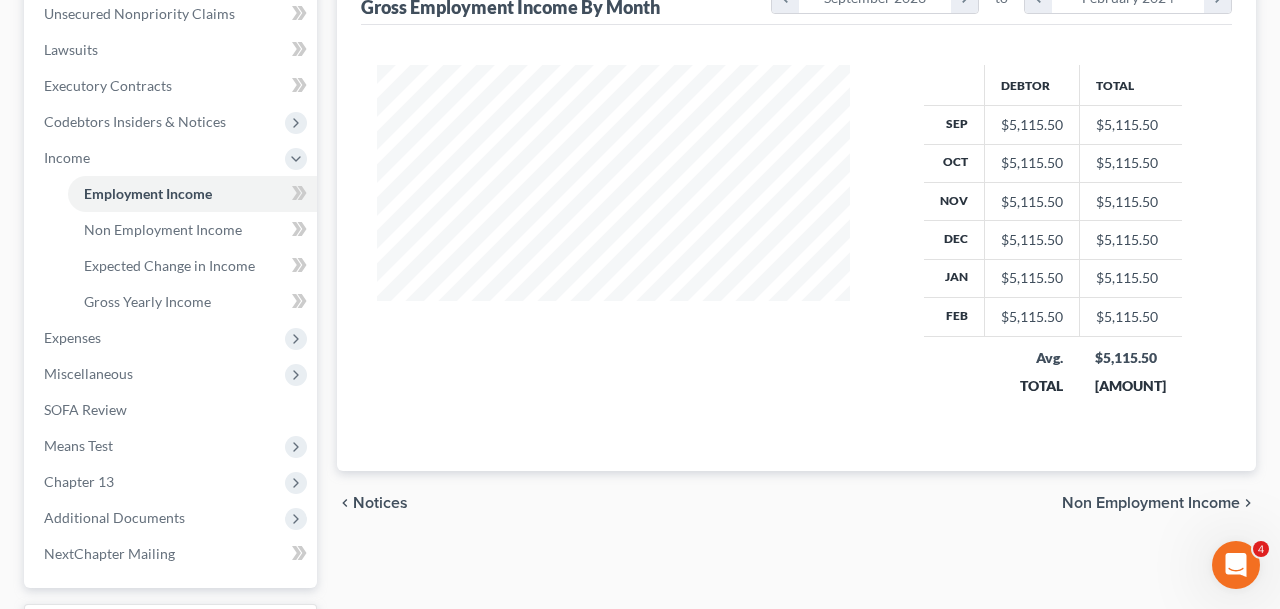 scroll, scrollTop: 534, scrollLeft: 0, axis: vertical 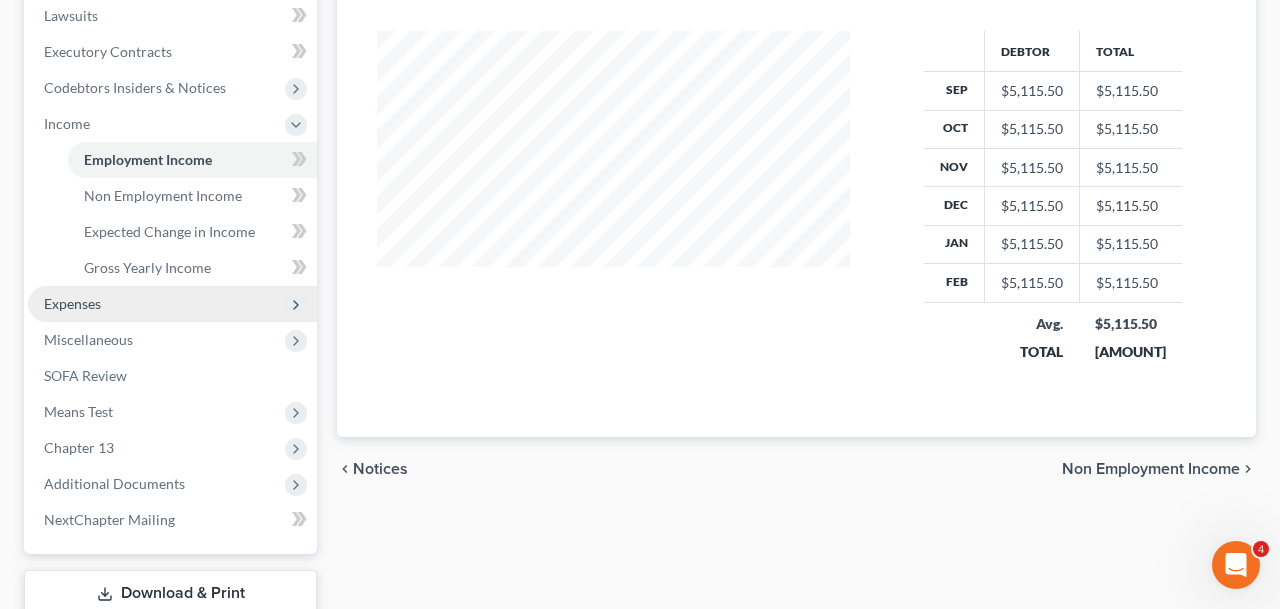 click on "Expenses" at bounding box center [172, 304] 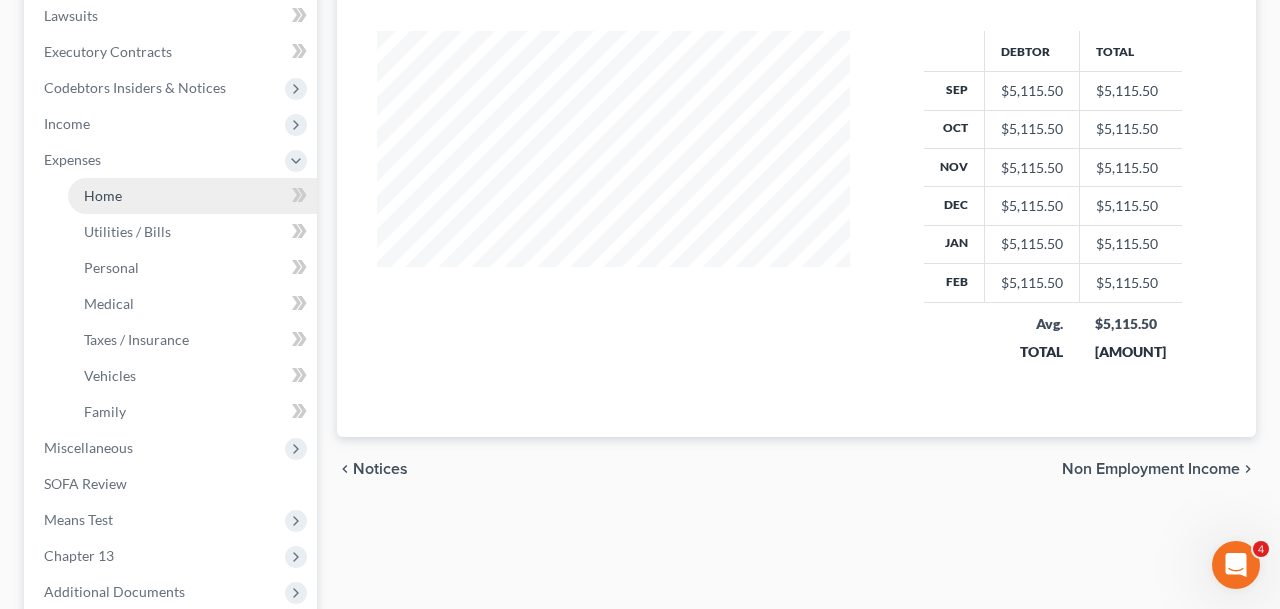 click on "Home" at bounding box center [192, 196] 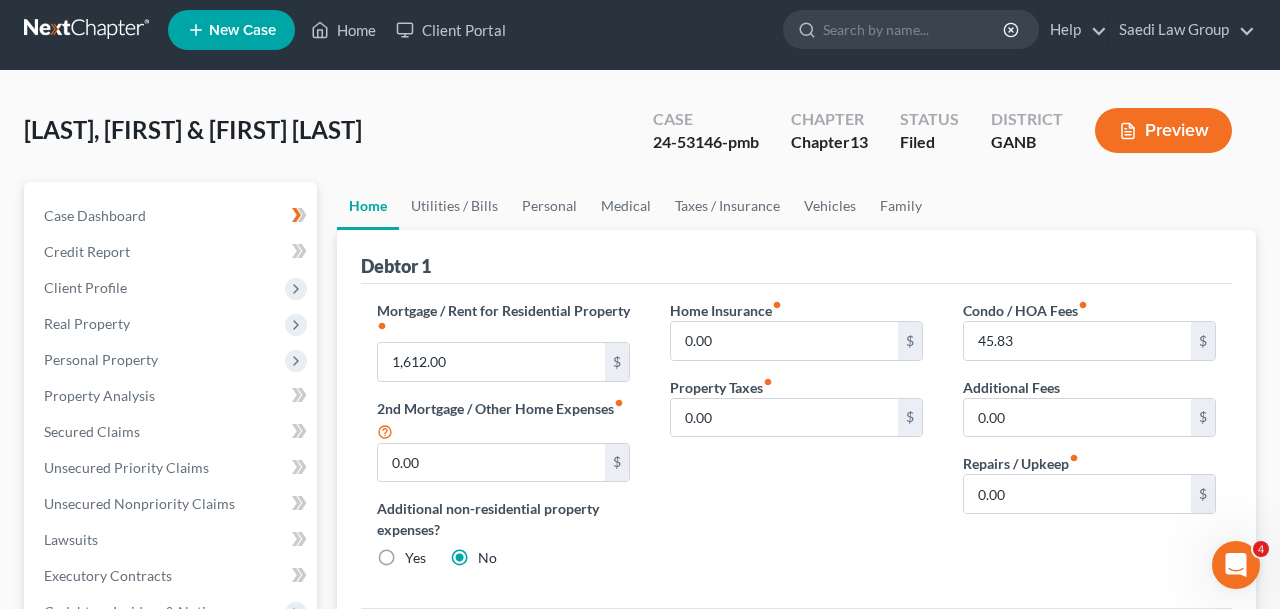 scroll, scrollTop: 458, scrollLeft: 0, axis: vertical 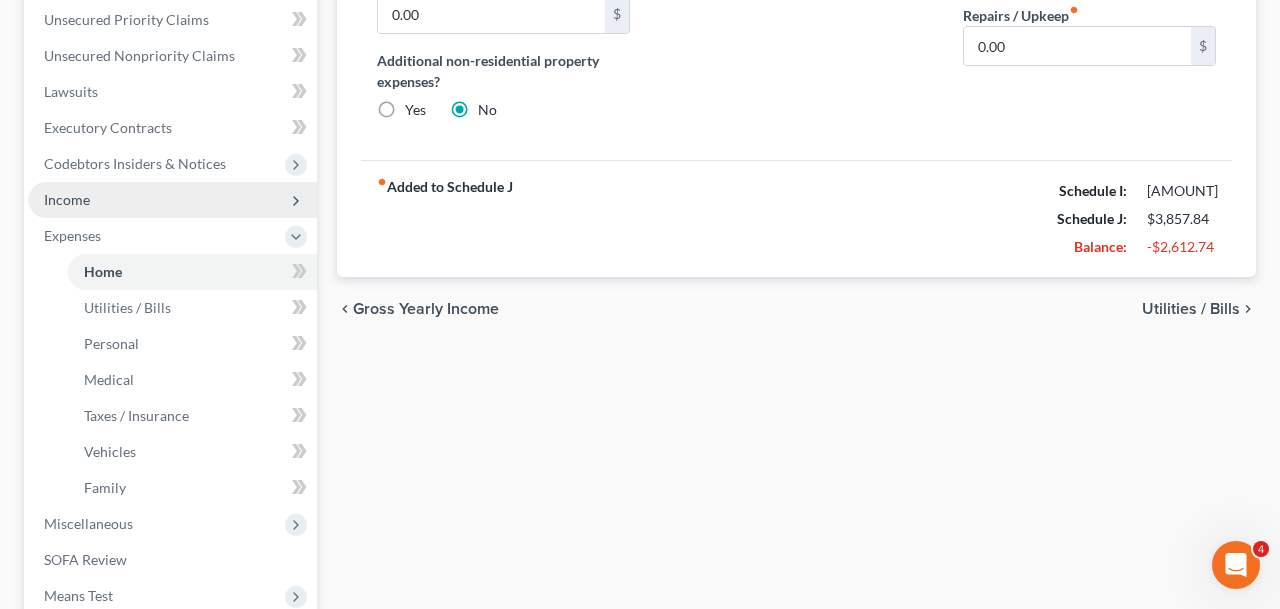 click on "Income" at bounding box center [172, 200] 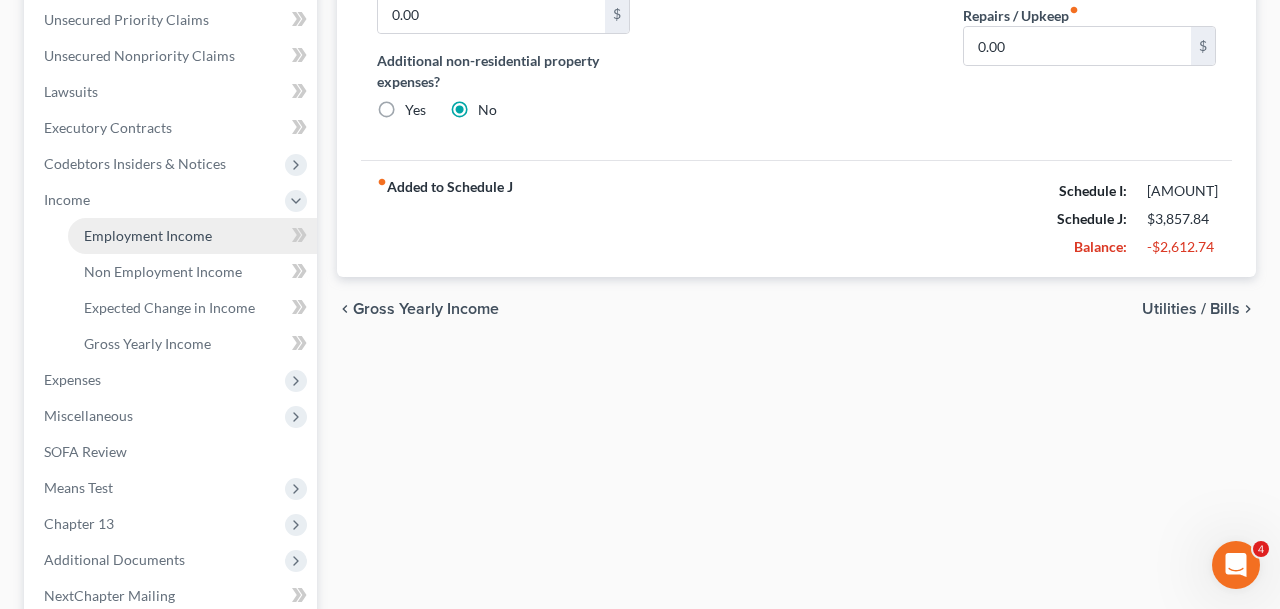 click on "Employment Income" at bounding box center [148, 235] 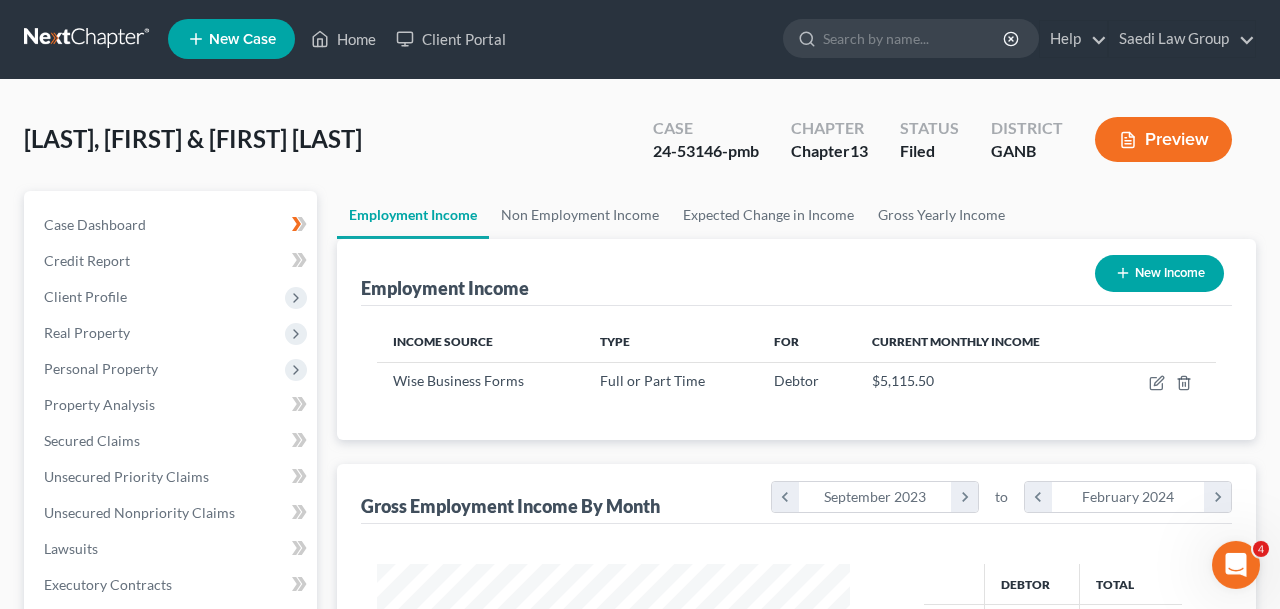 scroll, scrollTop: 0, scrollLeft: 0, axis: both 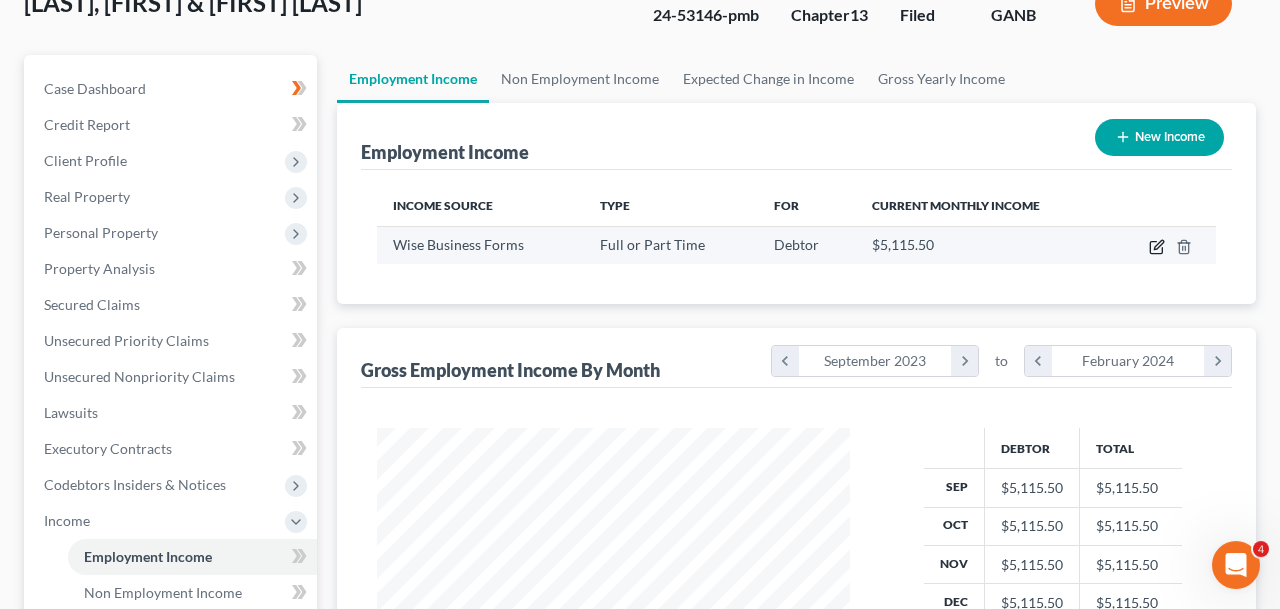 click 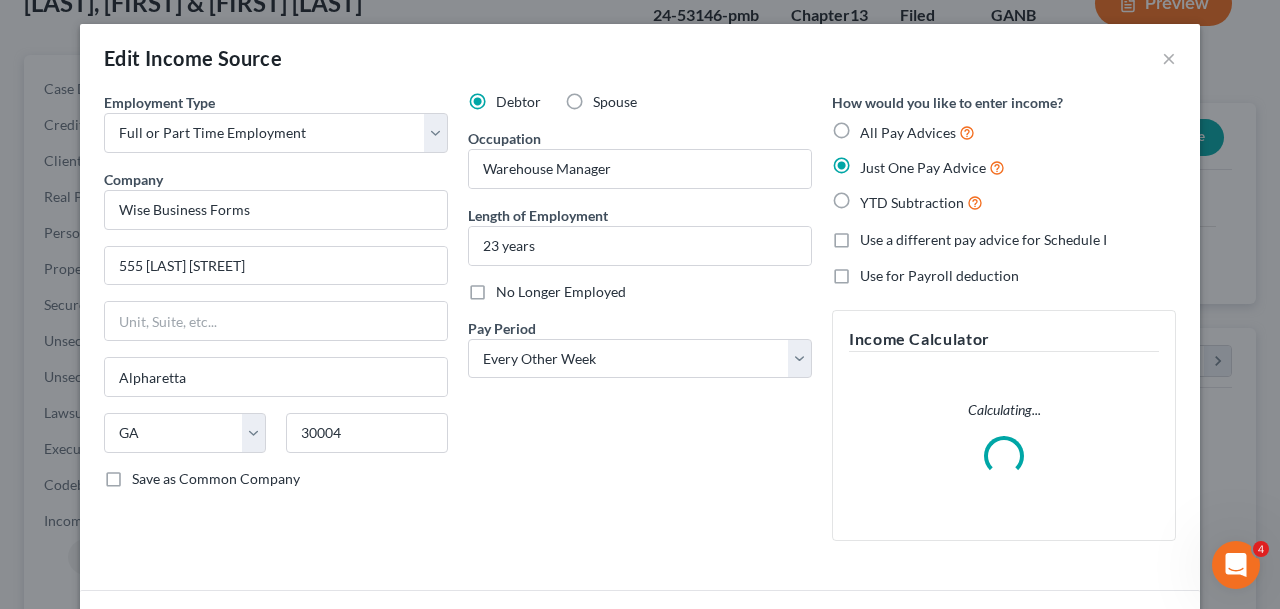 scroll, scrollTop: 146, scrollLeft: 0, axis: vertical 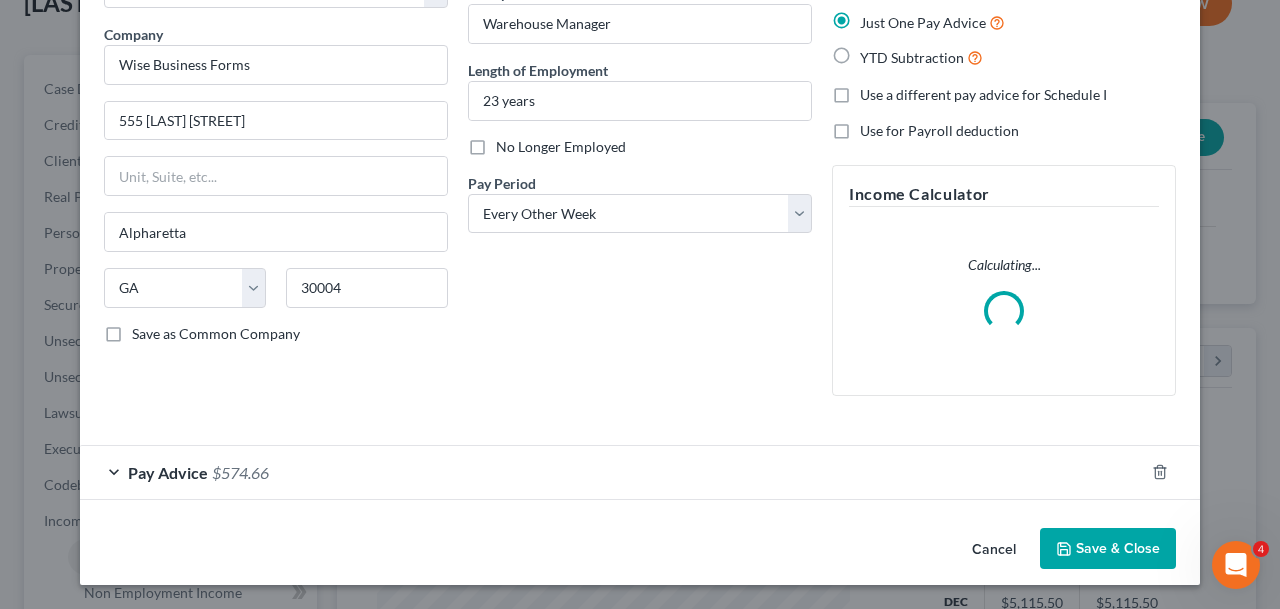 click on "Pay Advice $[AMOUNT]" at bounding box center [612, 472] 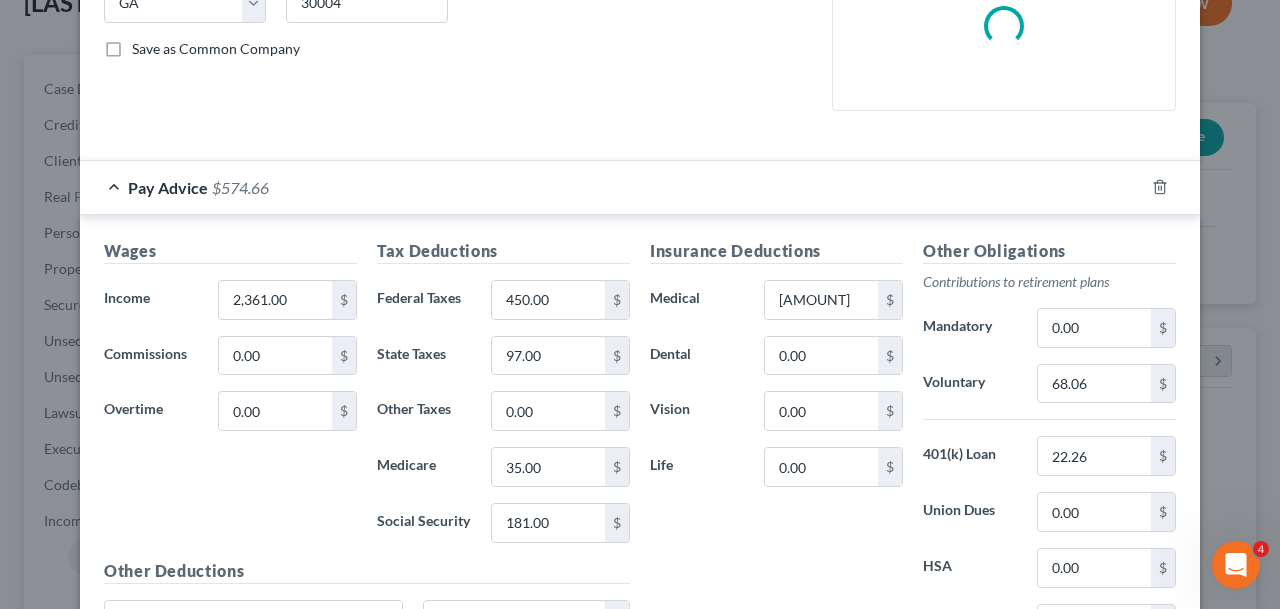 scroll, scrollTop: 431, scrollLeft: 0, axis: vertical 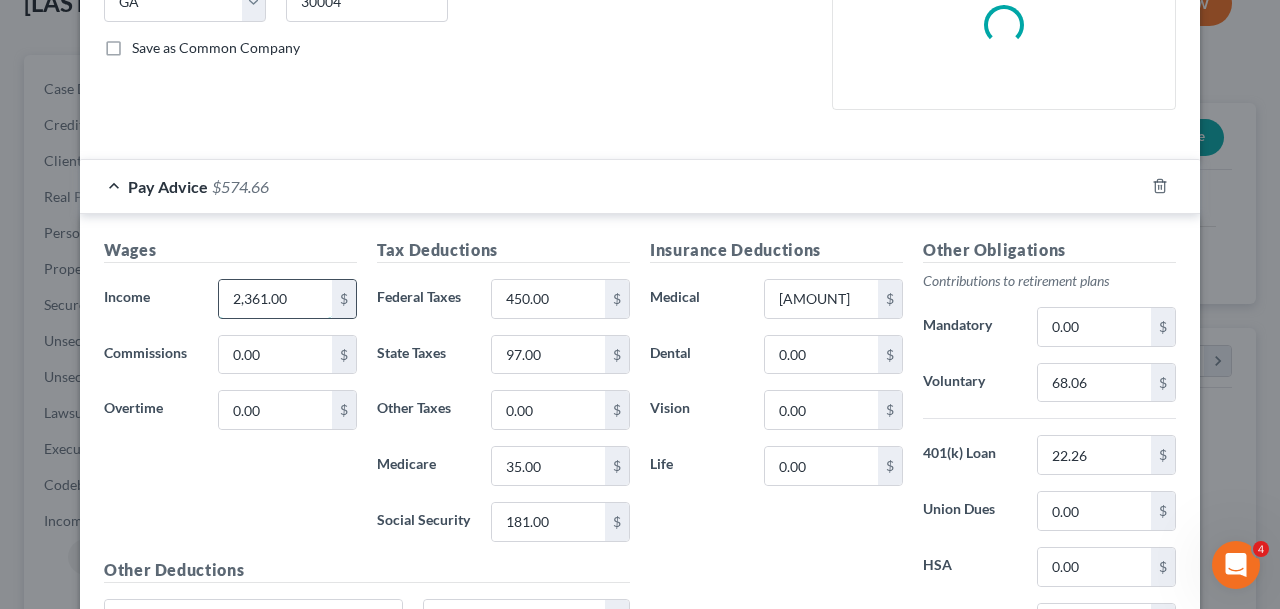 click on "2,361.00" at bounding box center [275, 299] 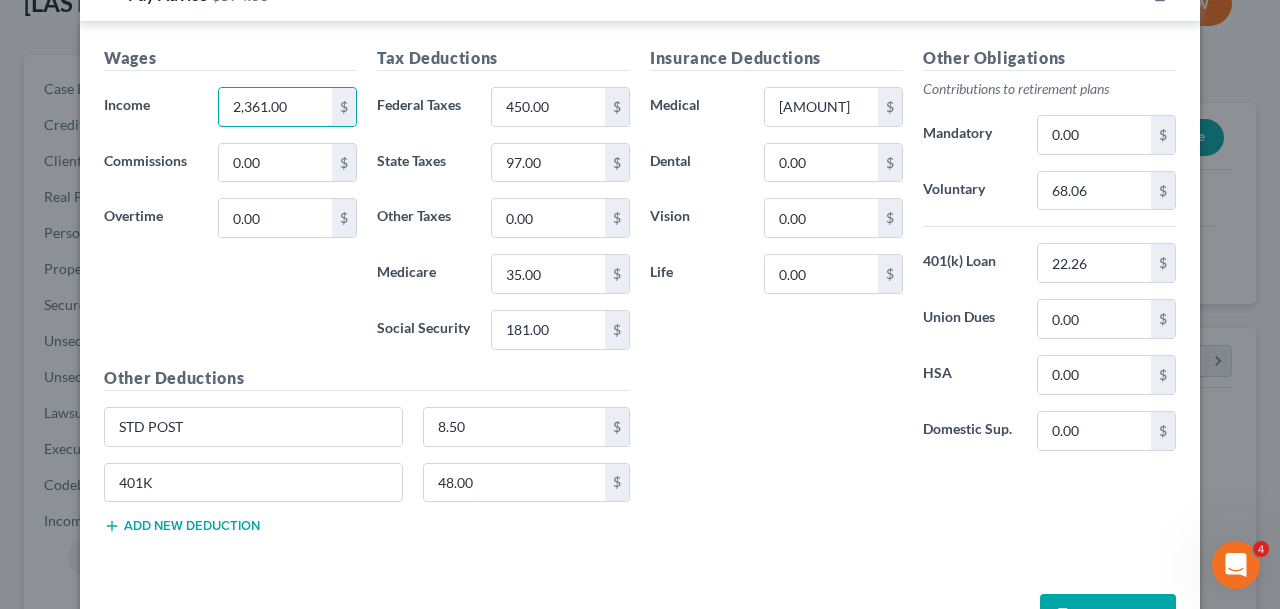 scroll, scrollTop: 759, scrollLeft: 0, axis: vertical 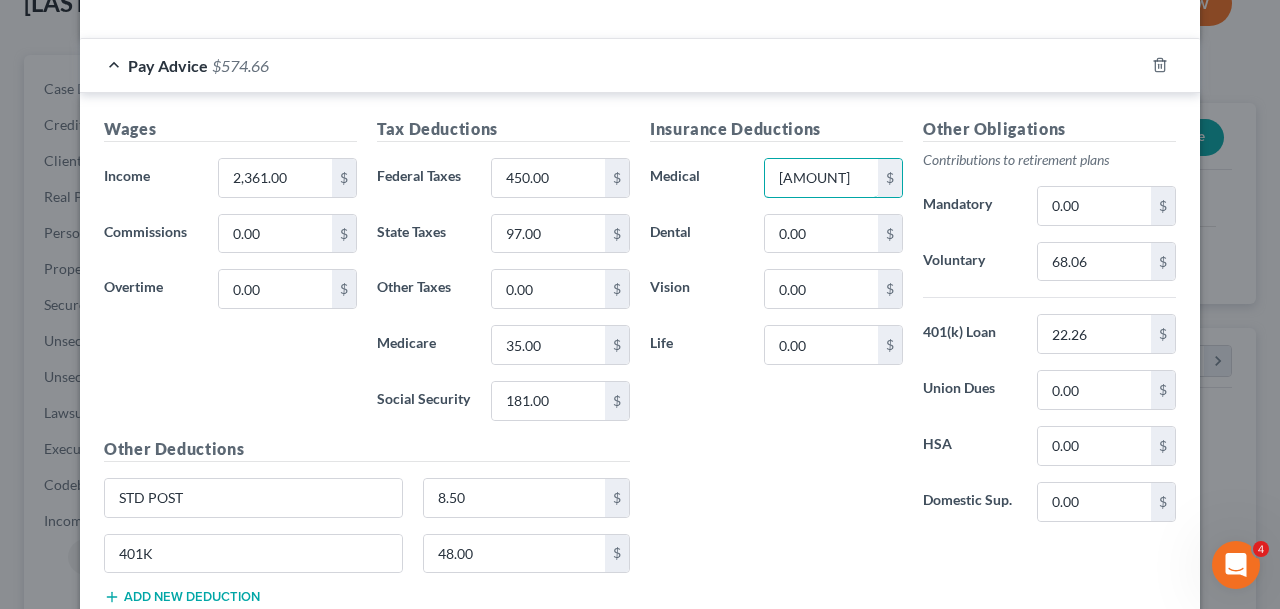 drag, startPoint x: 777, startPoint y: 178, endPoint x: 982, endPoint y: 183, distance: 205.06097 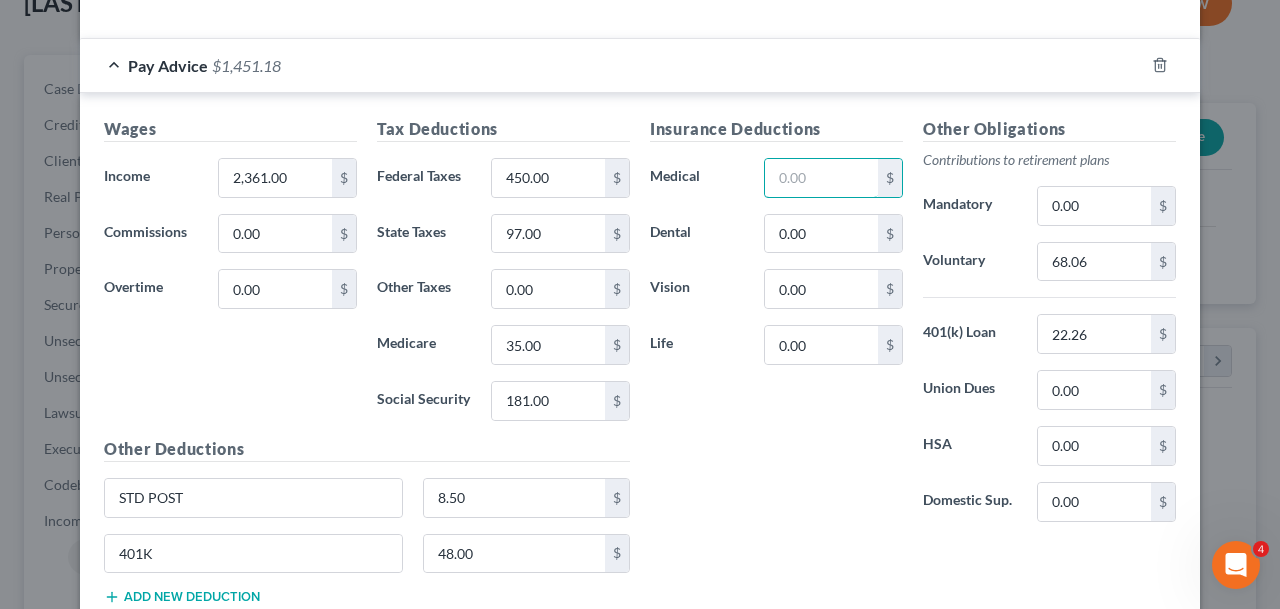 type 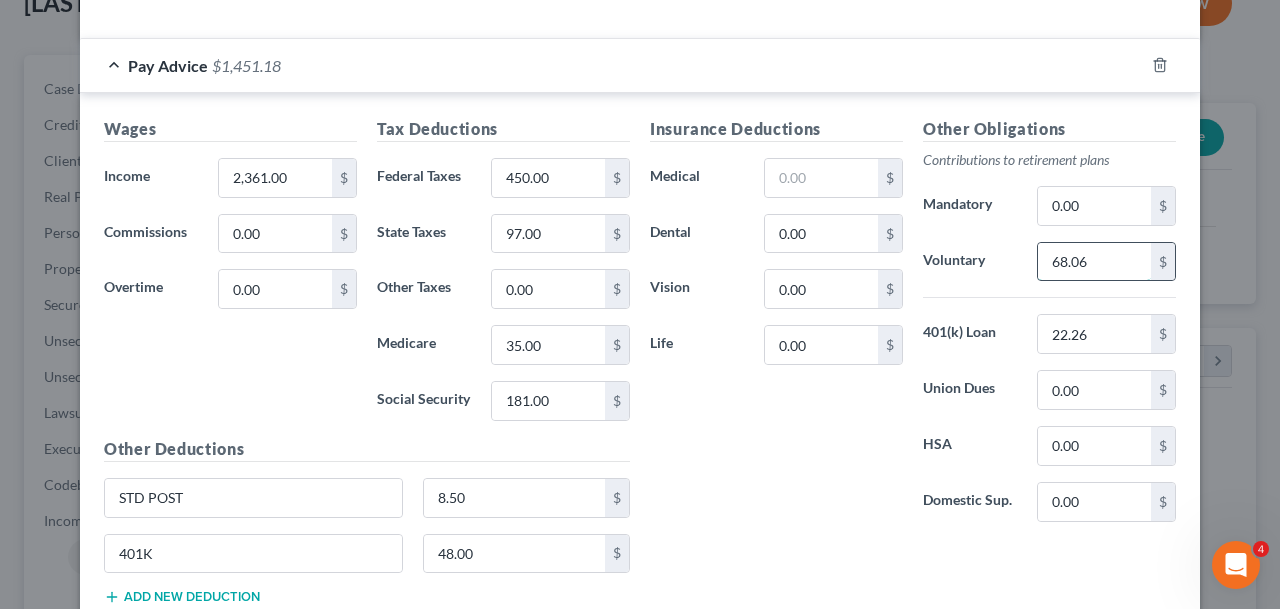 drag, startPoint x: 1109, startPoint y: 271, endPoint x: 1013, endPoint y: 261, distance: 96.519424 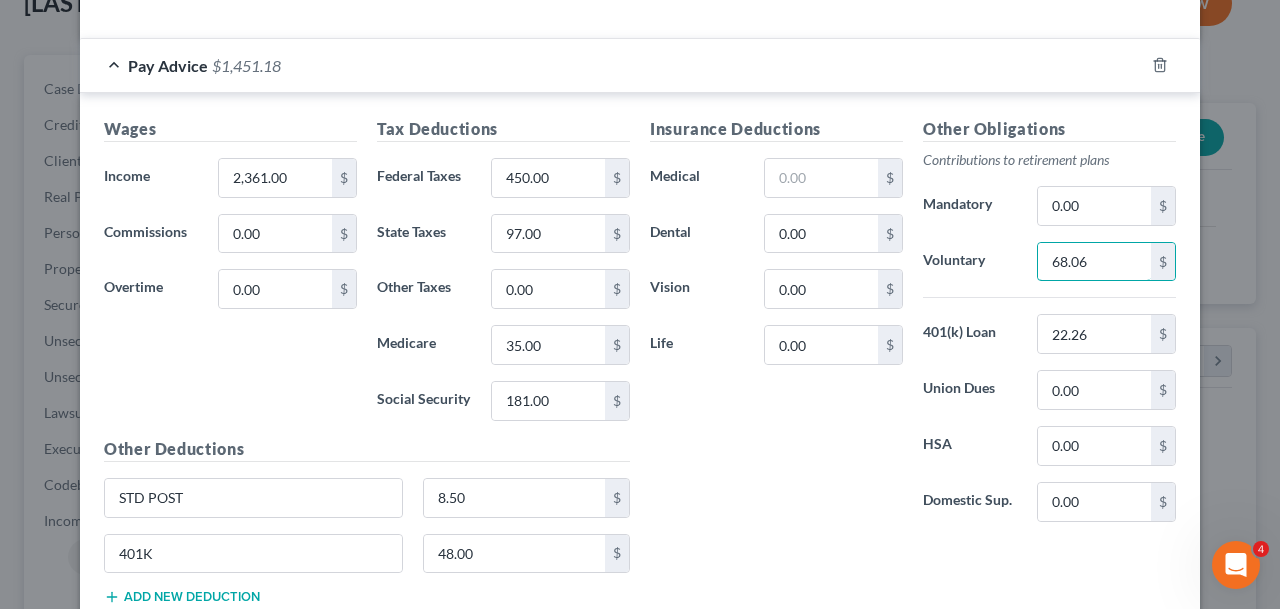 drag, startPoint x: 1107, startPoint y: 256, endPoint x: 1186, endPoint y: 254, distance: 79.025314 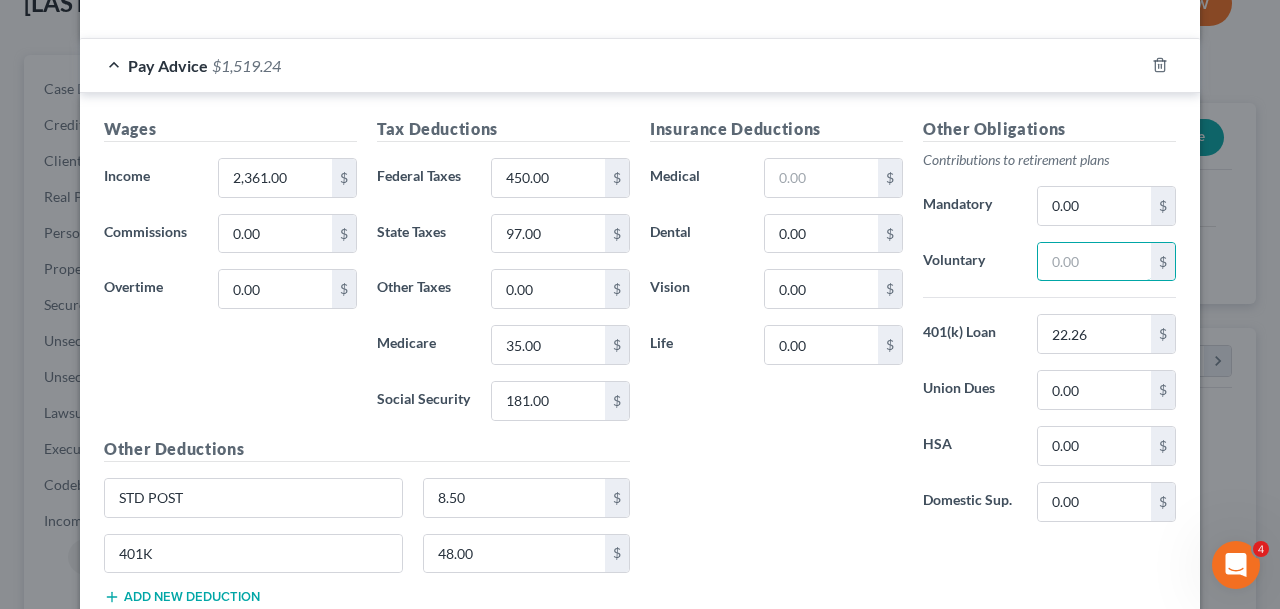 type 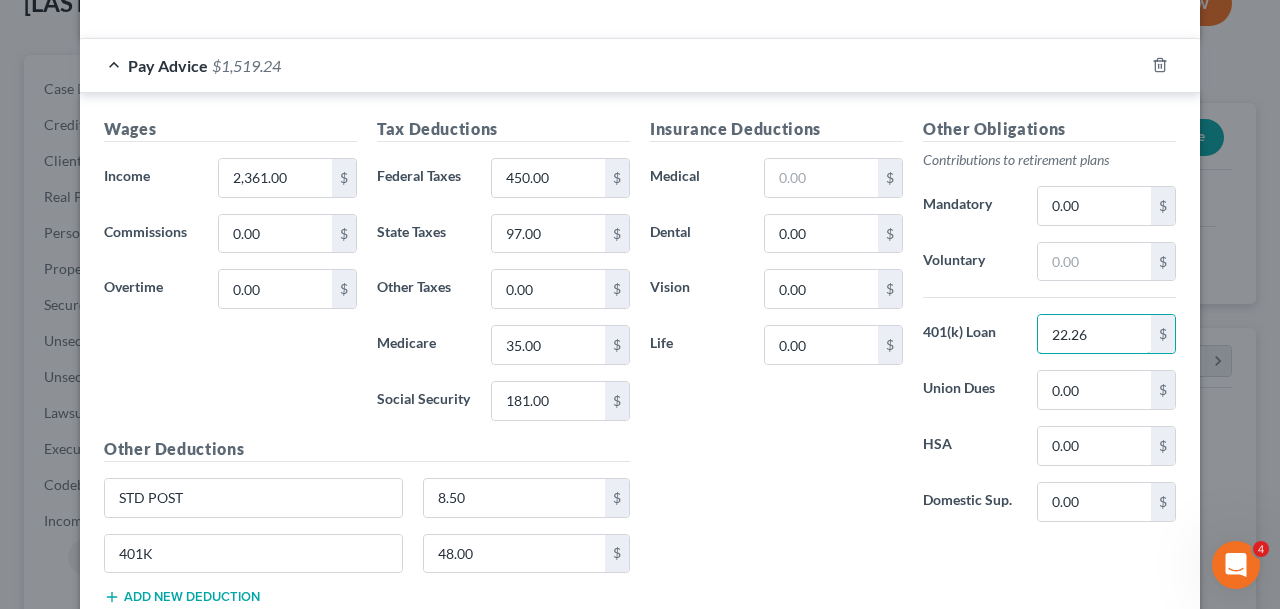 scroll, scrollTop: 759, scrollLeft: 0, axis: vertical 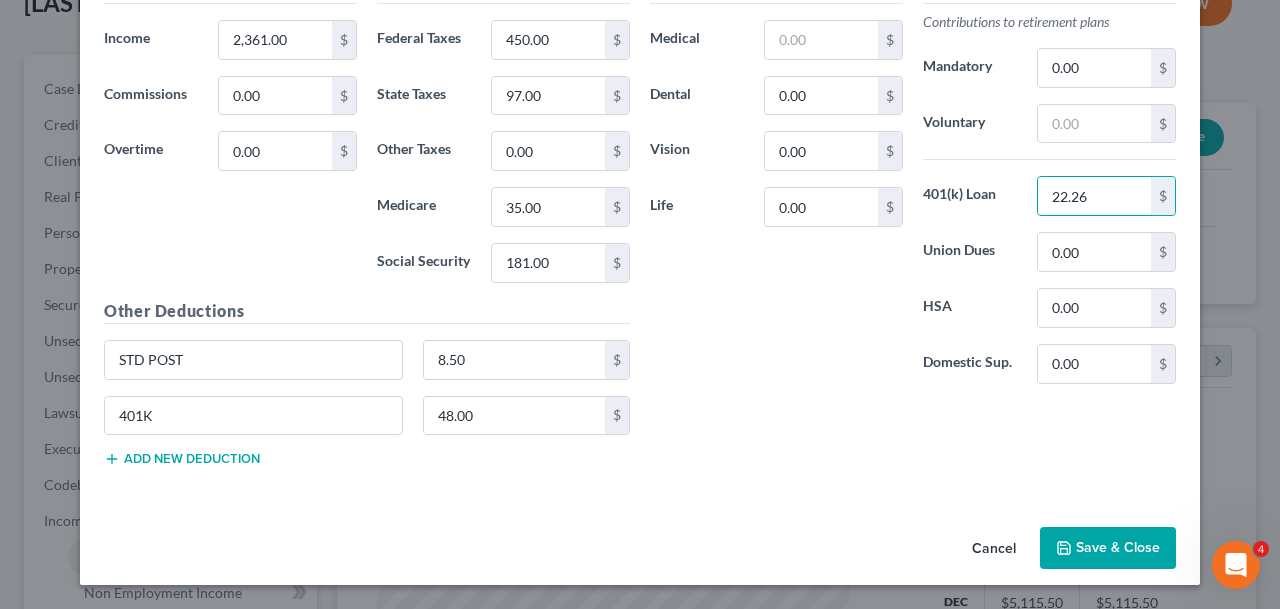 click on "Save & Close" at bounding box center [1108, 548] 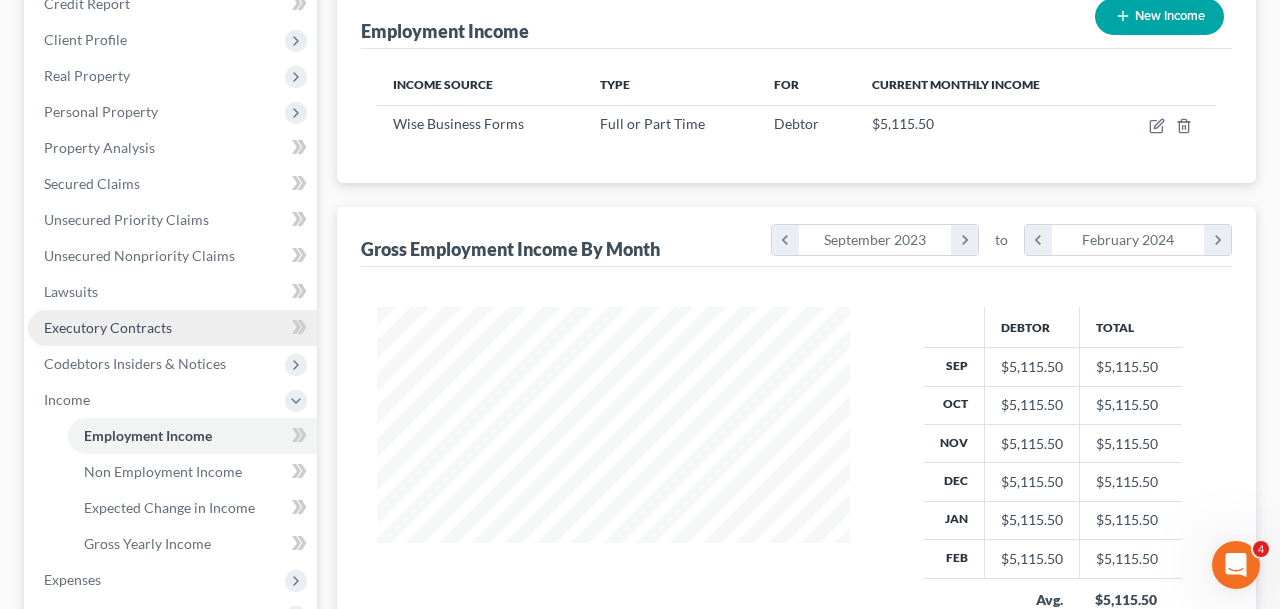 scroll, scrollTop: 257, scrollLeft: 0, axis: vertical 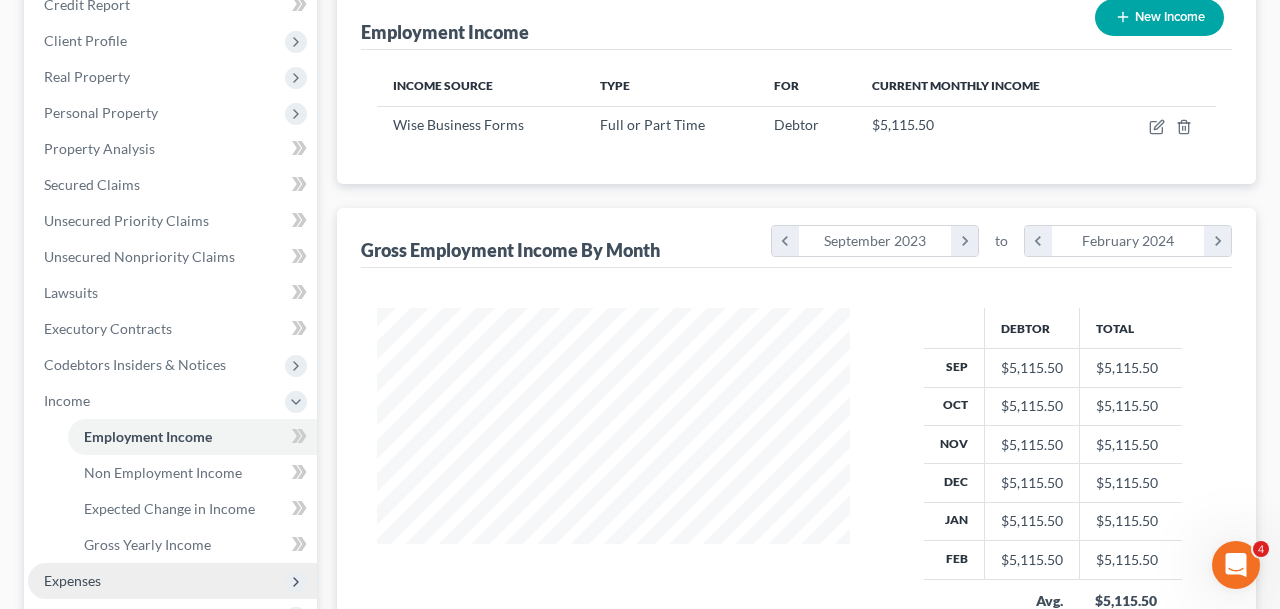 click on "Expenses" at bounding box center (172, 581) 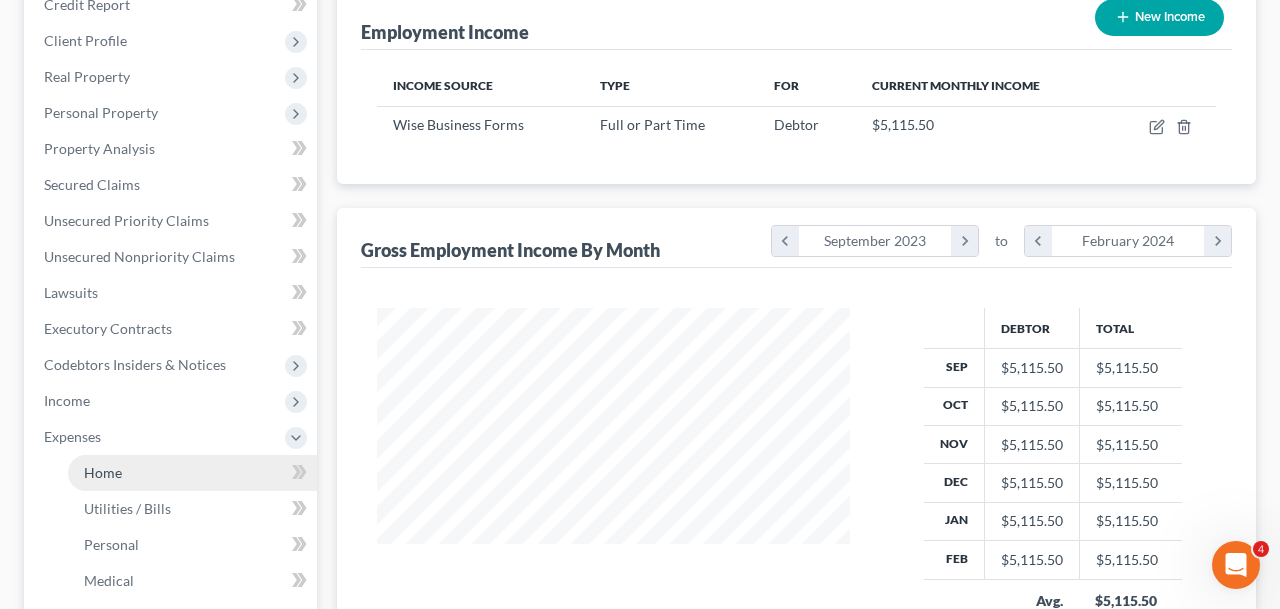 click on "Home" at bounding box center [103, 472] 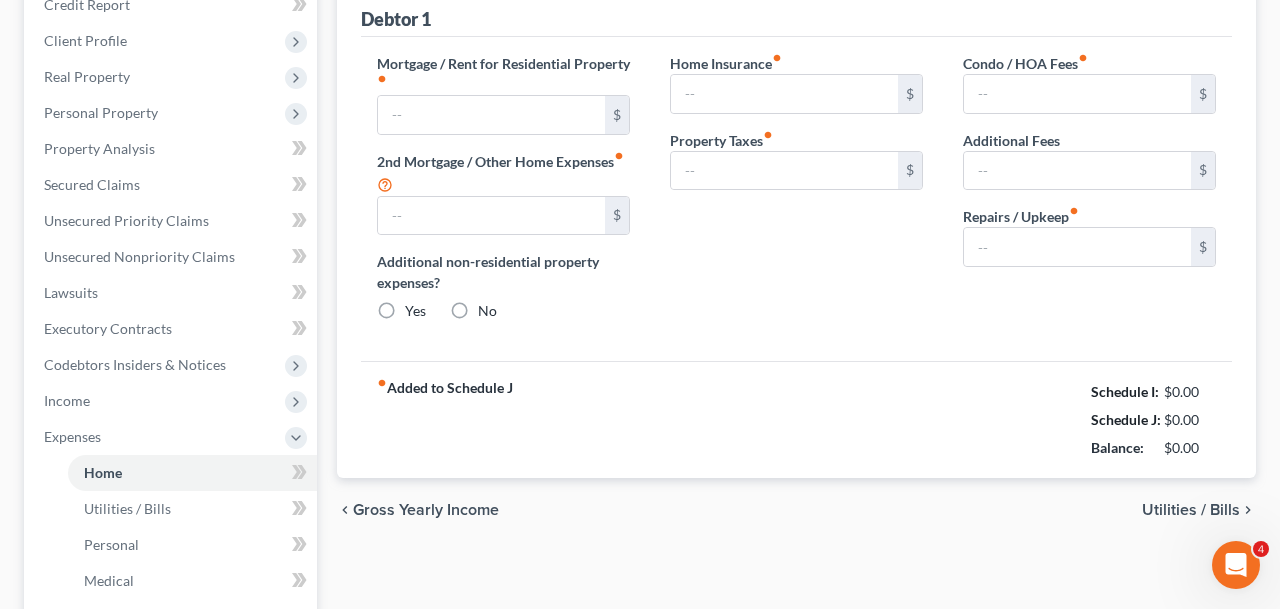 type on "1,612.00" 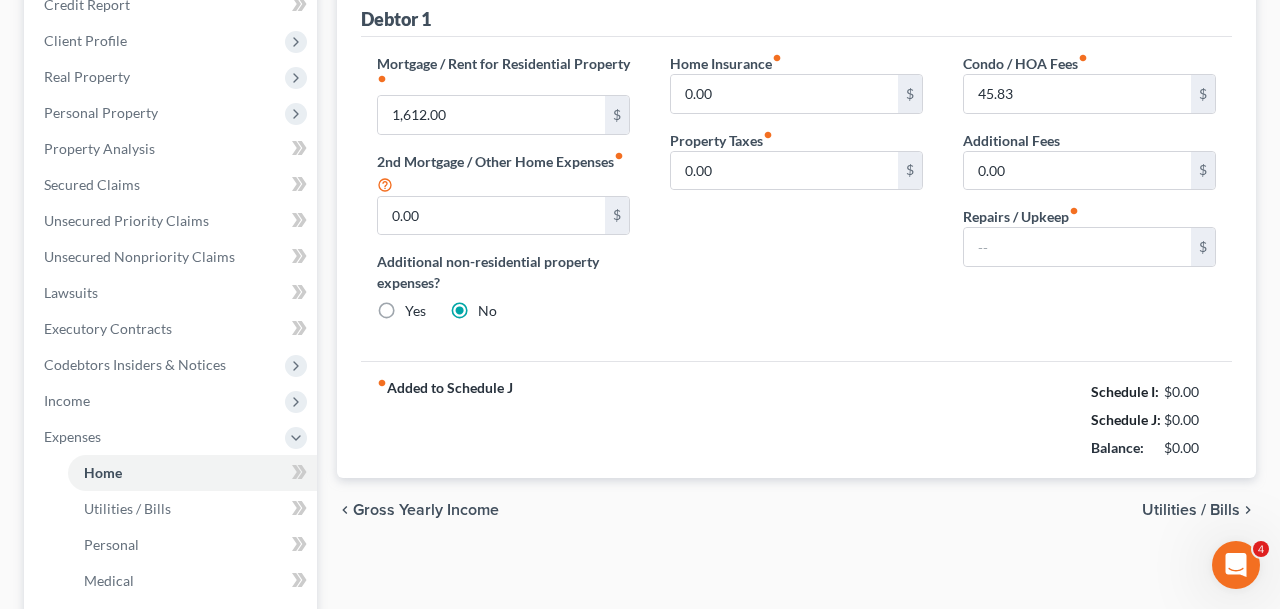 type on "0.00" 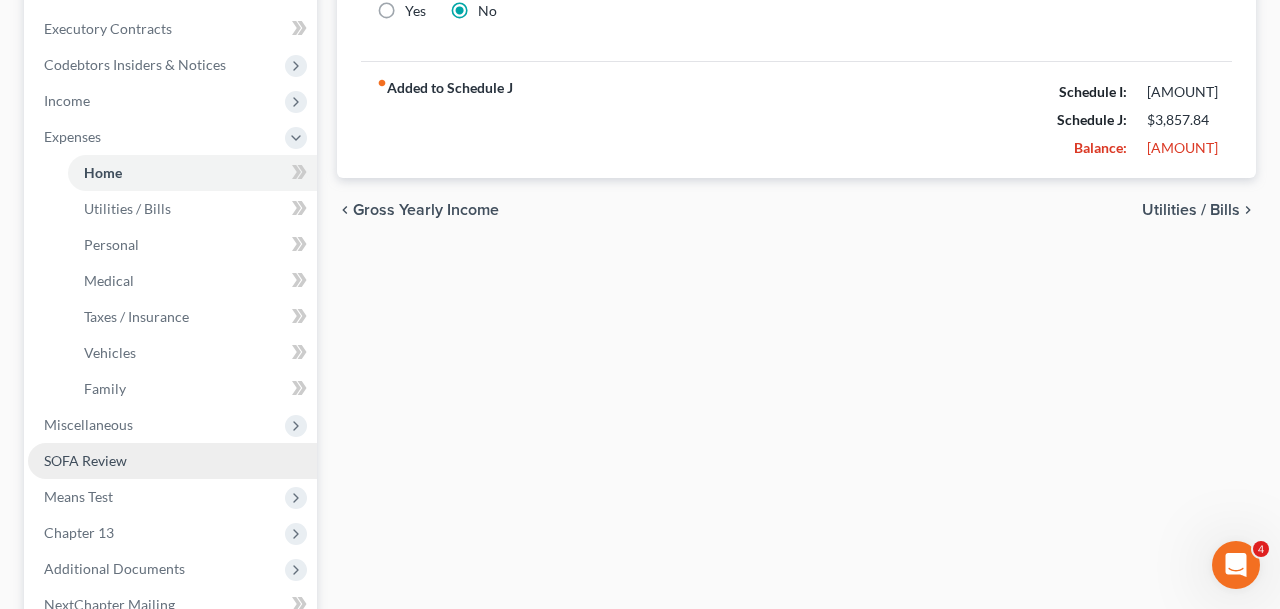 scroll, scrollTop: 776, scrollLeft: 0, axis: vertical 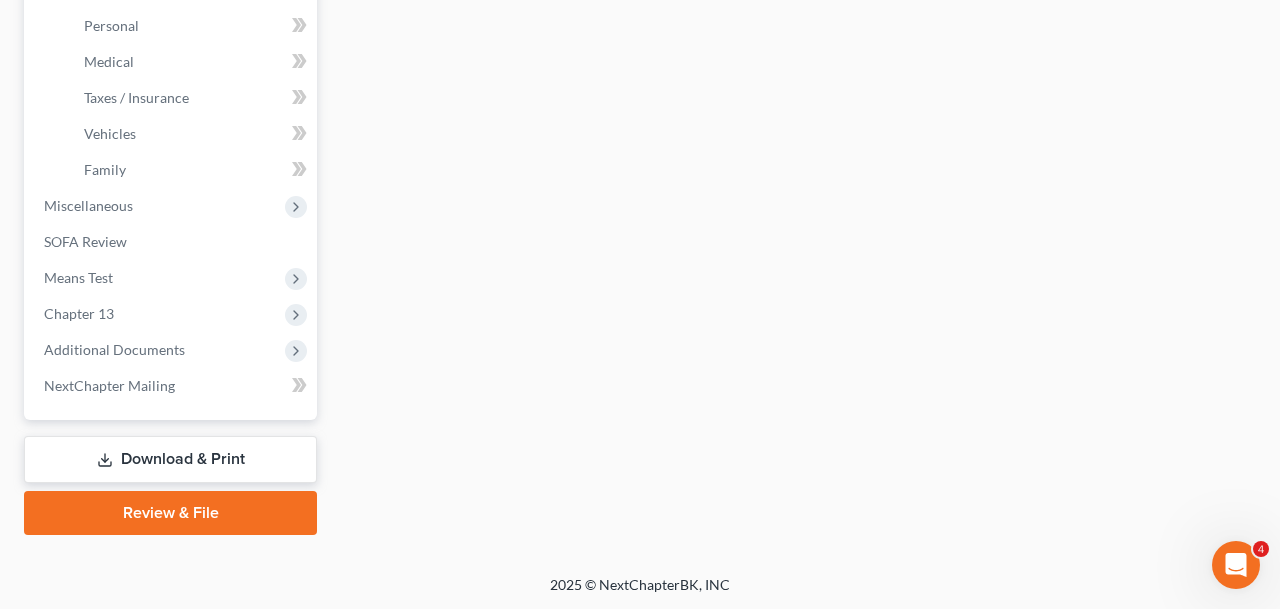 click on "Download & Print" at bounding box center [170, 459] 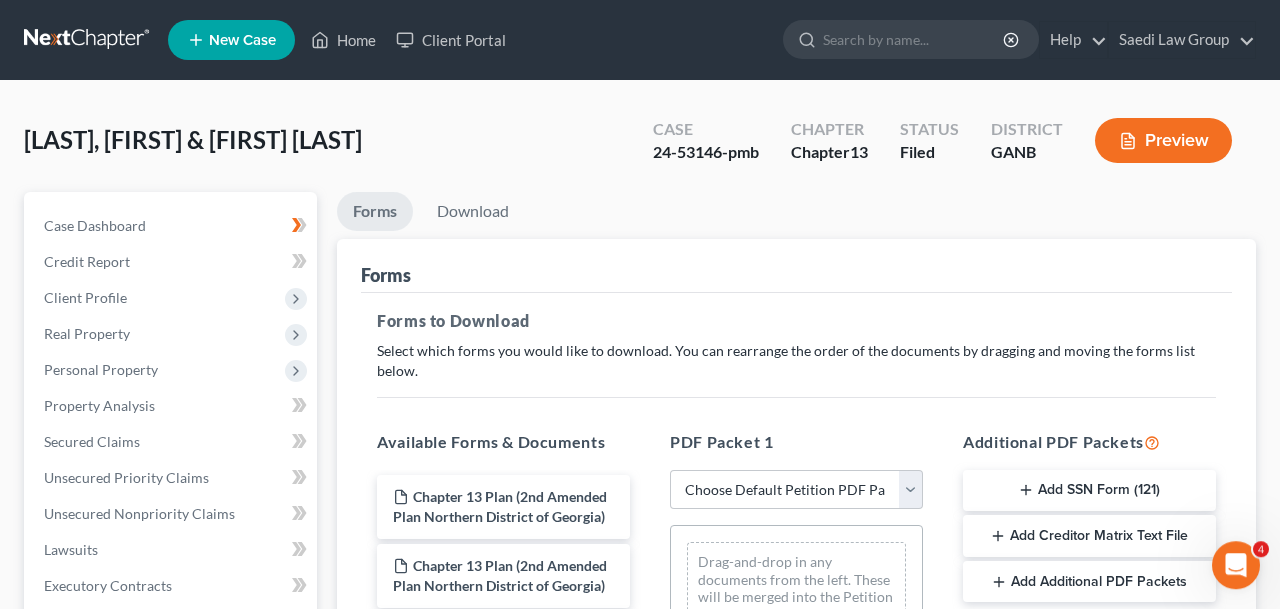 scroll, scrollTop: 0, scrollLeft: 0, axis: both 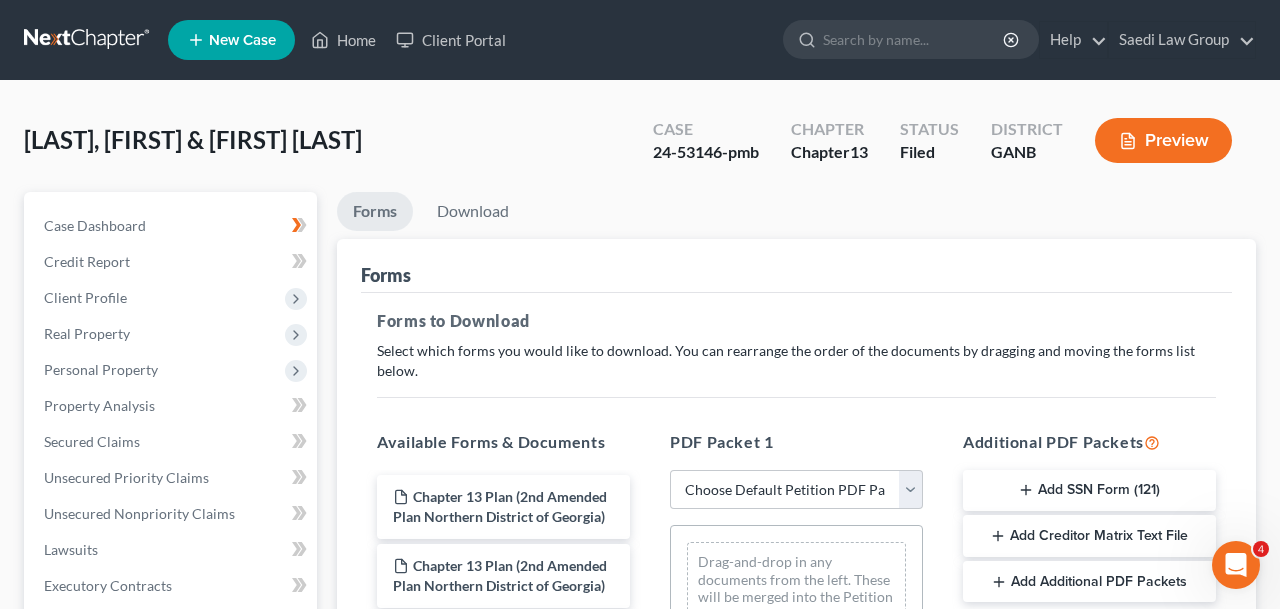 click on "PDF Packet 1 Choose Default Petition PDF Packet Complete Bankruptcy Petition (all forms and schedules) Emergency Filing Forms (Petition and Creditor List Only) Amended Forms Signature Pages Only Supplemental Post Petition (Sch. I & J) Supplemental Post Petition (Sch. I) Supplemental Post Petition (Sch. J) A/B, C and Summary of Assets Amended VP and Amended Budget I, J and Summary of Assets I and J to send to Client for Review test Amended I&J, SumSched, Declaration Amended A/B to disclose PI claim Chapter 13 Case amended SOFA Amended I/J, SOFA_C_G_122c Amended I/J, SOFA Amended ABC amended vol petition, SOFA amended A/B and C Amended vol petition, schI, SOFA amend- vol petition, A/B and C, SOFA, sch I amend vol petition, A/B and C, I amended vol petition, A/B and C, I, SOFA amend vol petition, A/B and C, I and SOFA amended SOFA, sch I AMEND for home value" at bounding box center [796, 753] 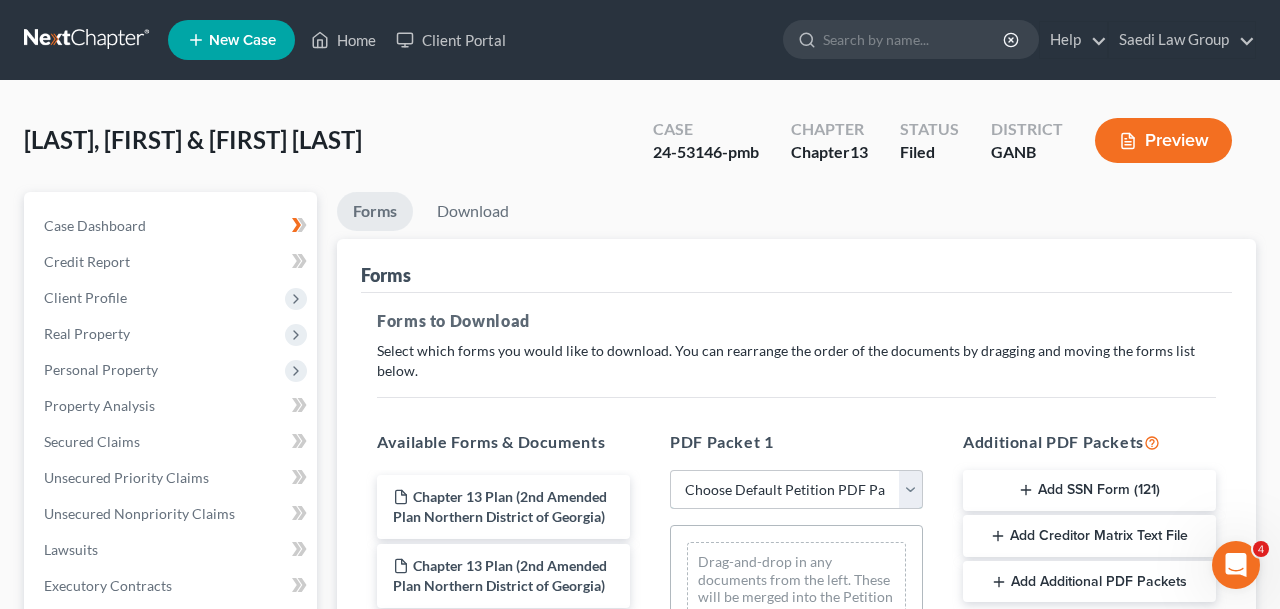 click on "Choose Default Petition PDF Packet Complete Bankruptcy Petition (all forms and schedules) Emergency Filing Forms (Petition and Creditor List Only) Amended Forms Signature Pages Only Supplemental Post Petition (Sch. I & J) Supplemental Post Petition (Sch. I) Supplemental Post Petition (Sch. J) A/B, C and Summary of Assets Amended VP and Amended Budget I, J and Summary of Assets I and J to send to Client for Review test Amended I&J, SumSched, Declaration Amended A/B to disclose PI claim Chapter 13 Case amended SOFA Amended I and J Confirmation amendments - SOFA_C_G_122c Amended I/J, SOFA Rev Amended I/J, SOFA Amended ABC amended vol petition, SOFA amended A/B and C Amended vol petition, schI, SOFA amend- vol petition, A/B and C, SOFA, sch I amend vol petition, A/B and C, I amended vol petition, A/B and C, I, SOFA amend vol petition, A/B and C, I and SOFA amended SOFA, sch I AMEND for home value" at bounding box center (796, 490) 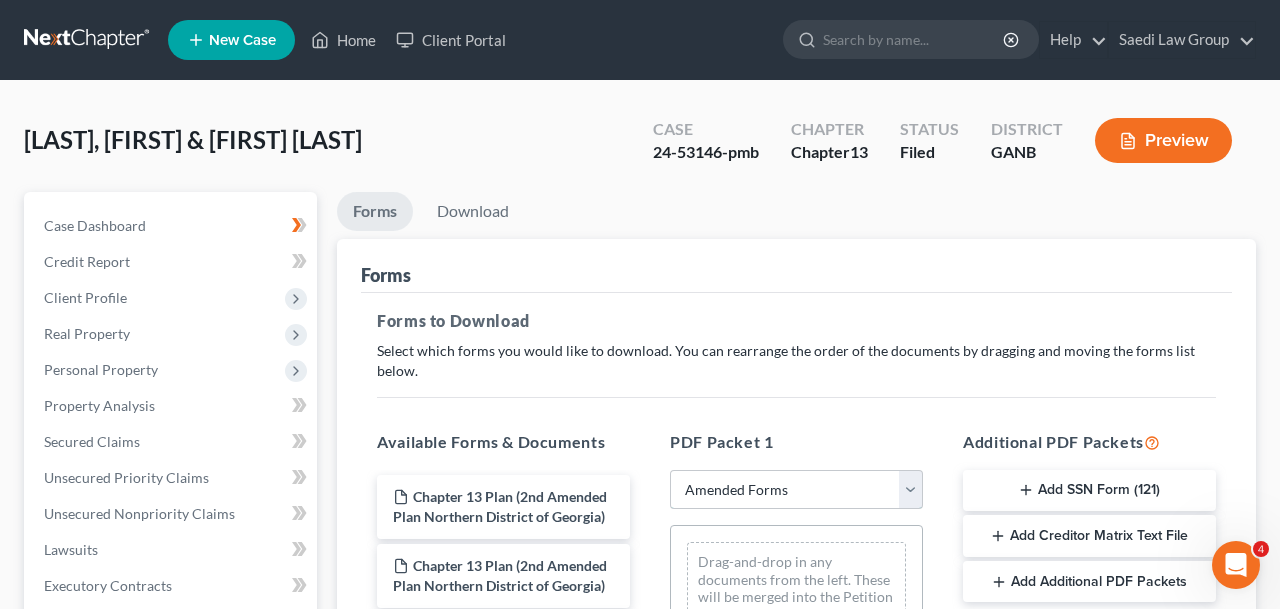 click on "Amended Forms" at bounding box center [0, 0] 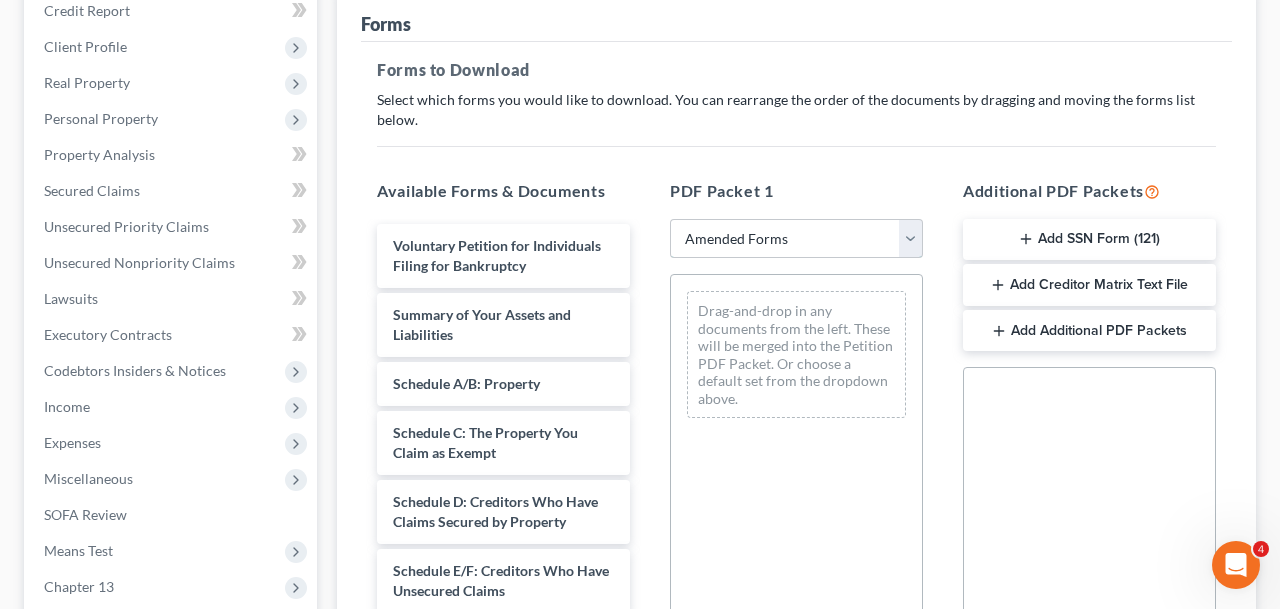 scroll, scrollTop: 281, scrollLeft: 0, axis: vertical 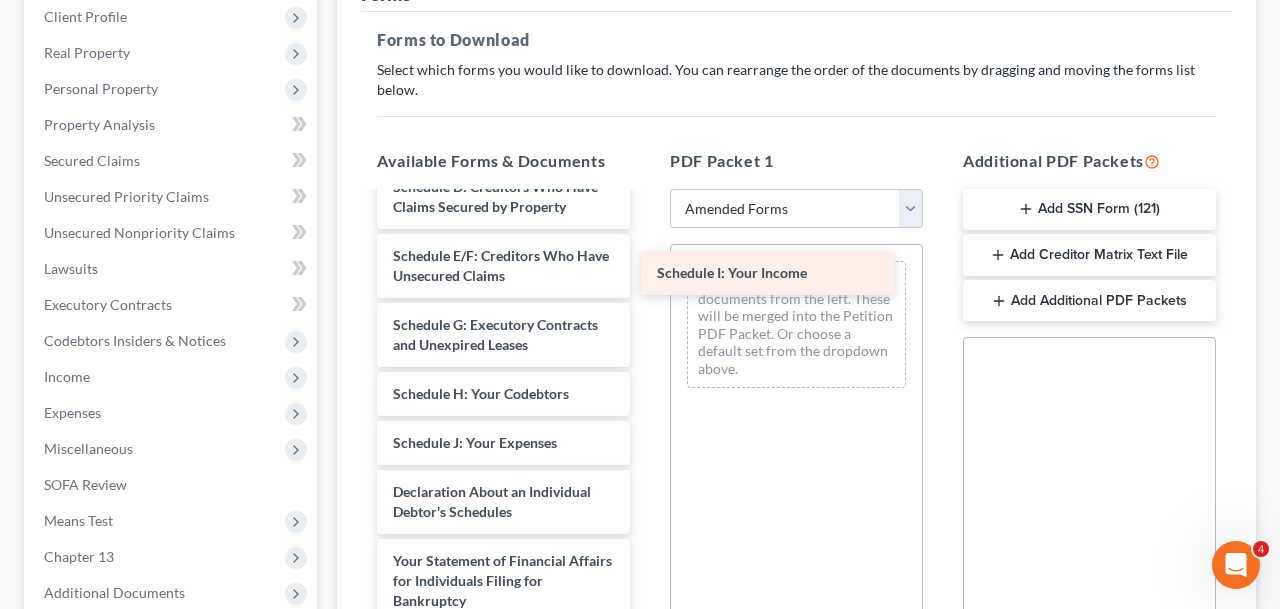 drag, startPoint x: 479, startPoint y: 452, endPoint x: 744, endPoint y: 284, distance: 313.76584 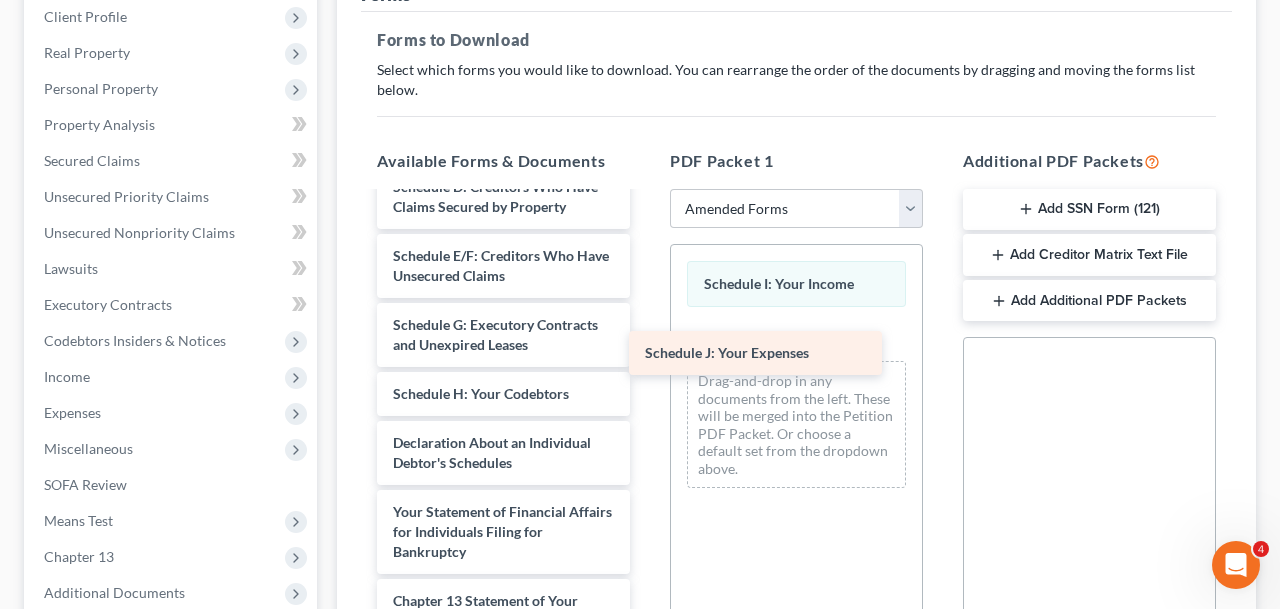 drag, startPoint x: 460, startPoint y: 439, endPoint x: 738, endPoint y: 329, distance: 298.97156 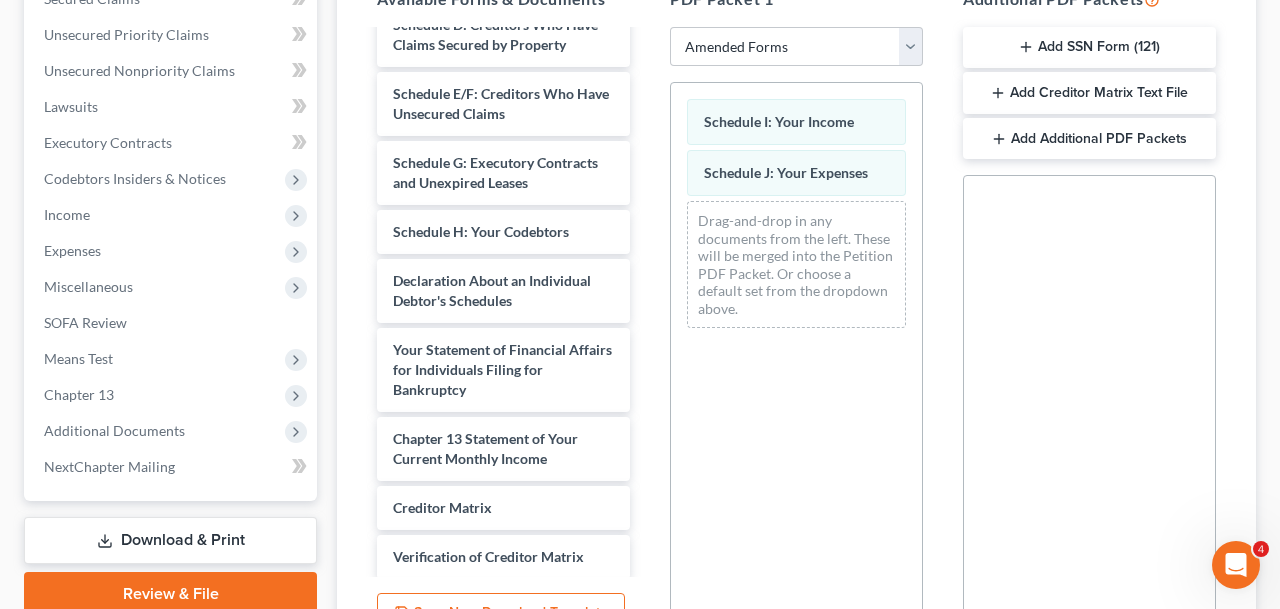 scroll, scrollTop: 645, scrollLeft: 0, axis: vertical 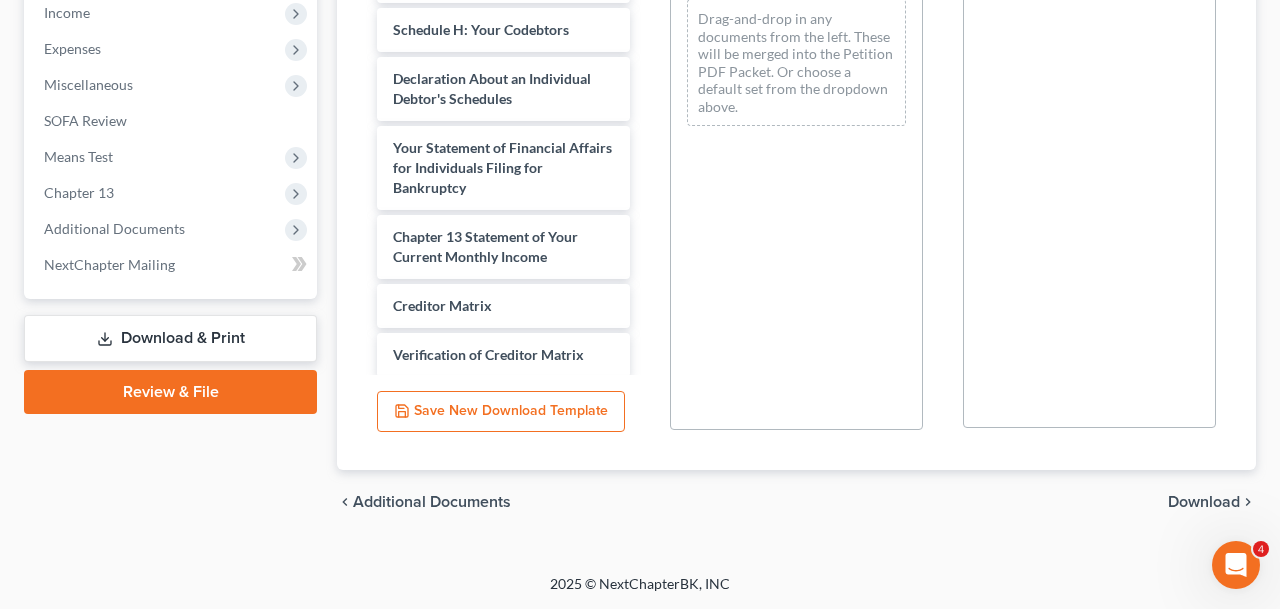click on "Download" at bounding box center [1204, 502] 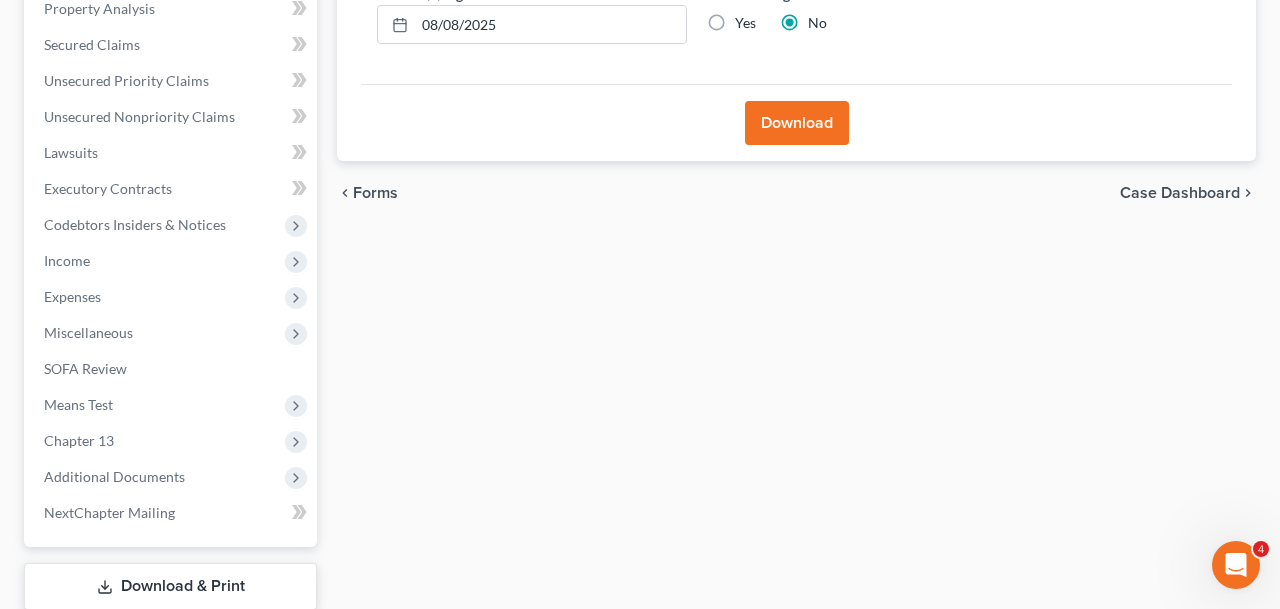 scroll, scrollTop: 364, scrollLeft: 0, axis: vertical 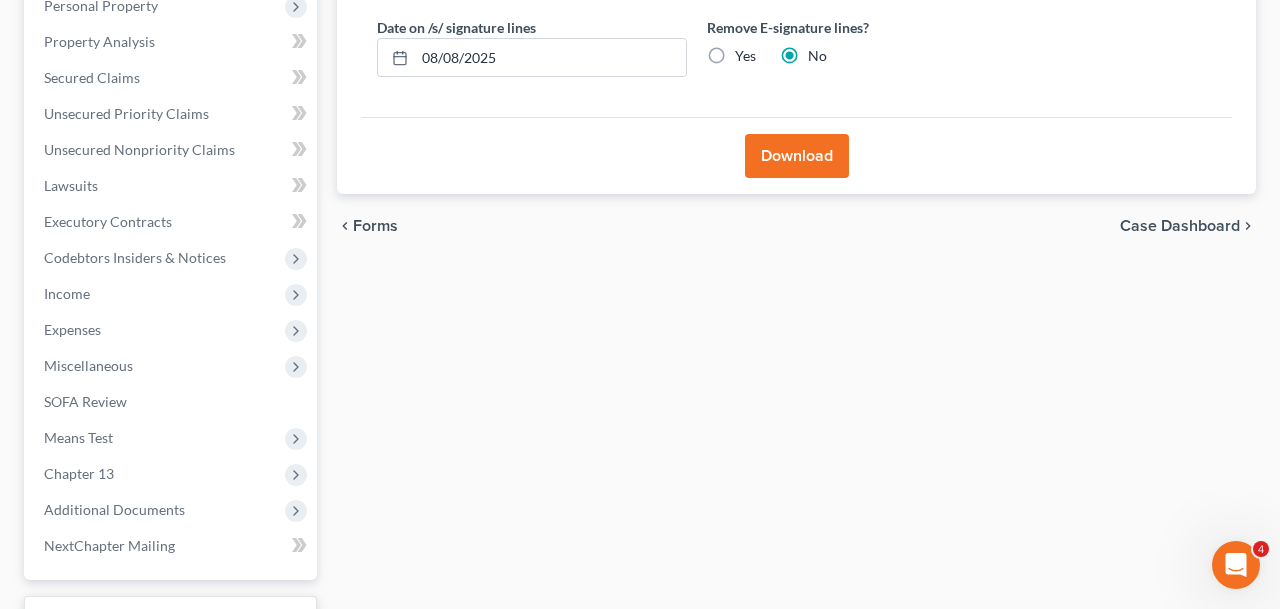 click on "Download" at bounding box center [797, 156] 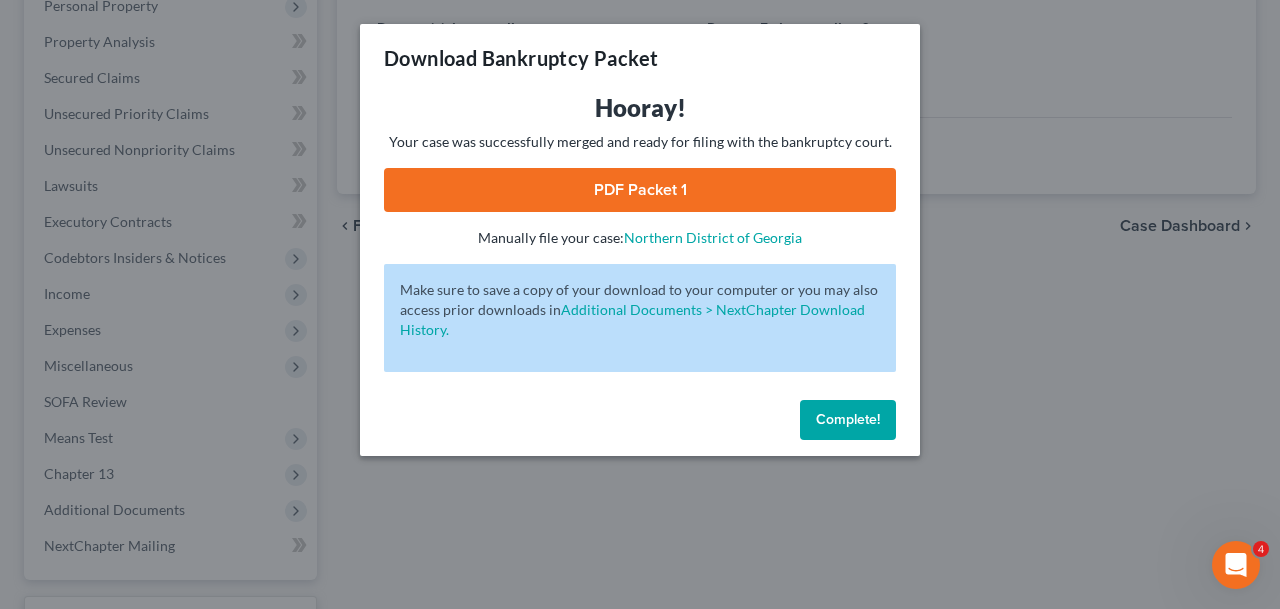 click on "PDF Packet 1" at bounding box center (640, 190) 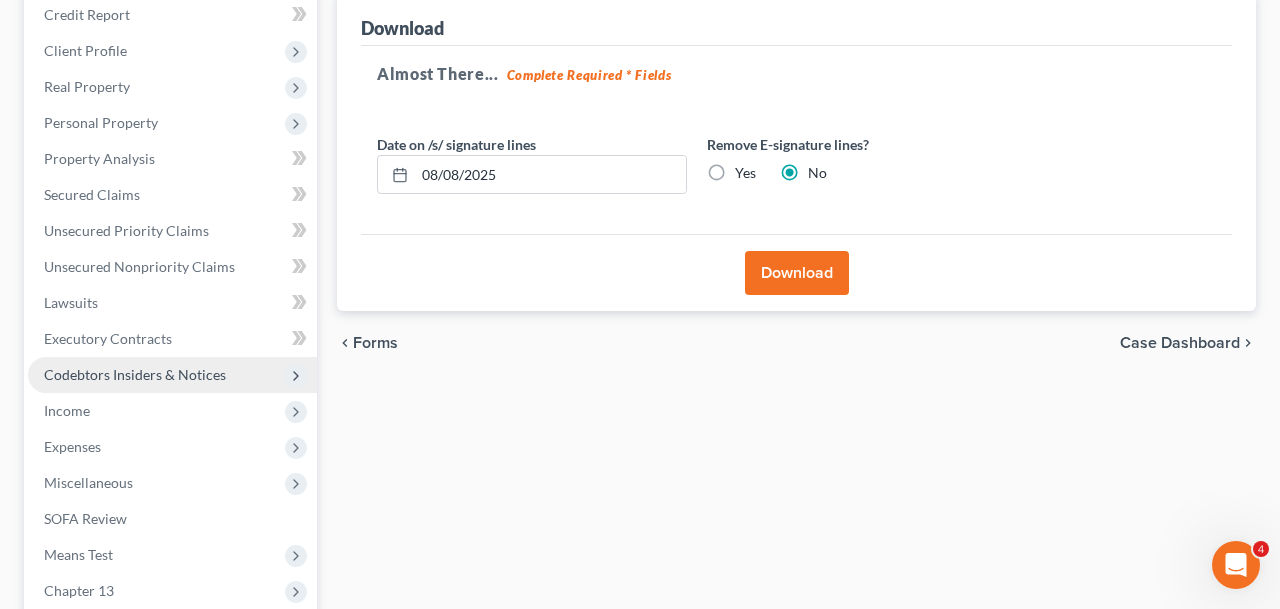 scroll, scrollTop: 275, scrollLeft: 0, axis: vertical 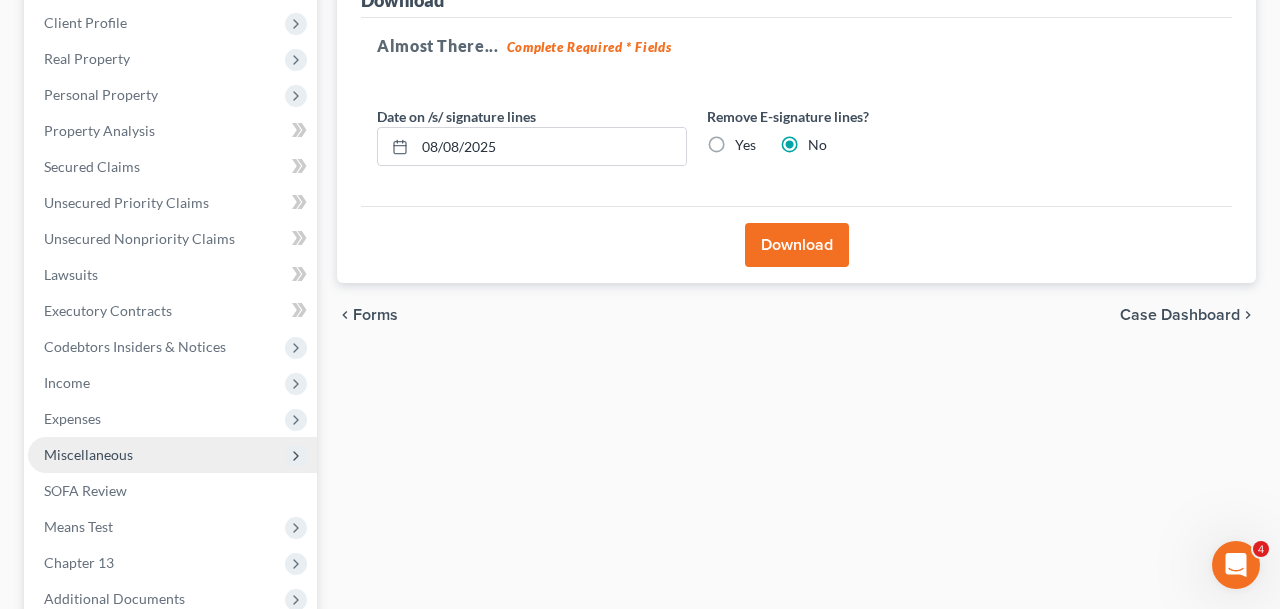 click on "Expenses" at bounding box center (172, 419) 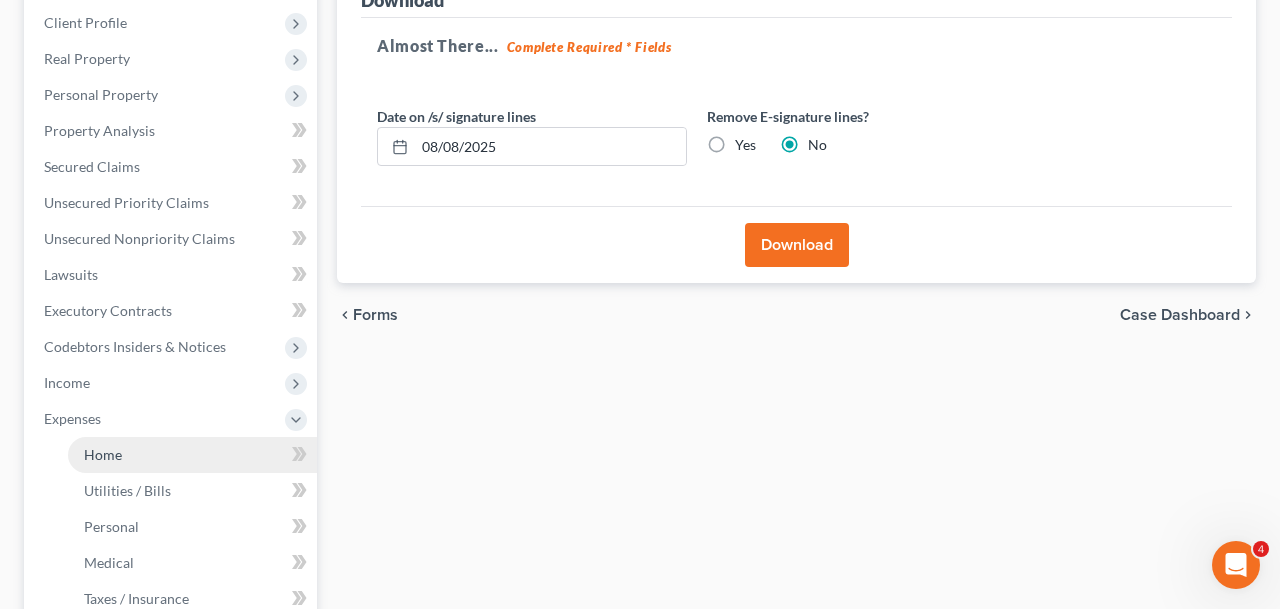 click on "Home" at bounding box center [192, 455] 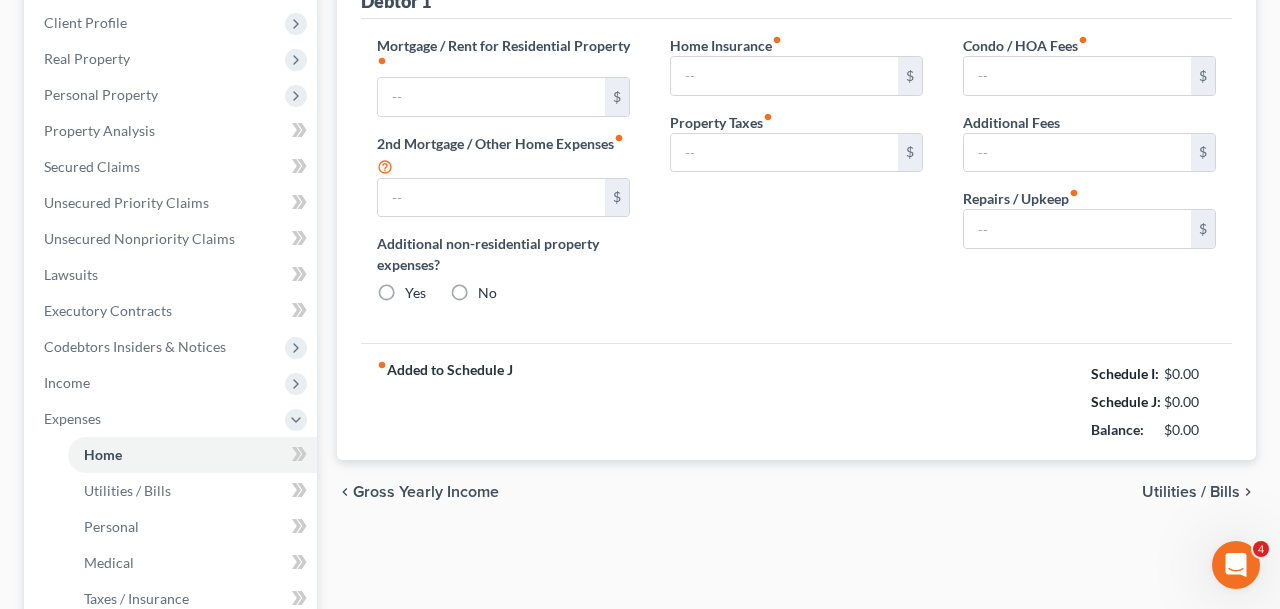 type on "1,612.00" 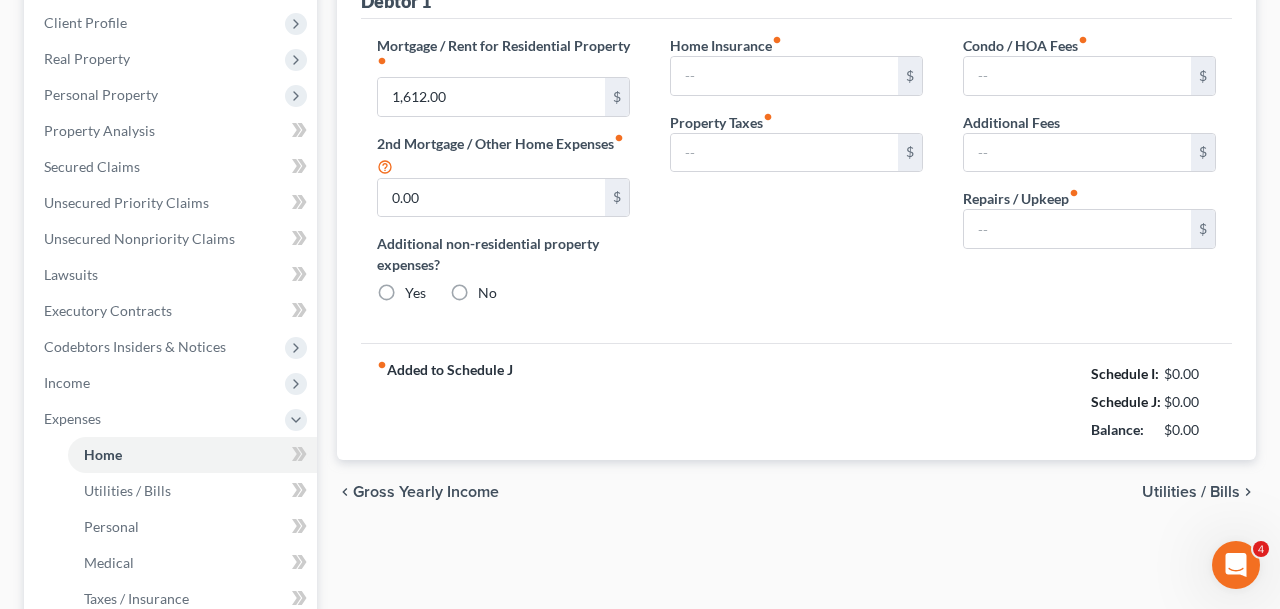 radio on "true" 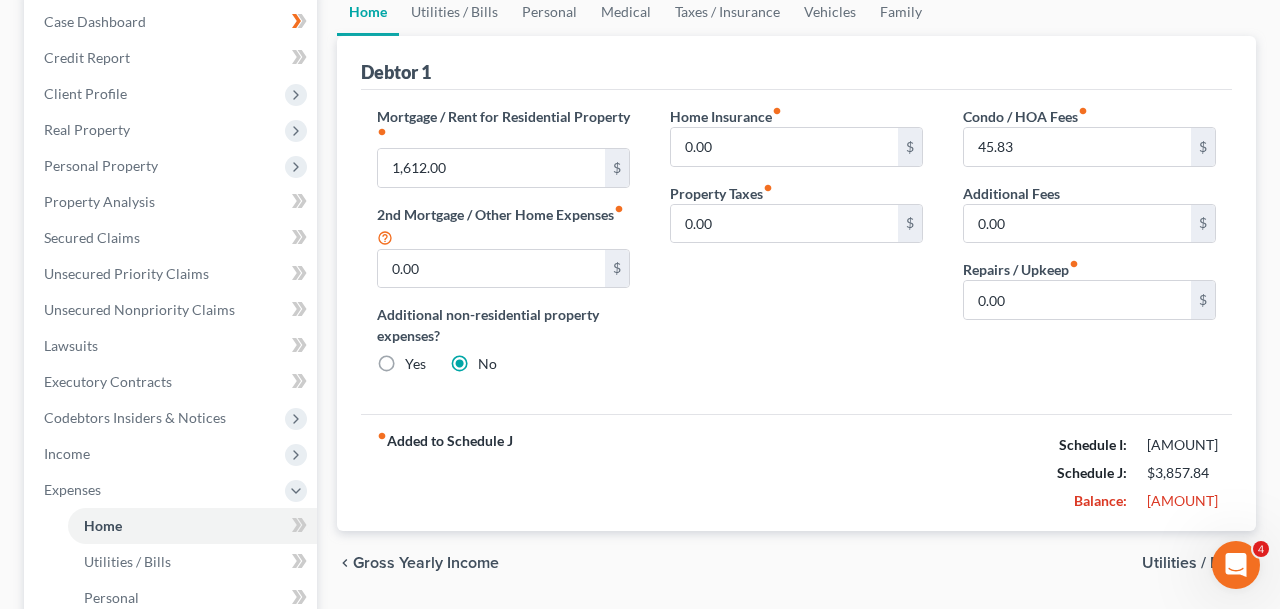 scroll, scrollTop: 535, scrollLeft: 0, axis: vertical 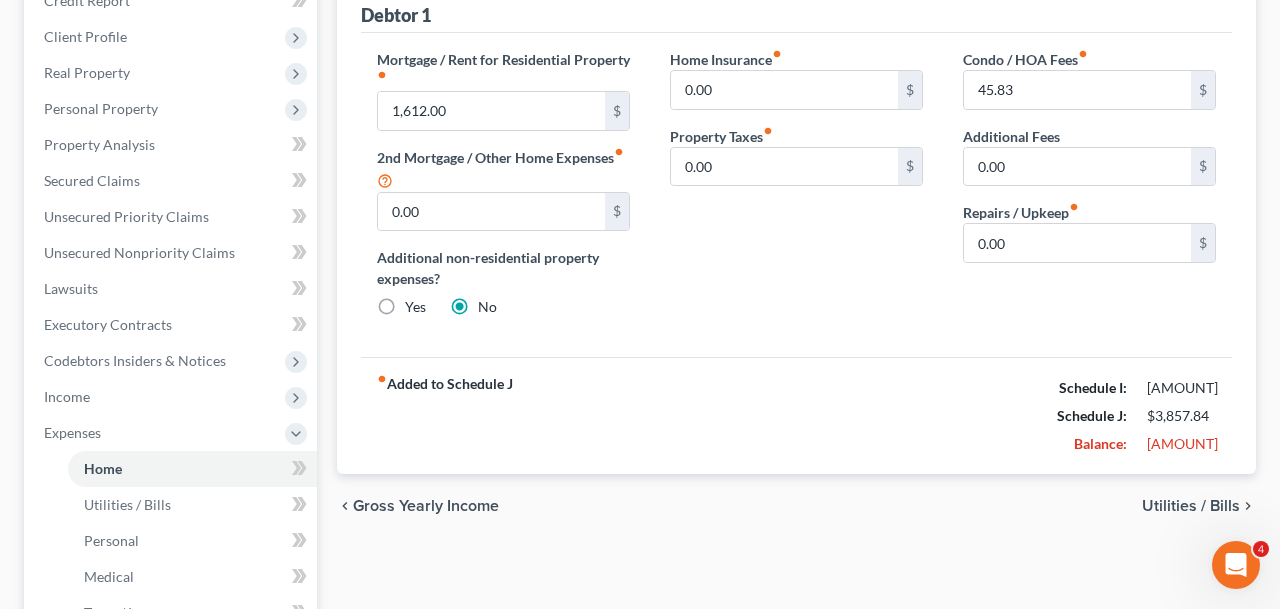 click on "Utilities / Bills" at bounding box center [1191, 506] 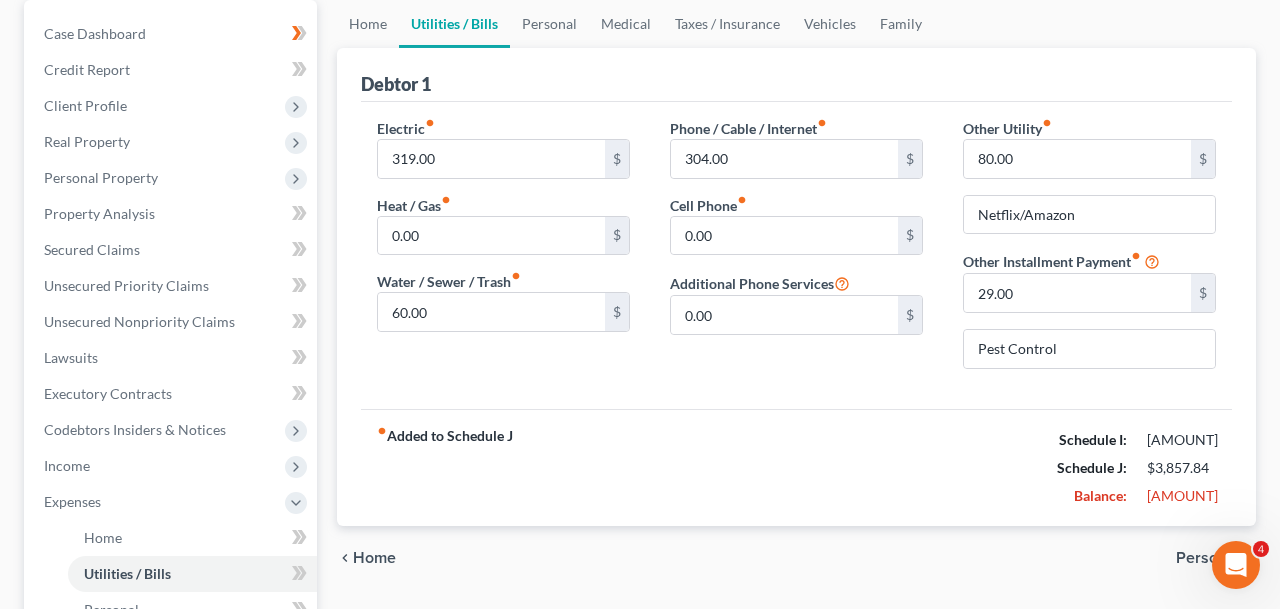 scroll, scrollTop: 210, scrollLeft: 0, axis: vertical 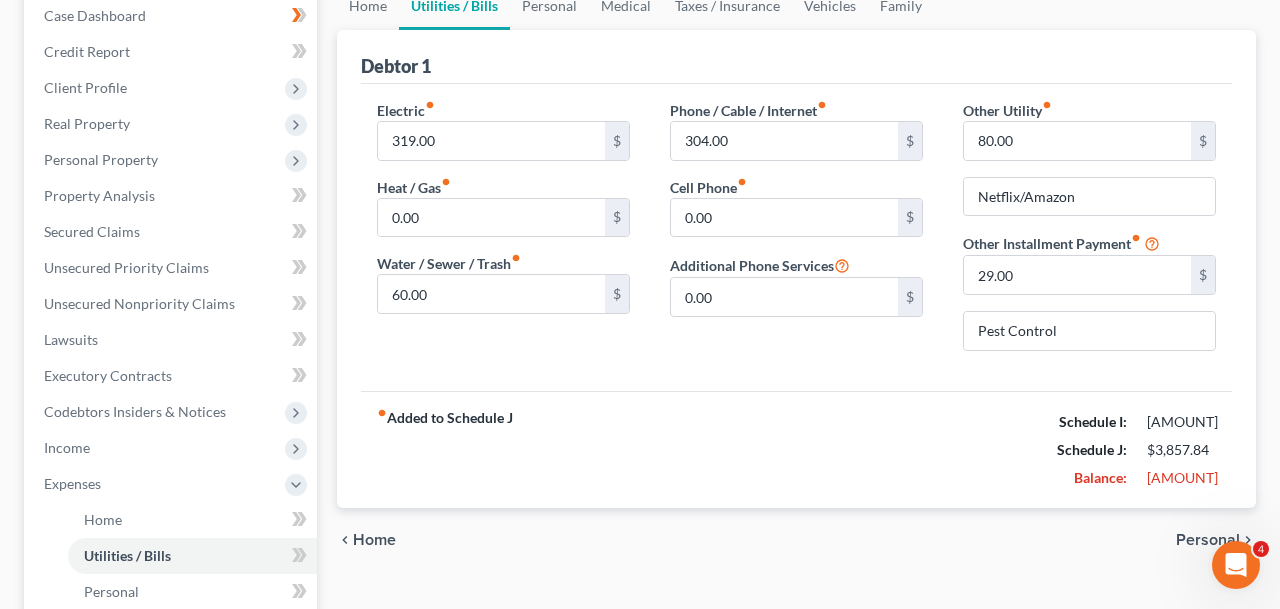 click on "Personal" at bounding box center (1208, 540) 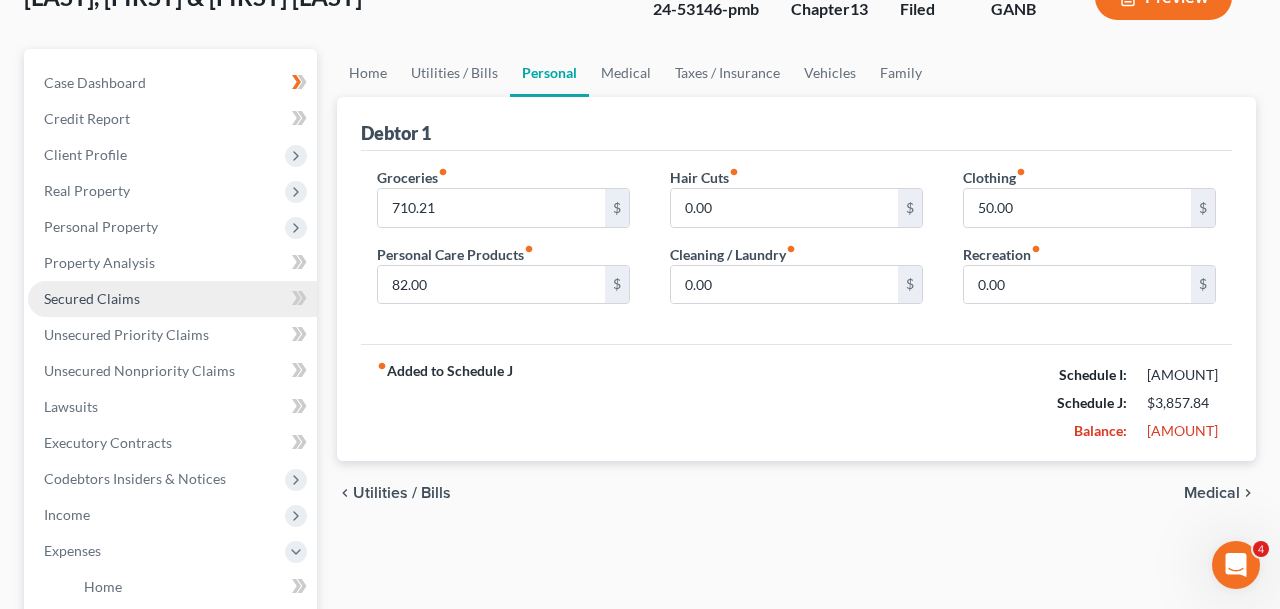 scroll, scrollTop: 148, scrollLeft: 0, axis: vertical 